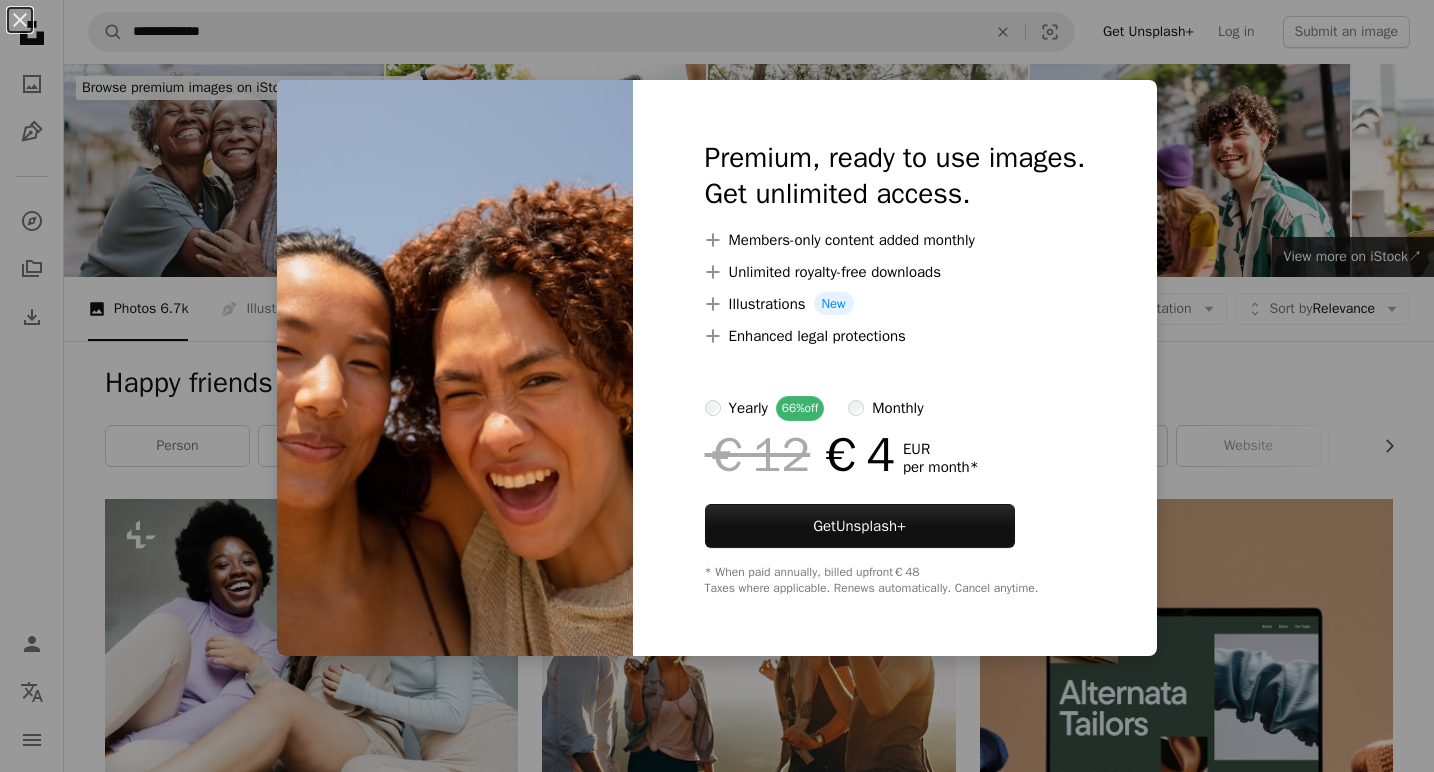 scroll, scrollTop: 852, scrollLeft: 0, axis: vertical 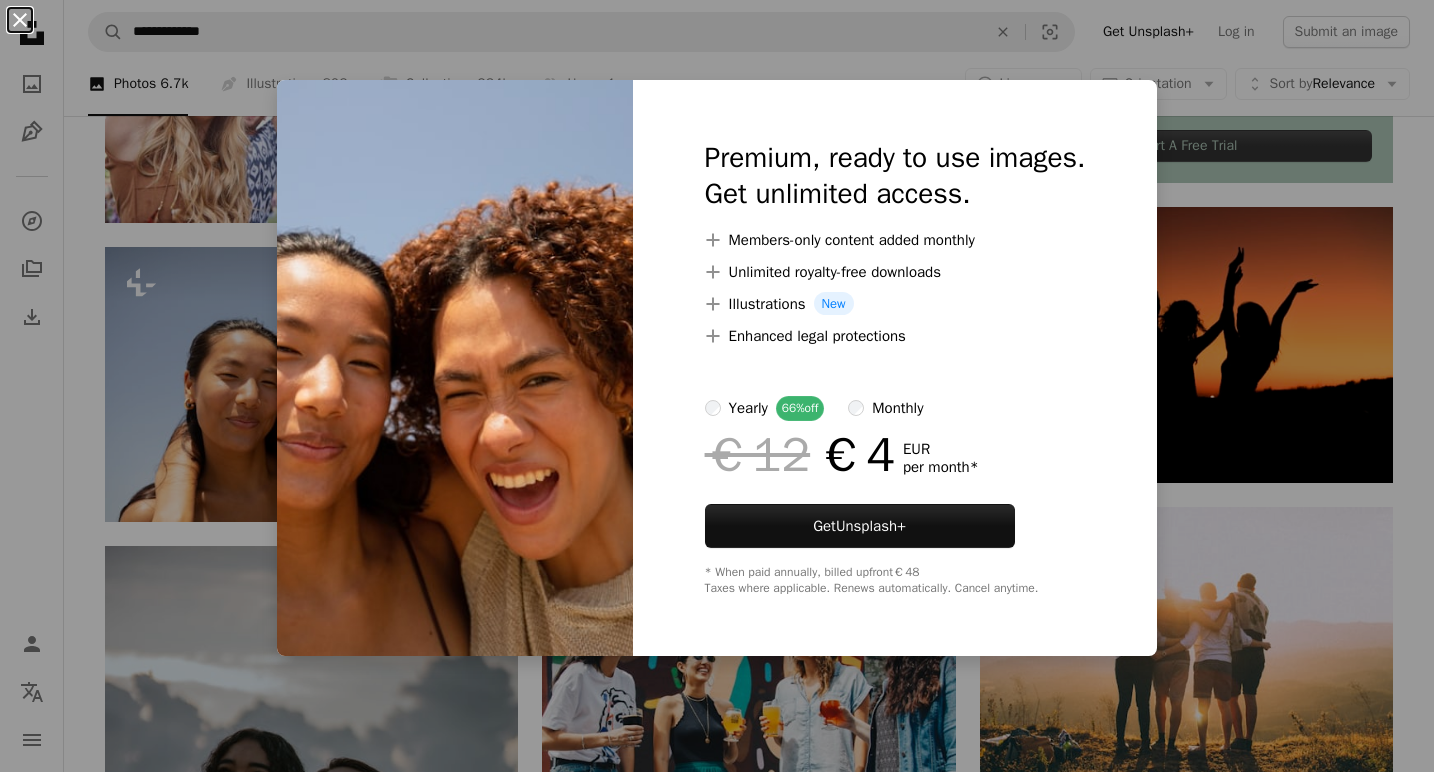 click on "An X shape" at bounding box center [20, 20] 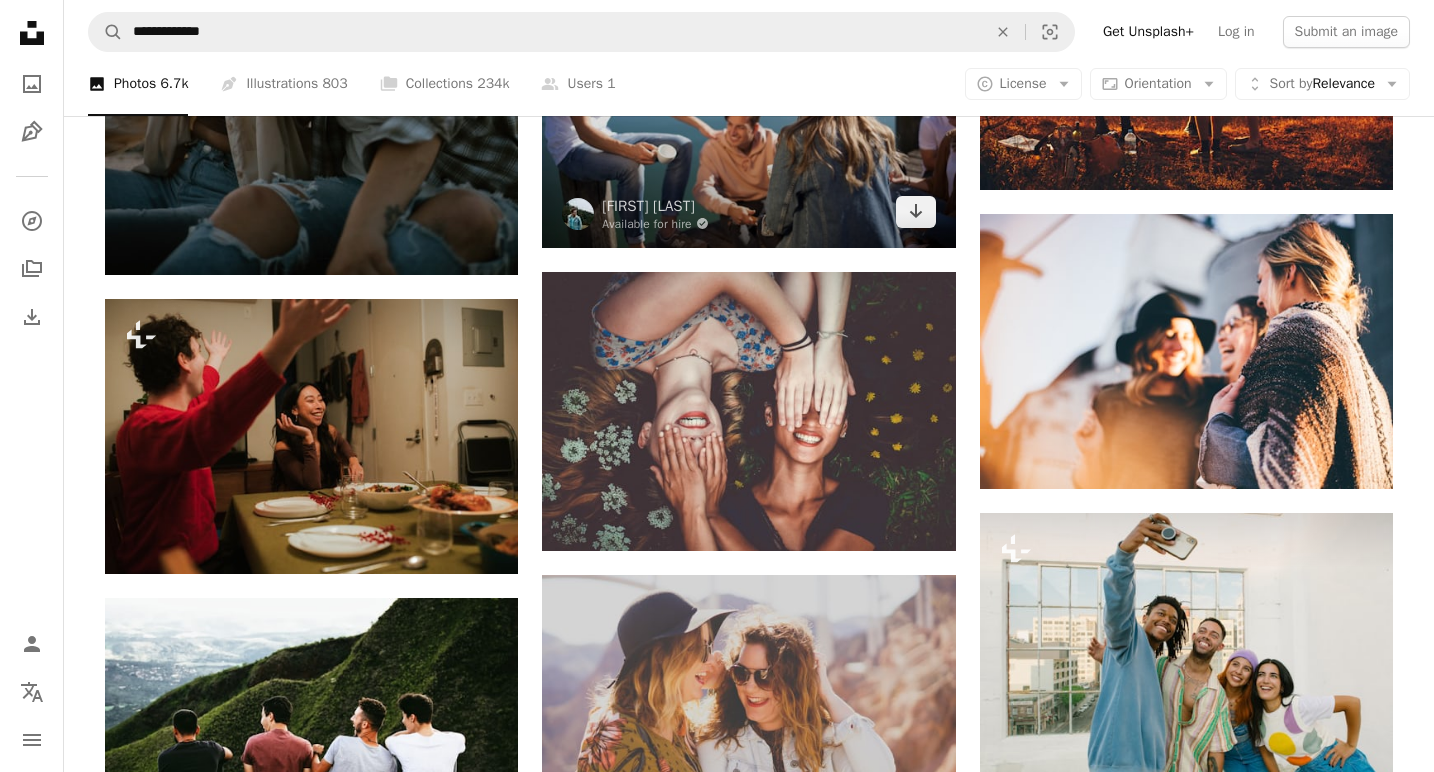 scroll, scrollTop: 1744, scrollLeft: 0, axis: vertical 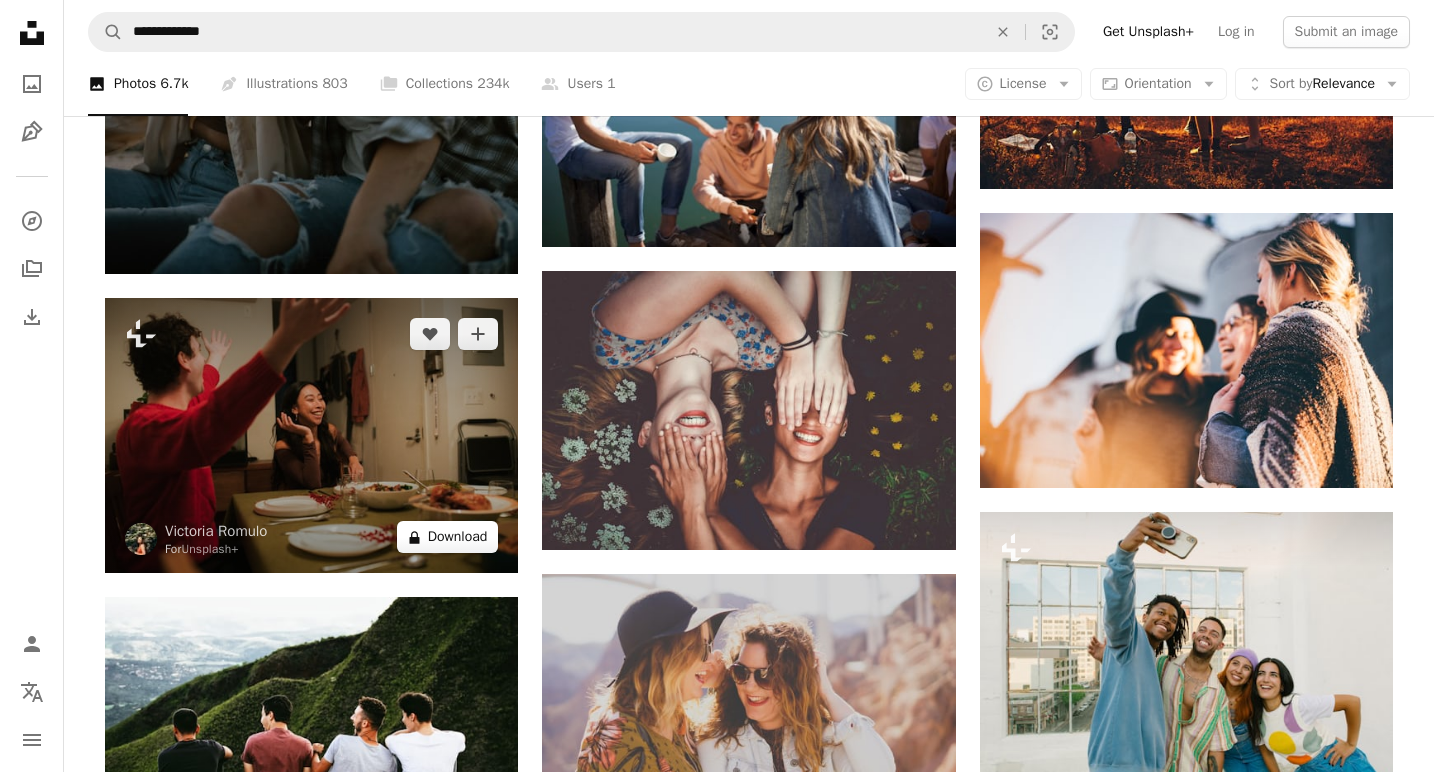 click on "A lock Download" at bounding box center [448, 537] 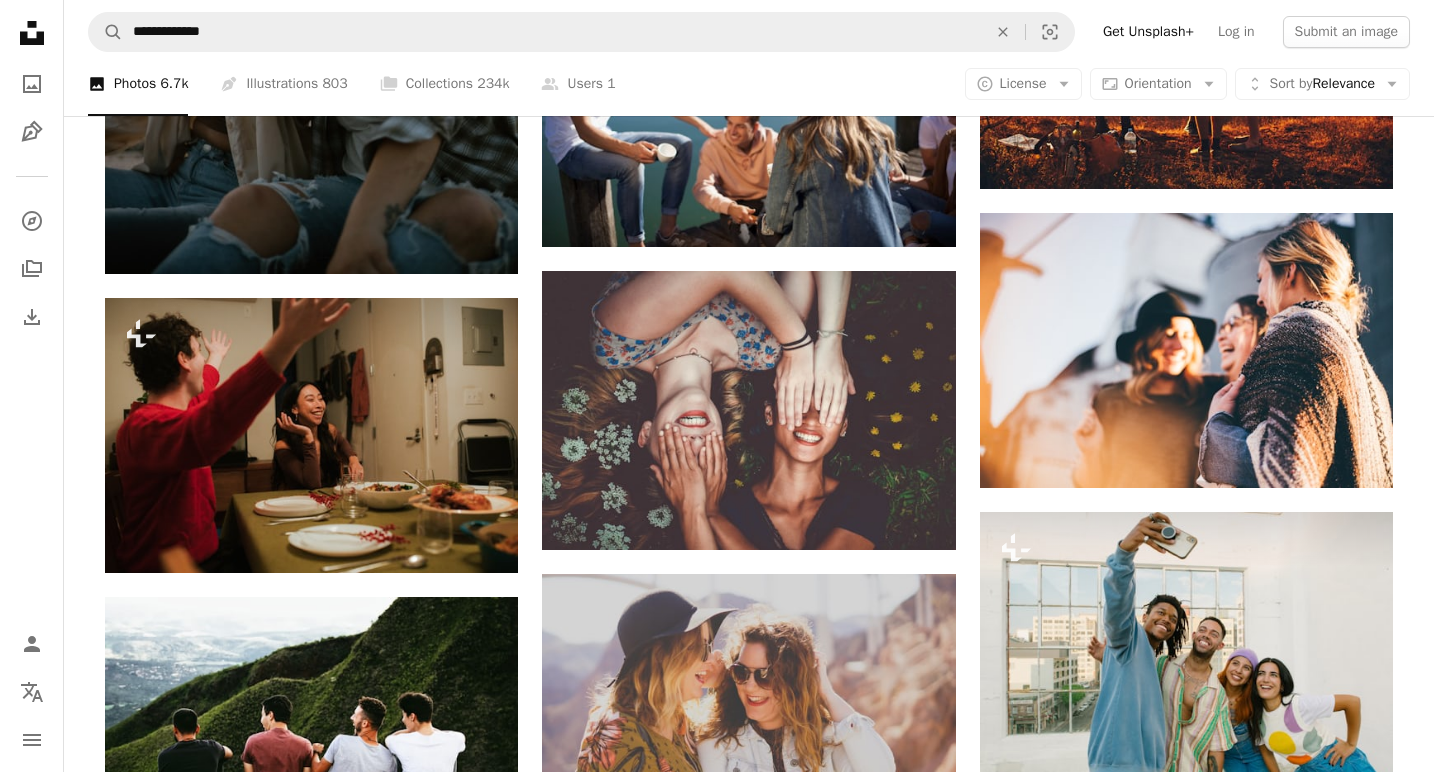 click on "An X shape" at bounding box center [20, 20] 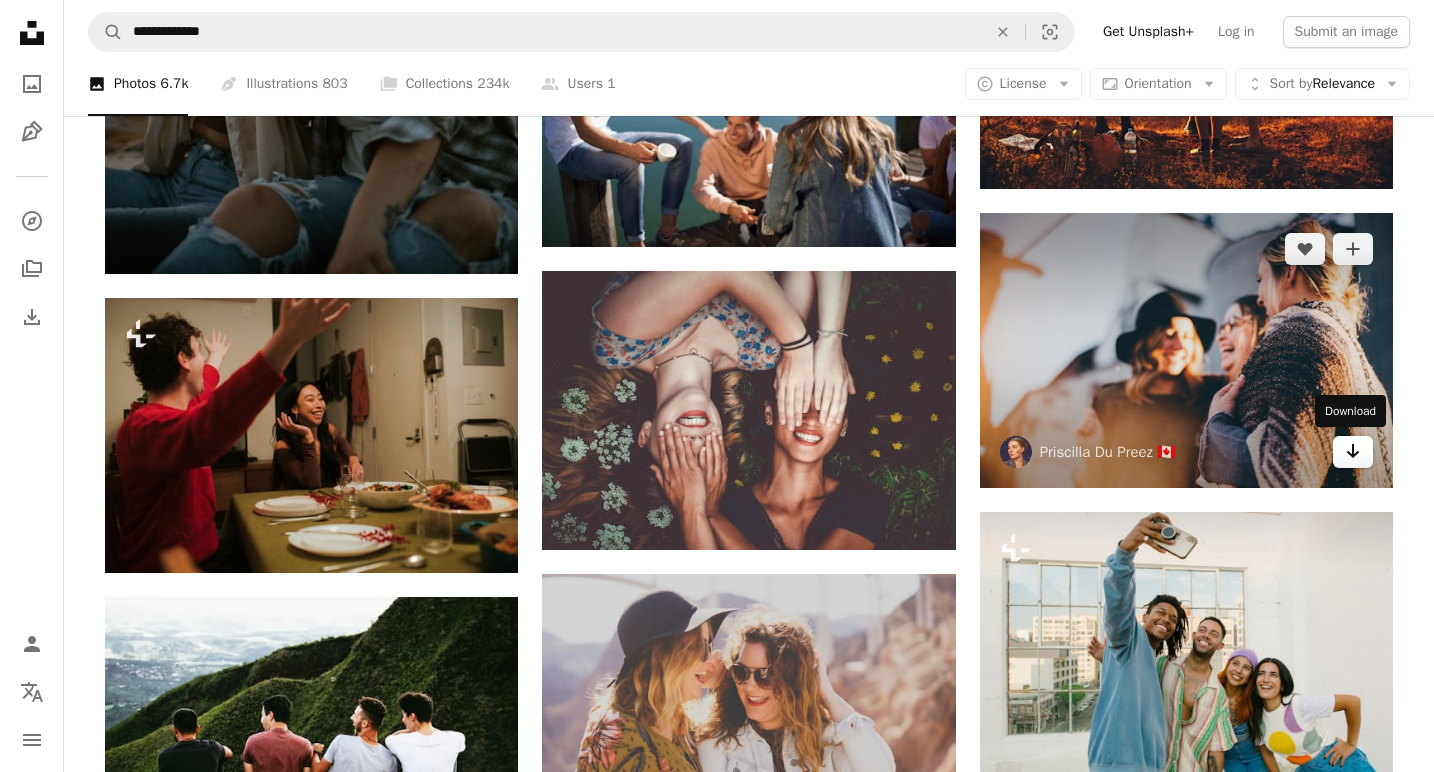 click on "Arrow pointing down" 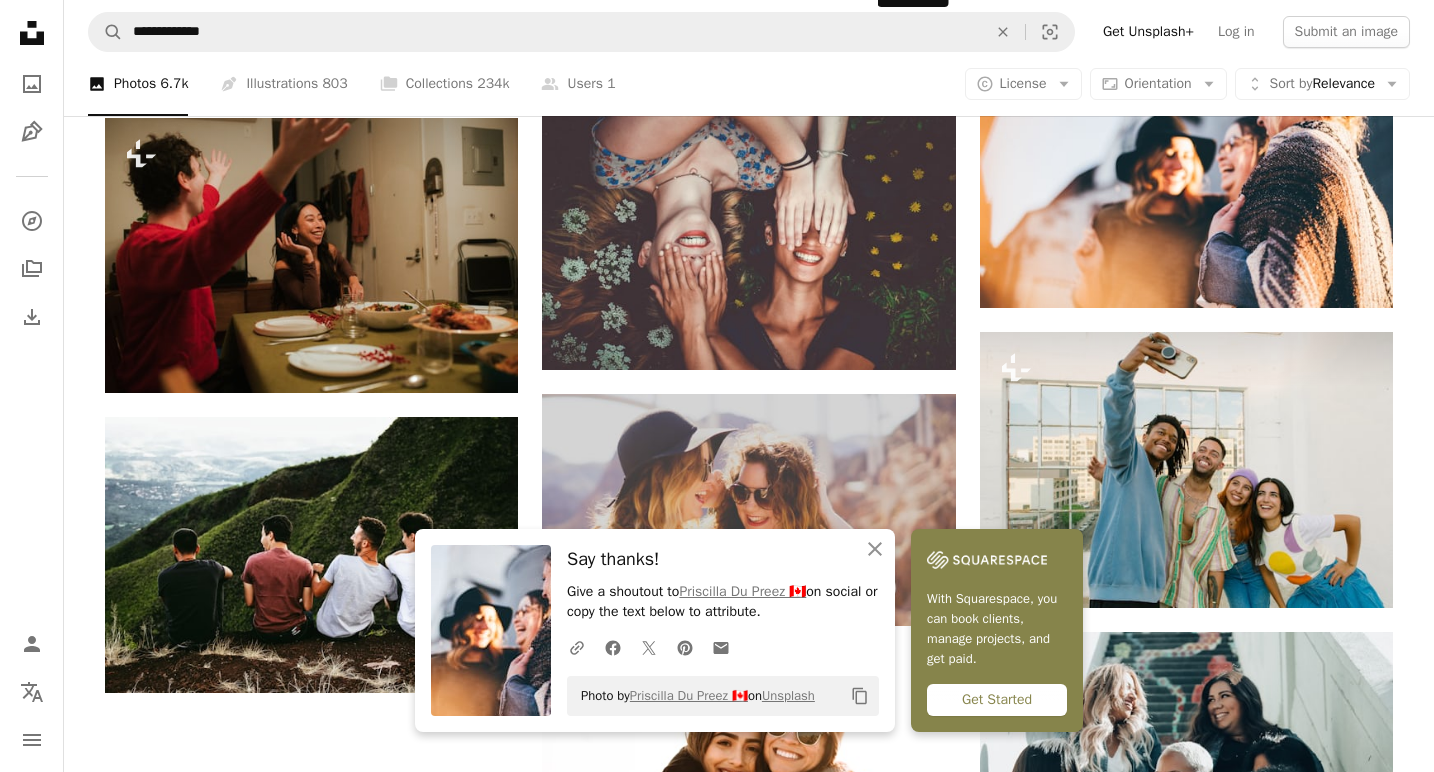 scroll, scrollTop: 2053, scrollLeft: 0, axis: vertical 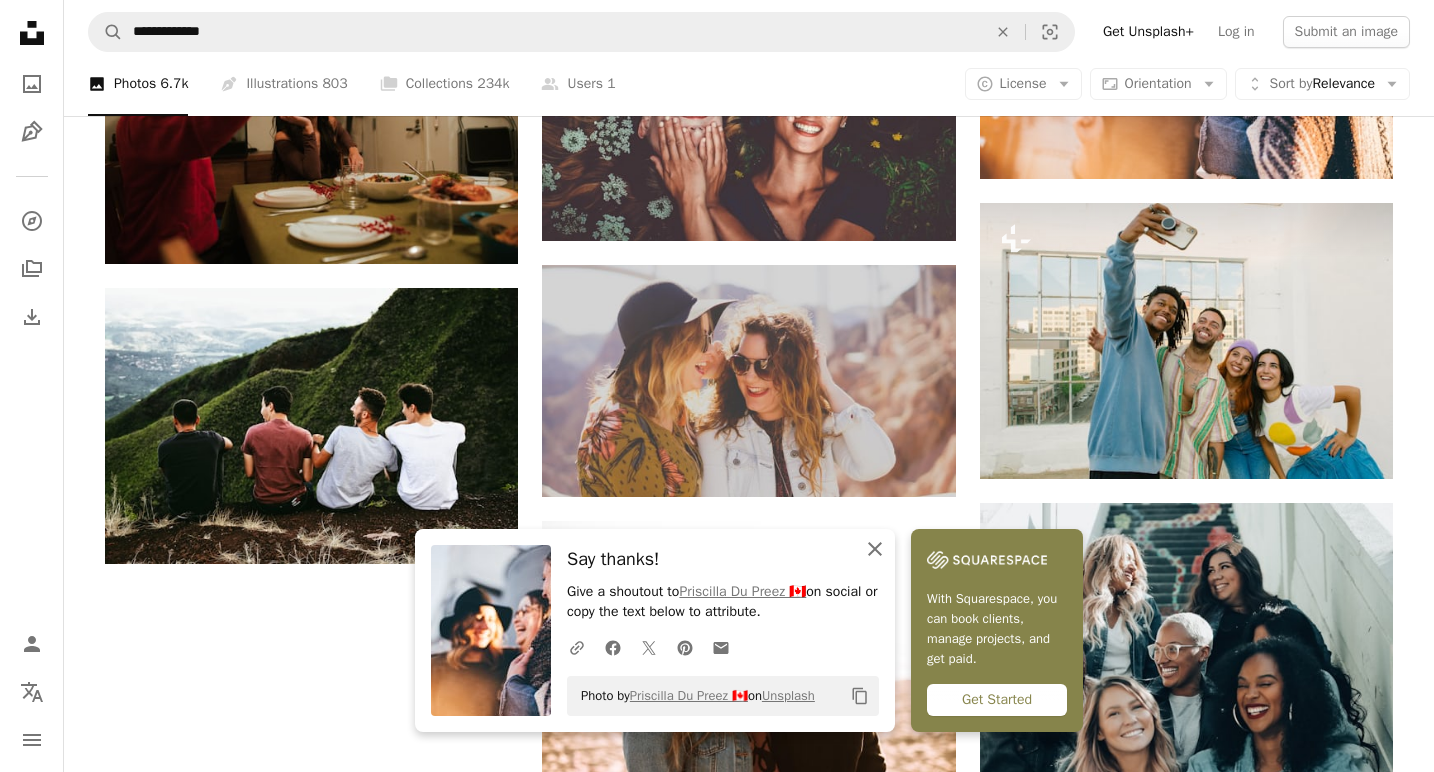 click 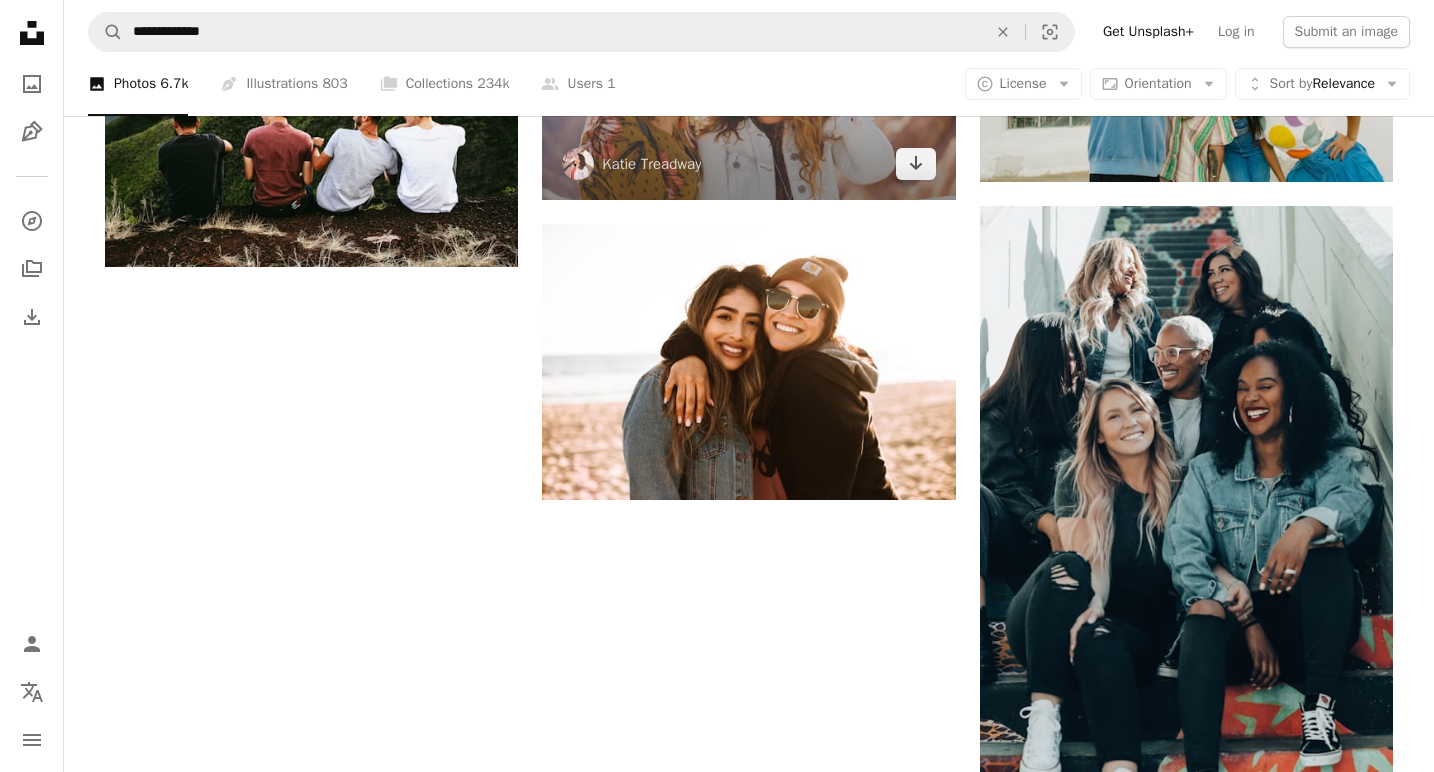 scroll, scrollTop: 2355, scrollLeft: 0, axis: vertical 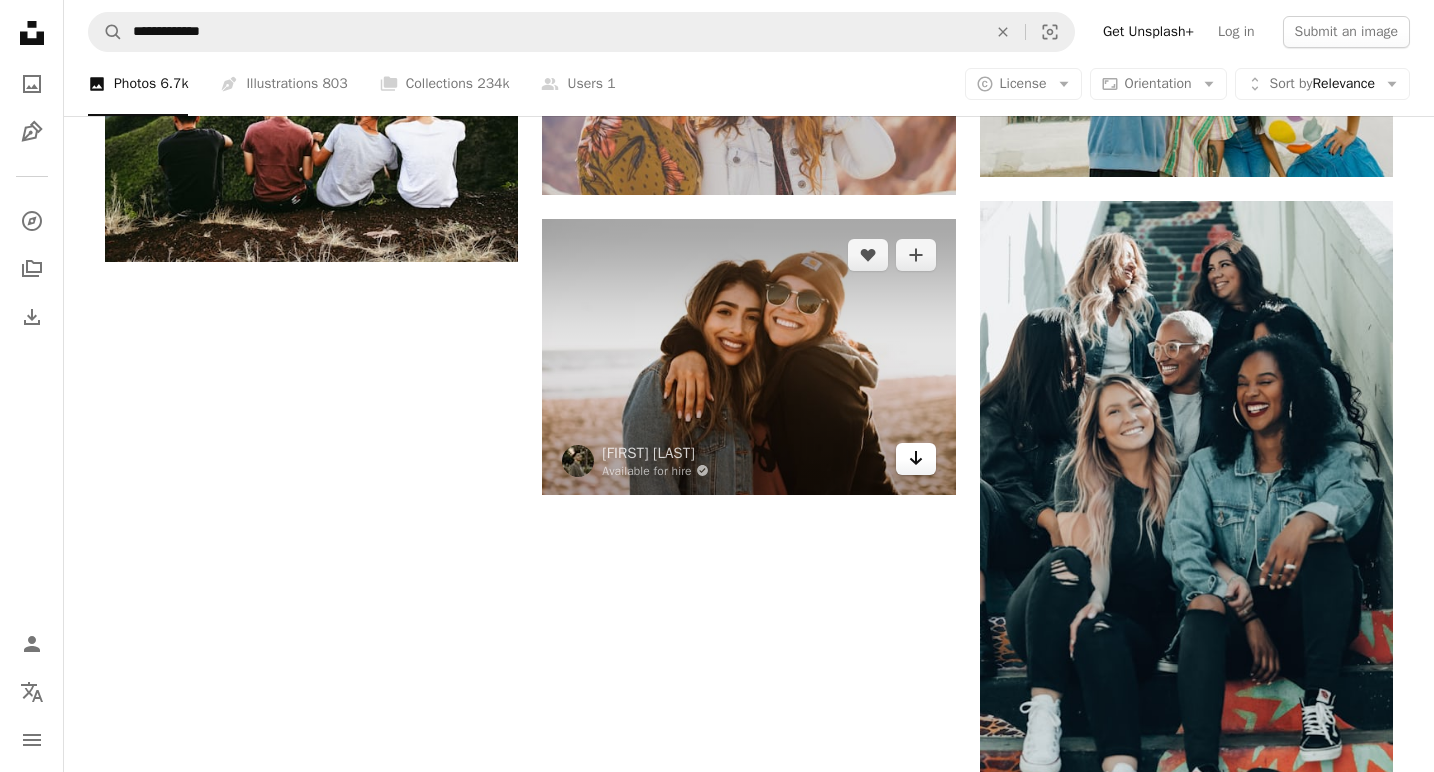 click 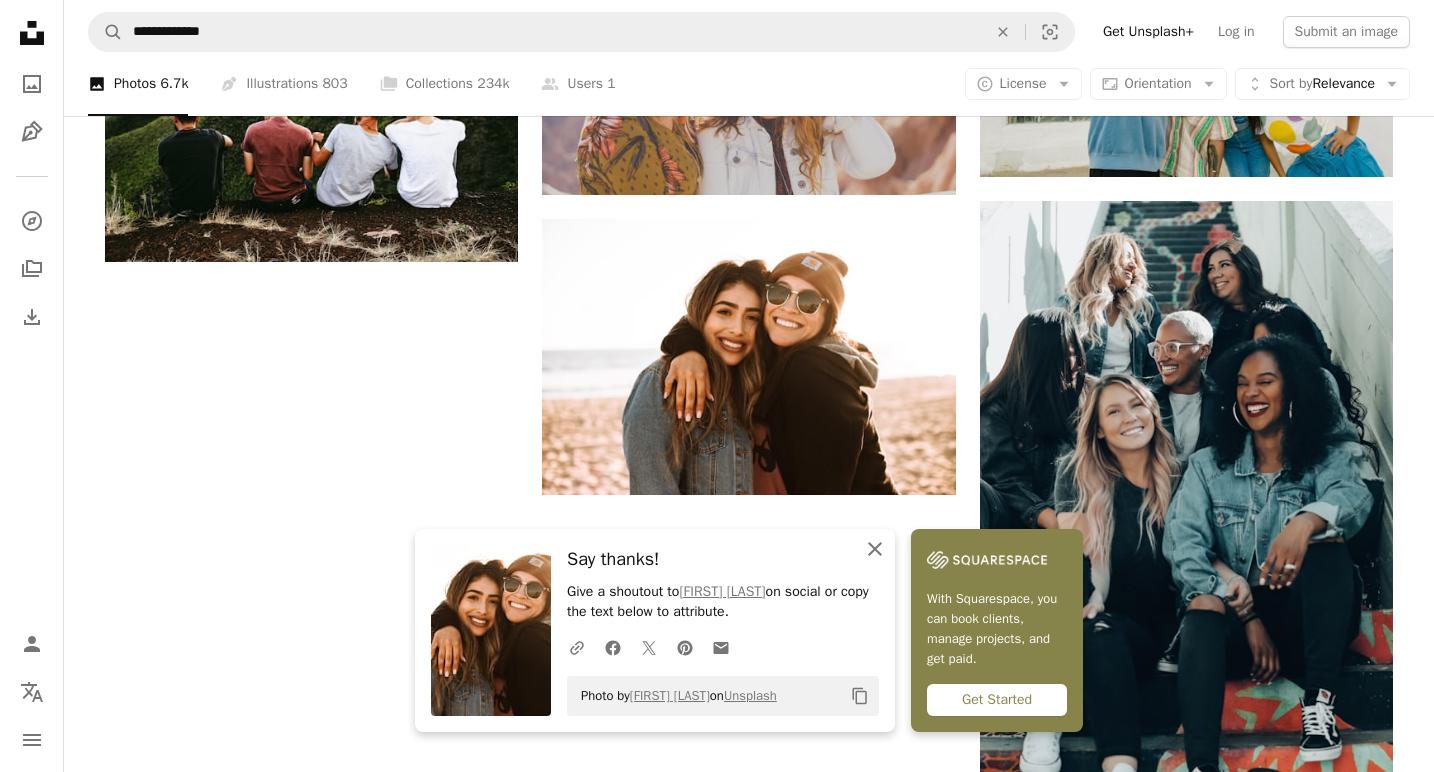 click on "An X shape" 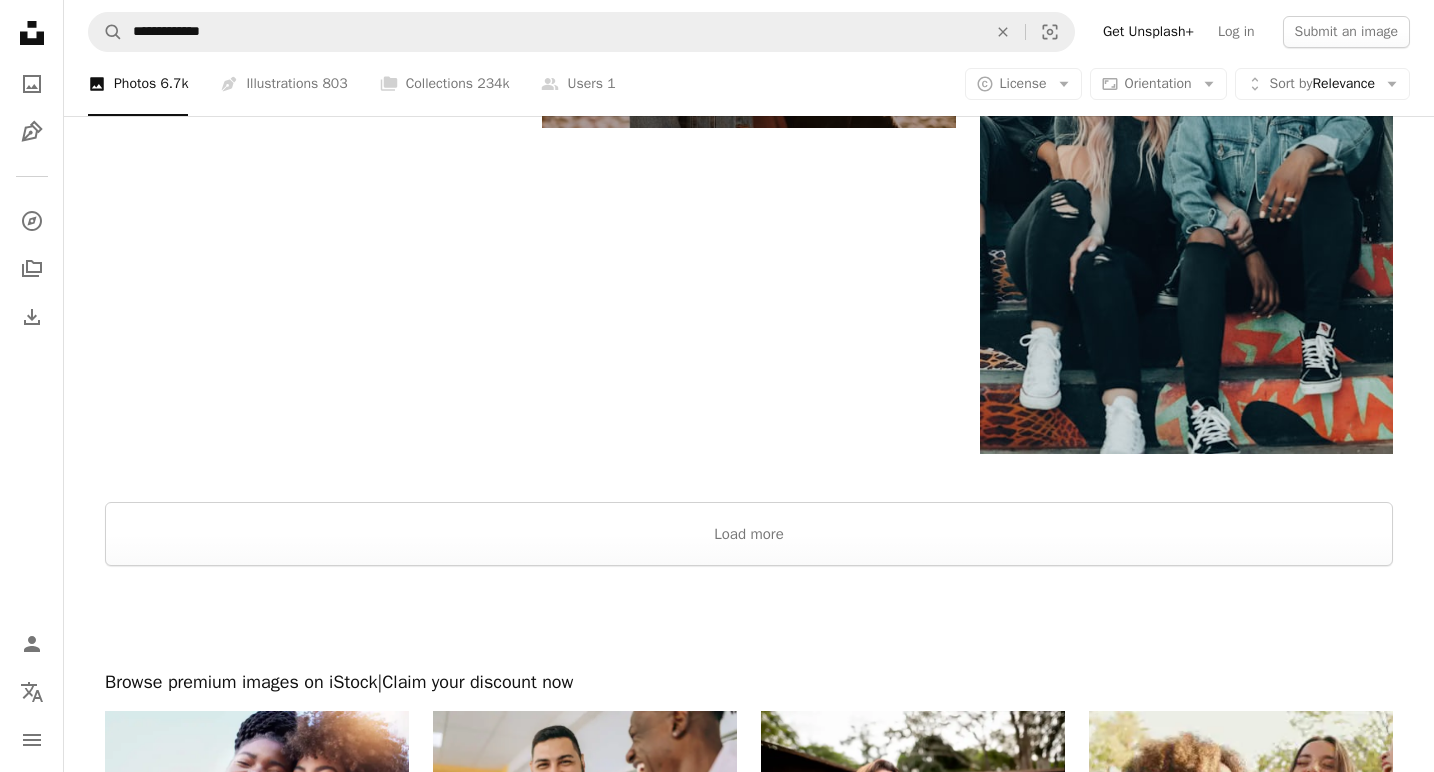 scroll, scrollTop: 2734, scrollLeft: 0, axis: vertical 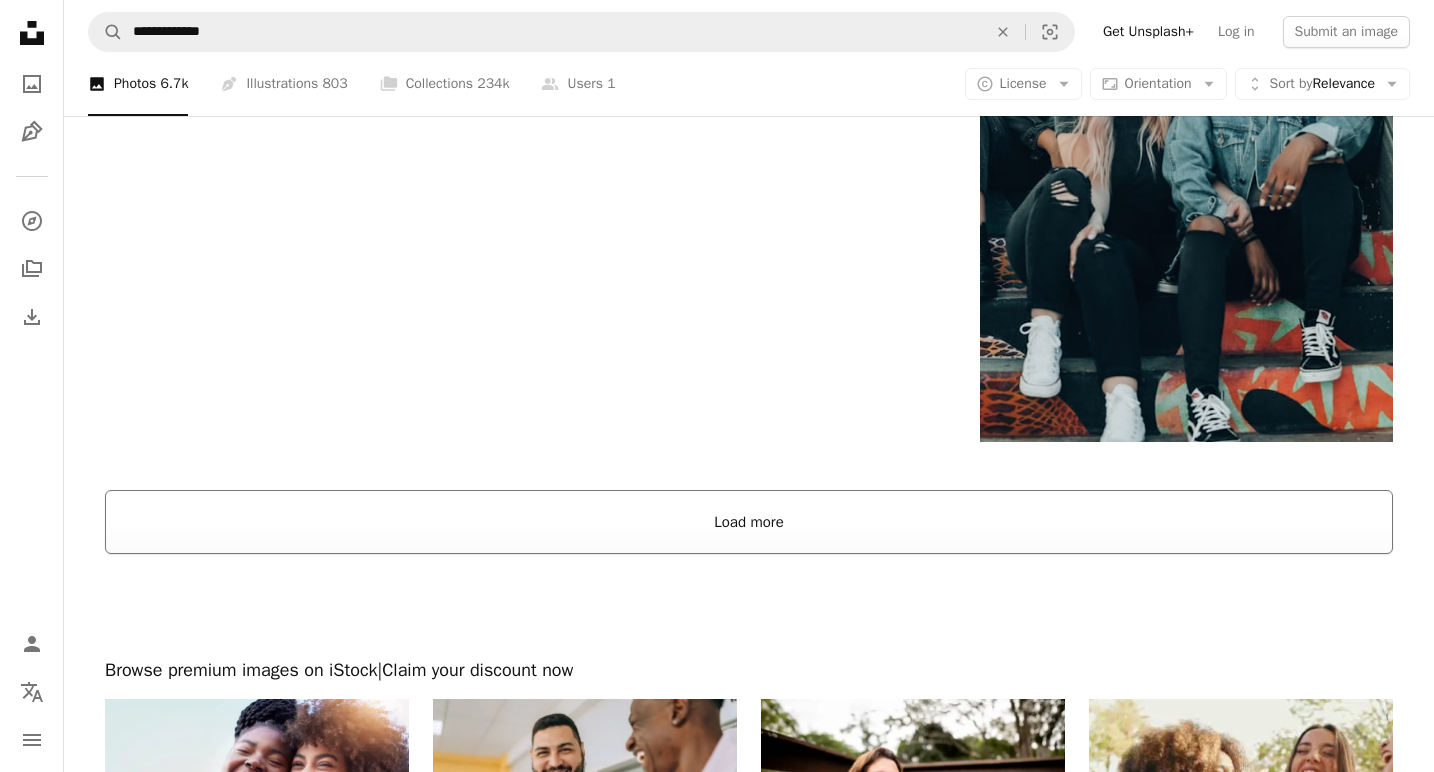click on "Load more" at bounding box center [749, 522] 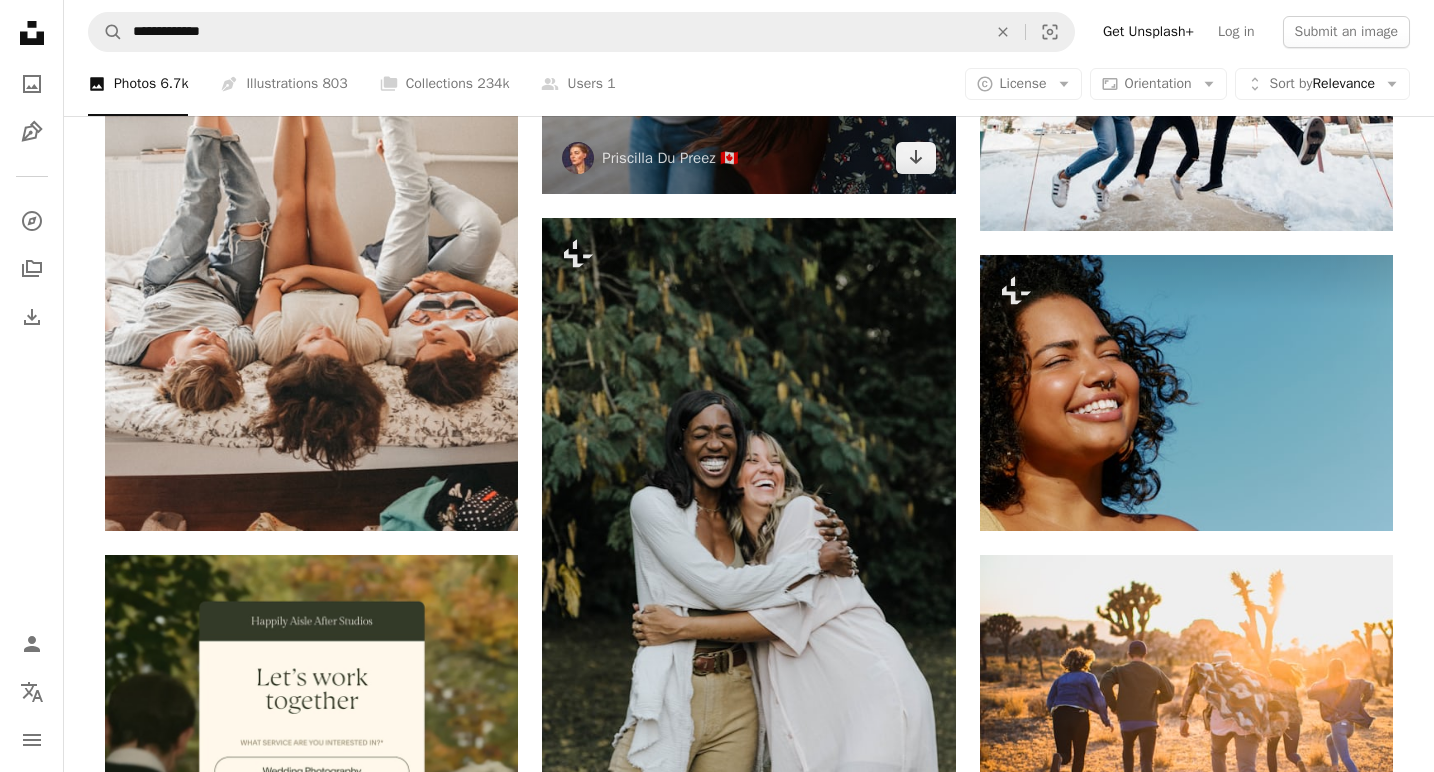 scroll, scrollTop: 3899, scrollLeft: 0, axis: vertical 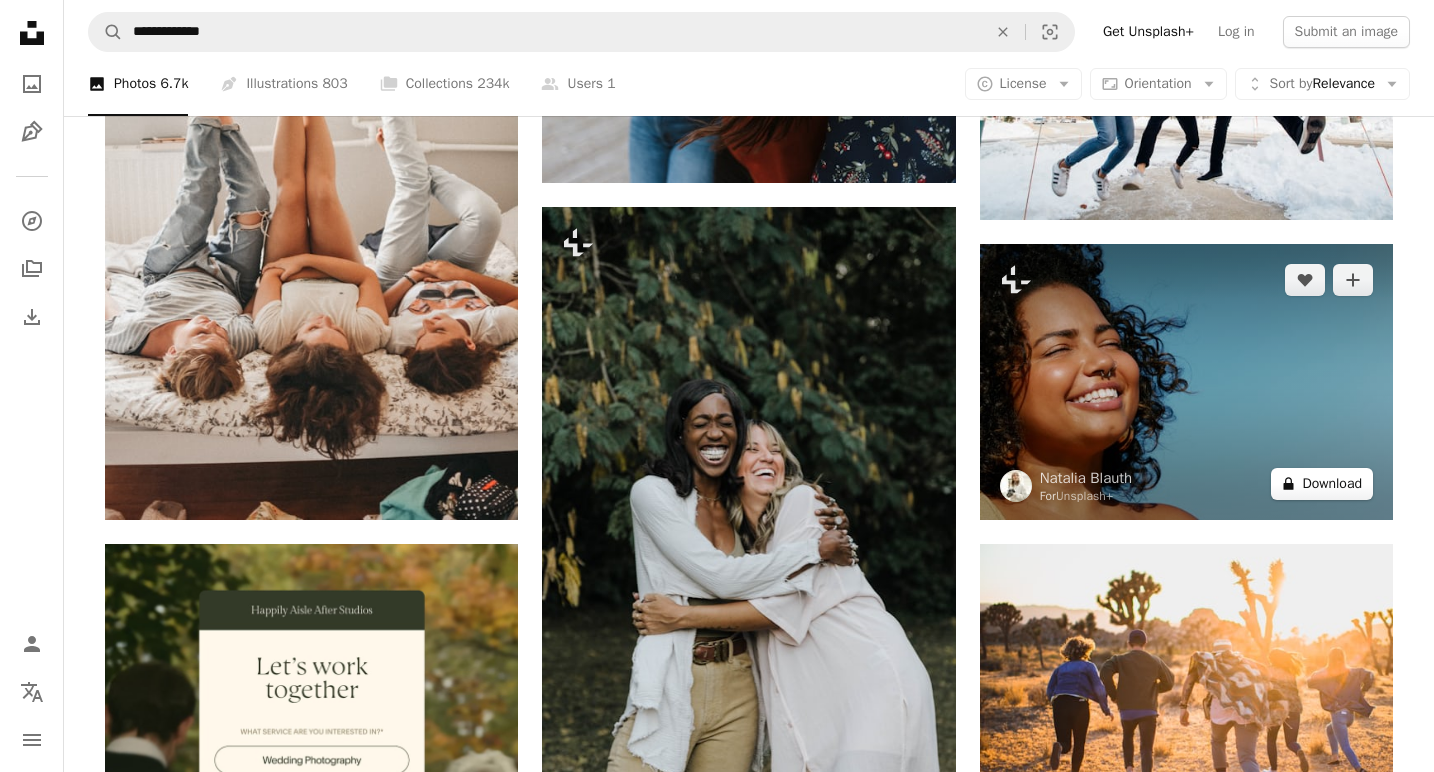 click on "A lock Download" at bounding box center [1322, 484] 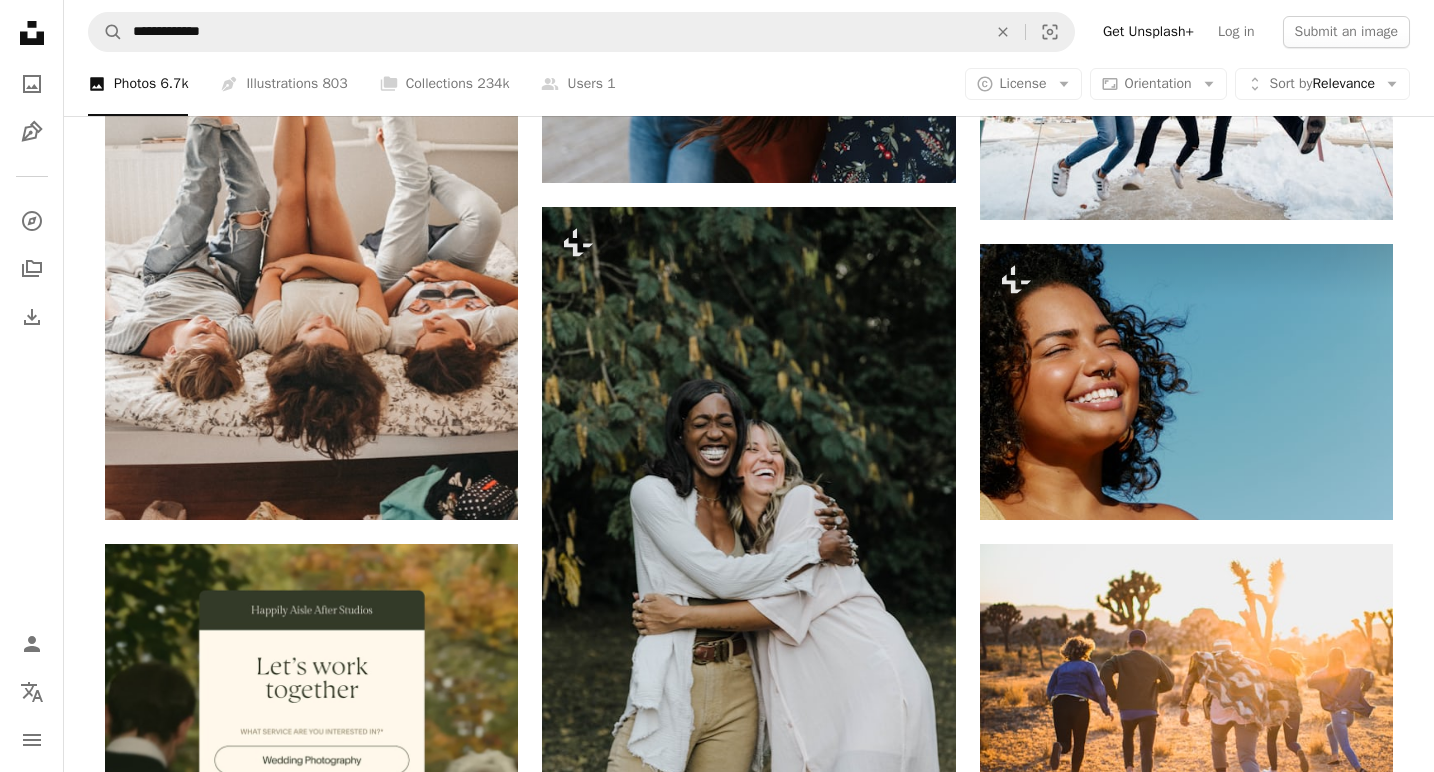 click on "An X shape" at bounding box center (20, 20) 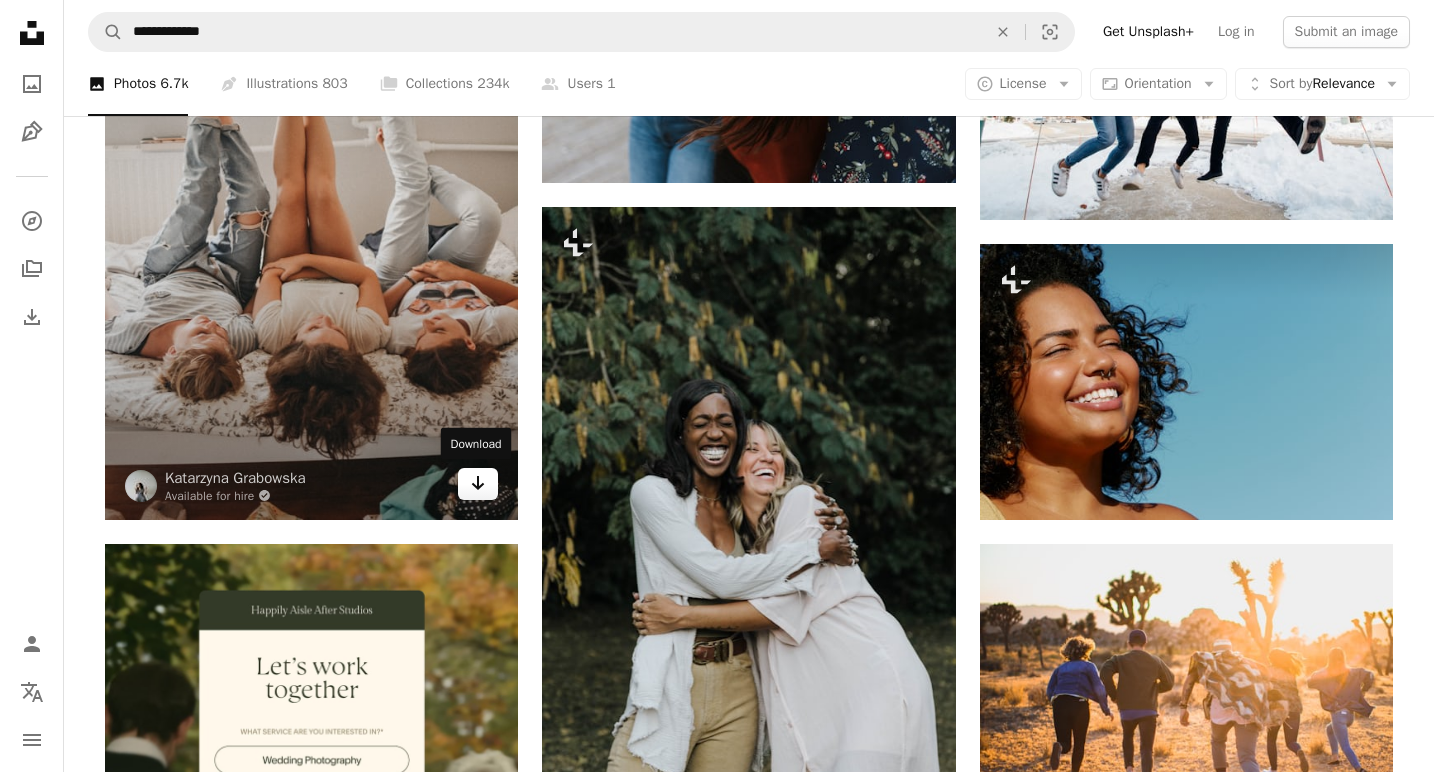 click on "Arrow pointing down" 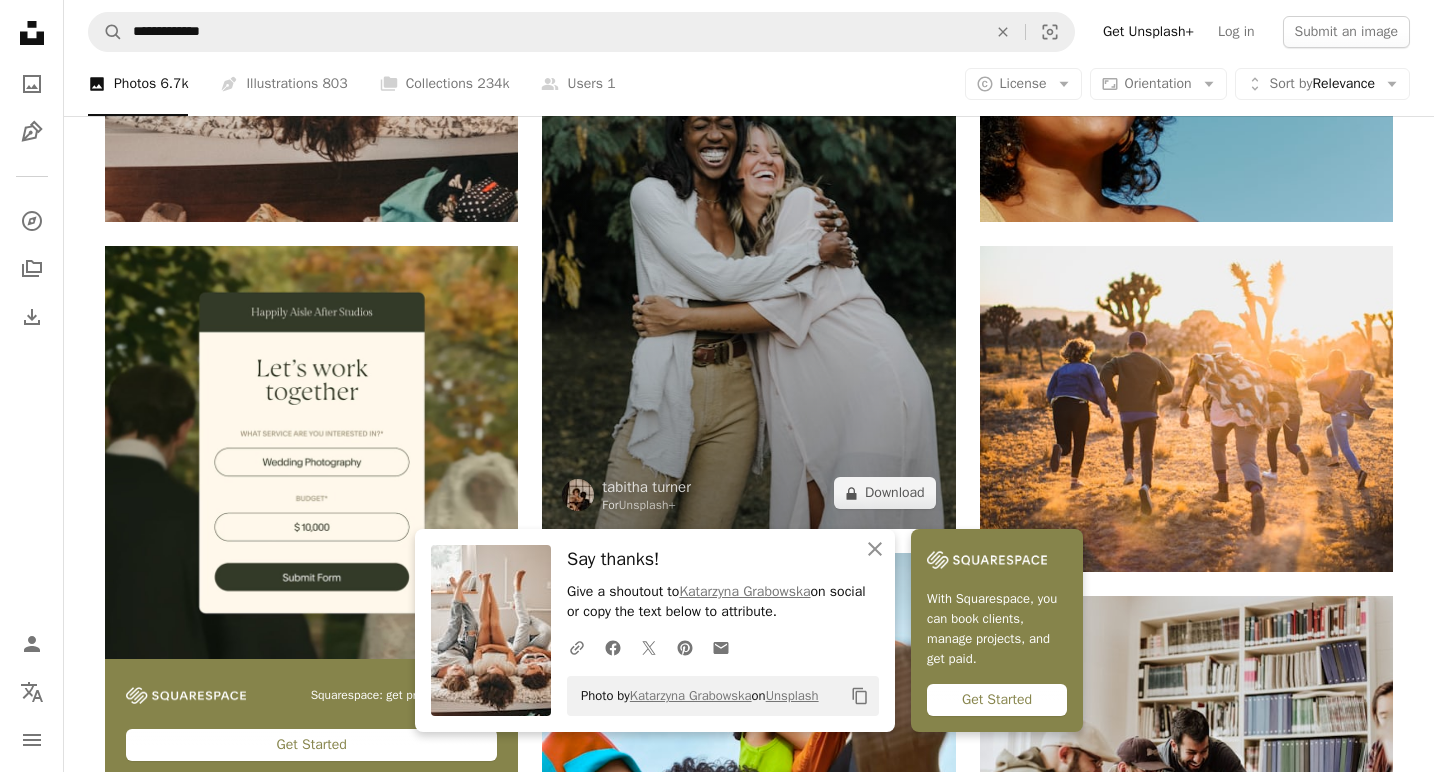 scroll, scrollTop: 4200, scrollLeft: 0, axis: vertical 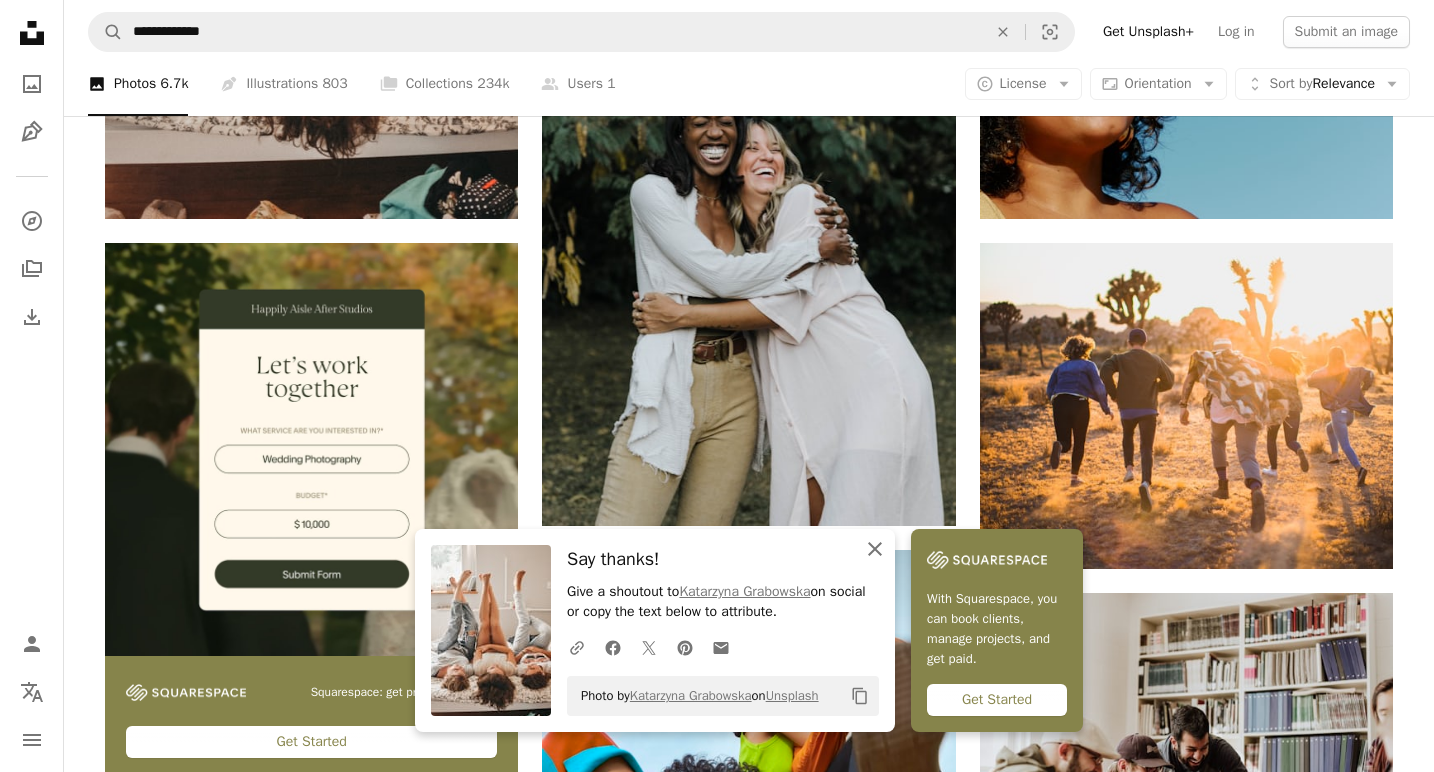 click on "An X shape" 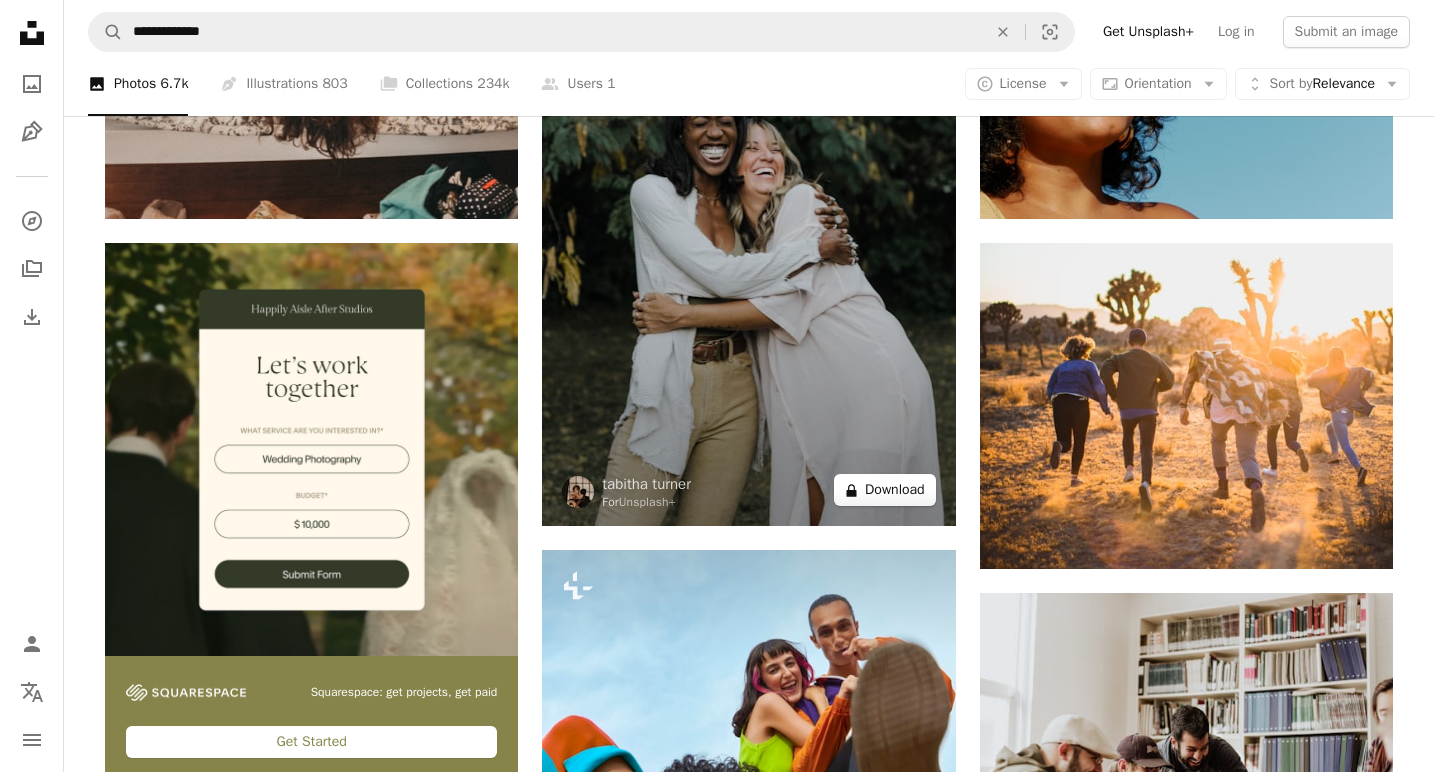 click on "A lock Download" at bounding box center [885, 490] 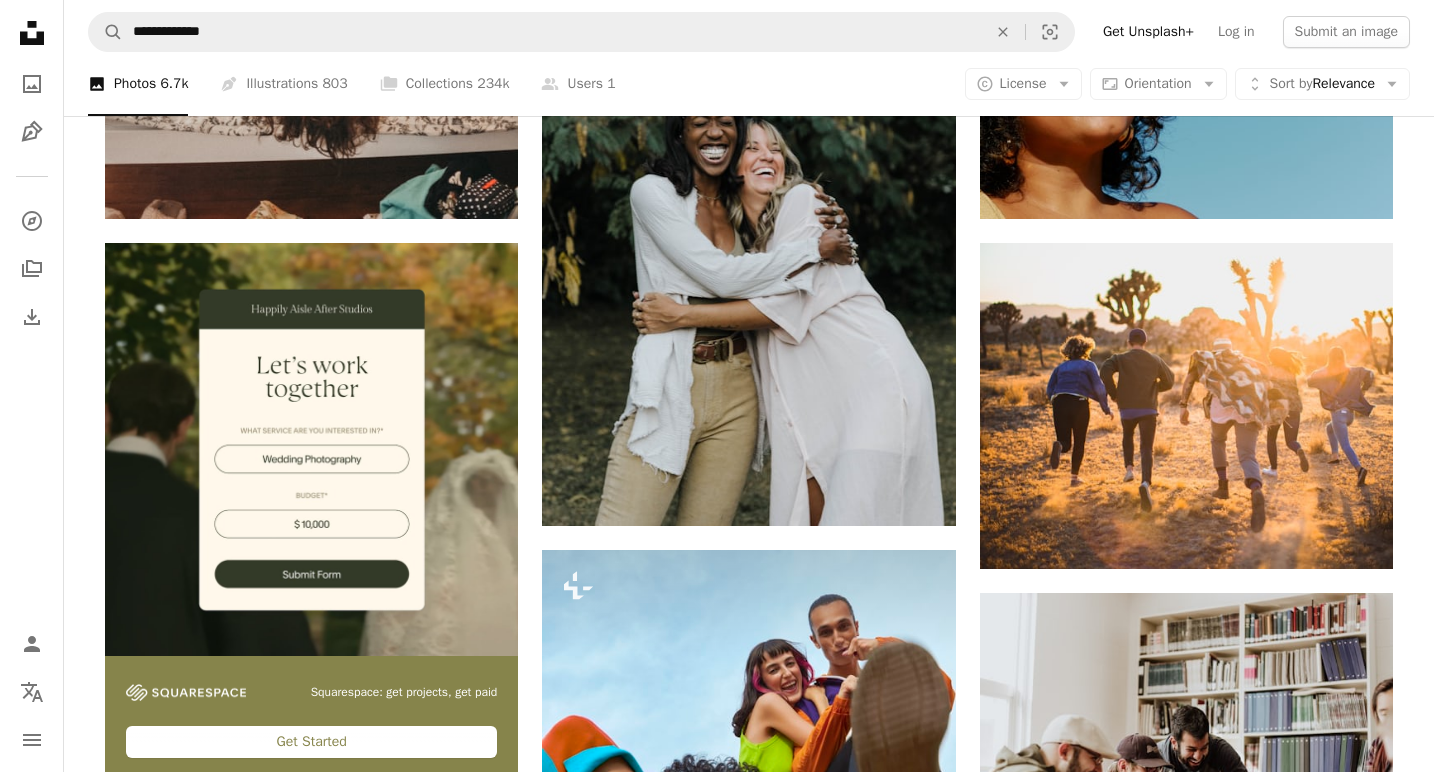 click on "An X shape" at bounding box center [20, 20] 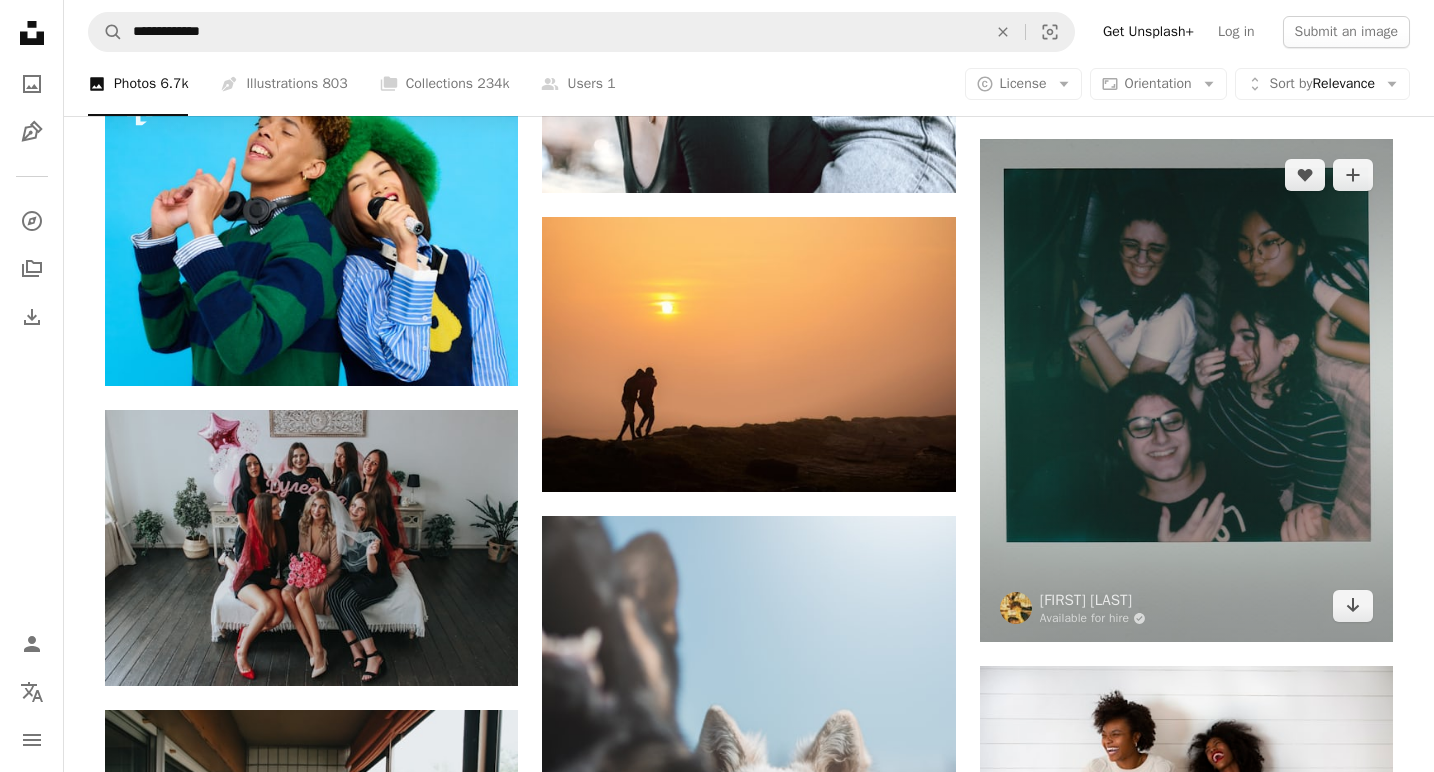 scroll, scrollTop: 10769, scrollLeft: 0, axis: vertical 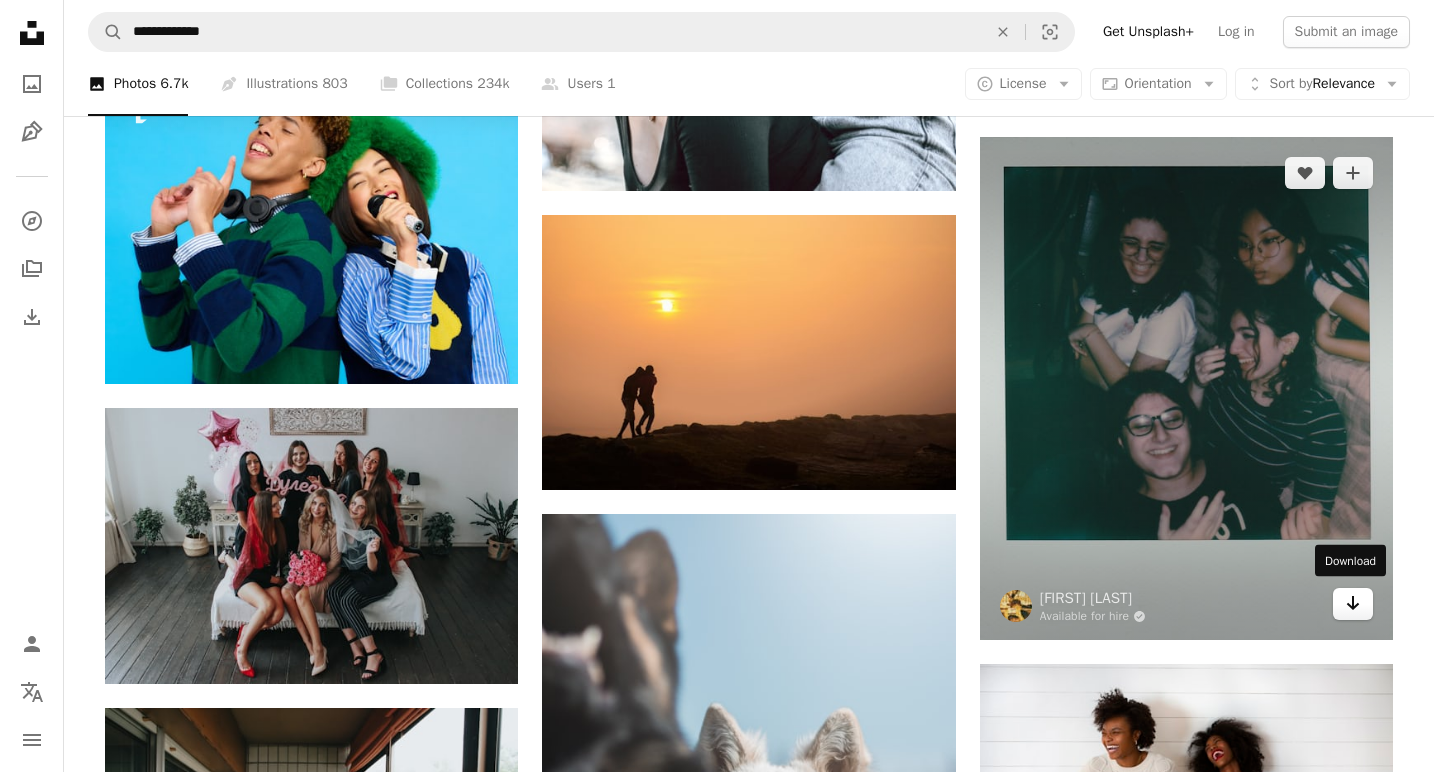 click on "Arrow pointing down" 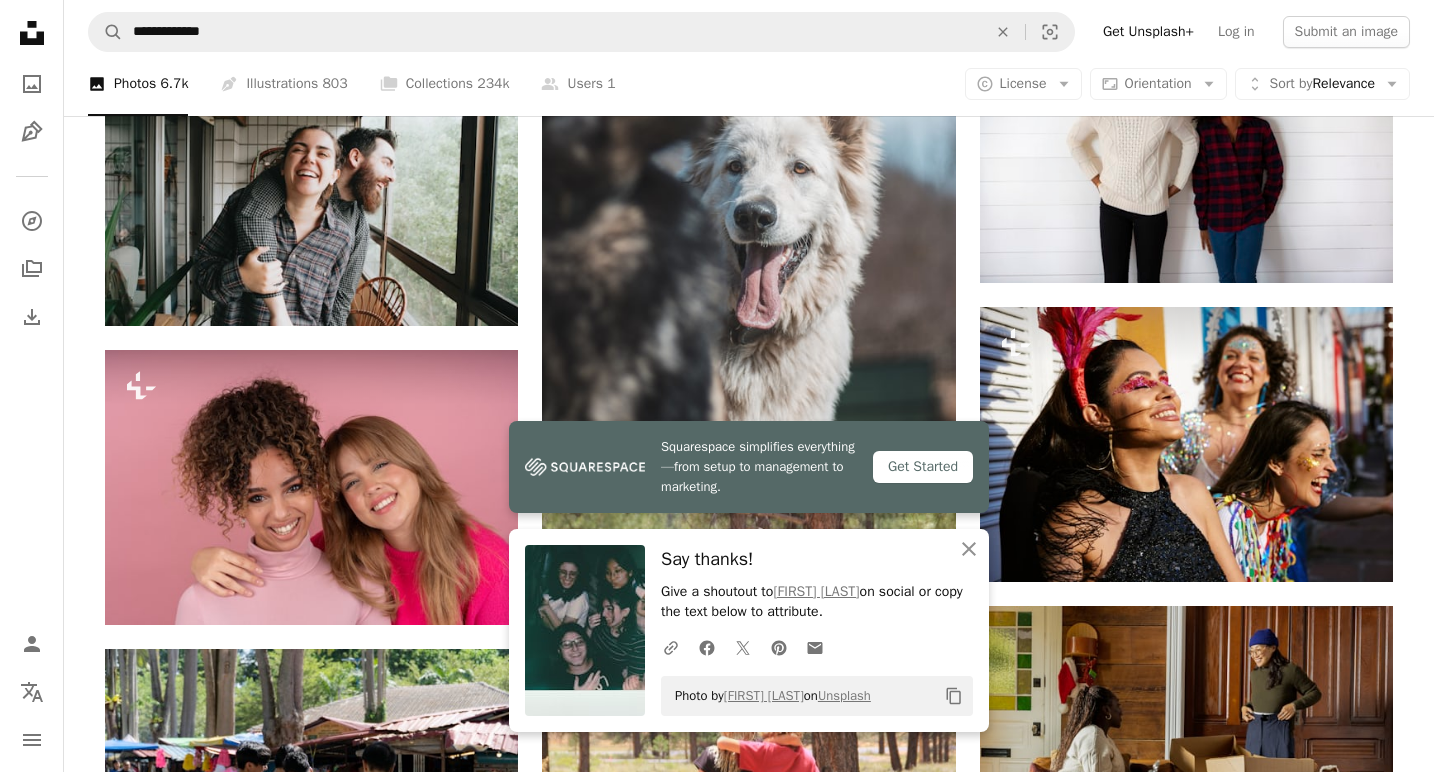 scroll, scrollTop: 11433, scrollLeft: 0, axis: vertical 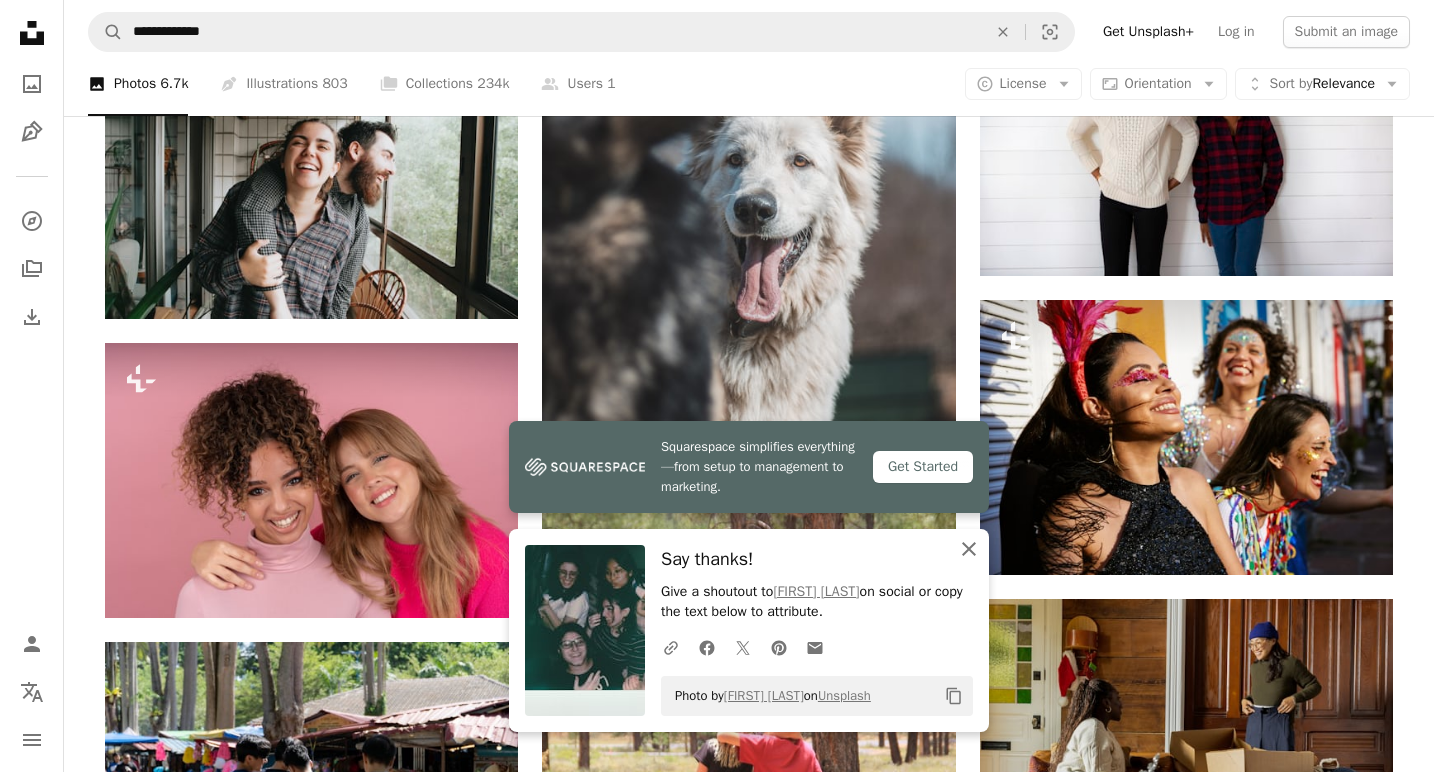 click on "An X shape" 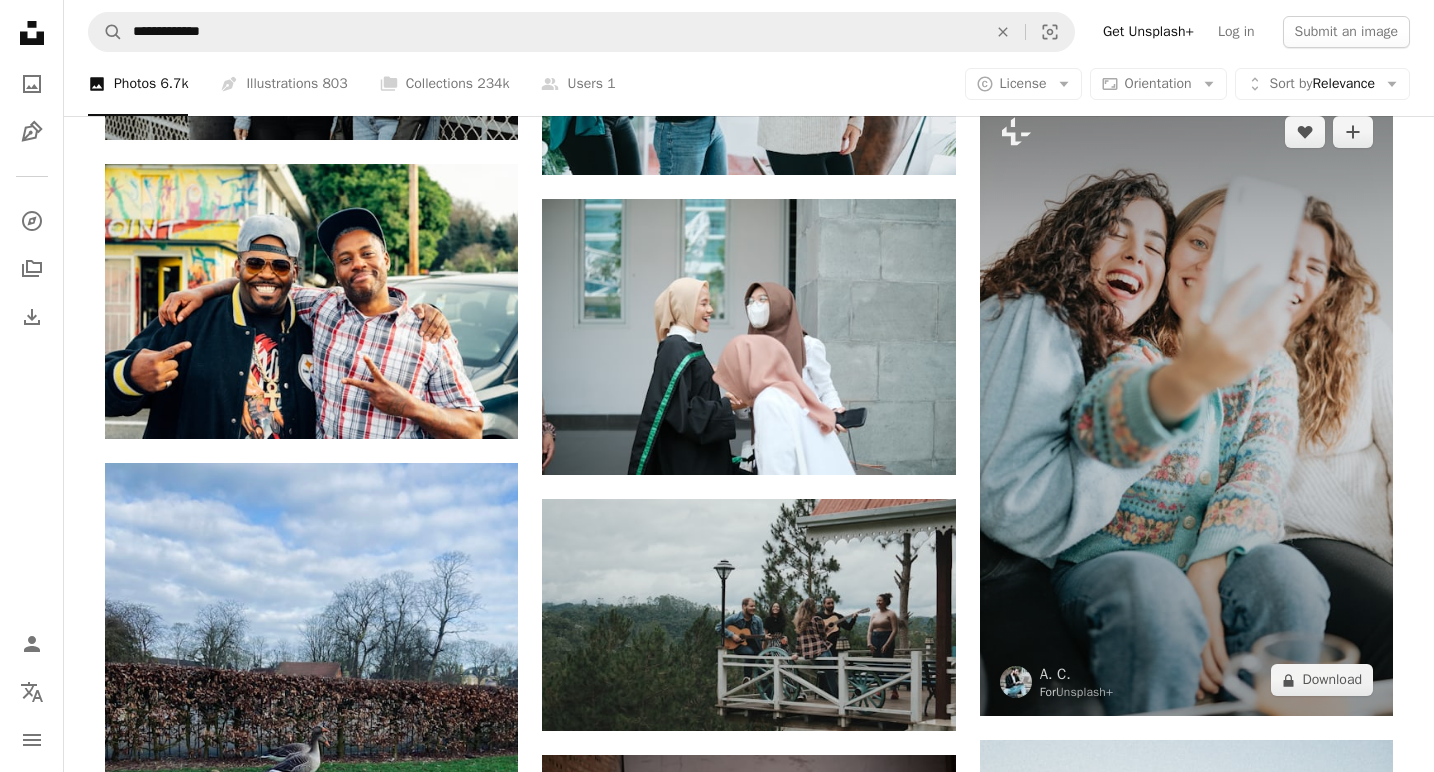 scroll, scrollTop: 16526, scrollLeft: 0, axis: vertical 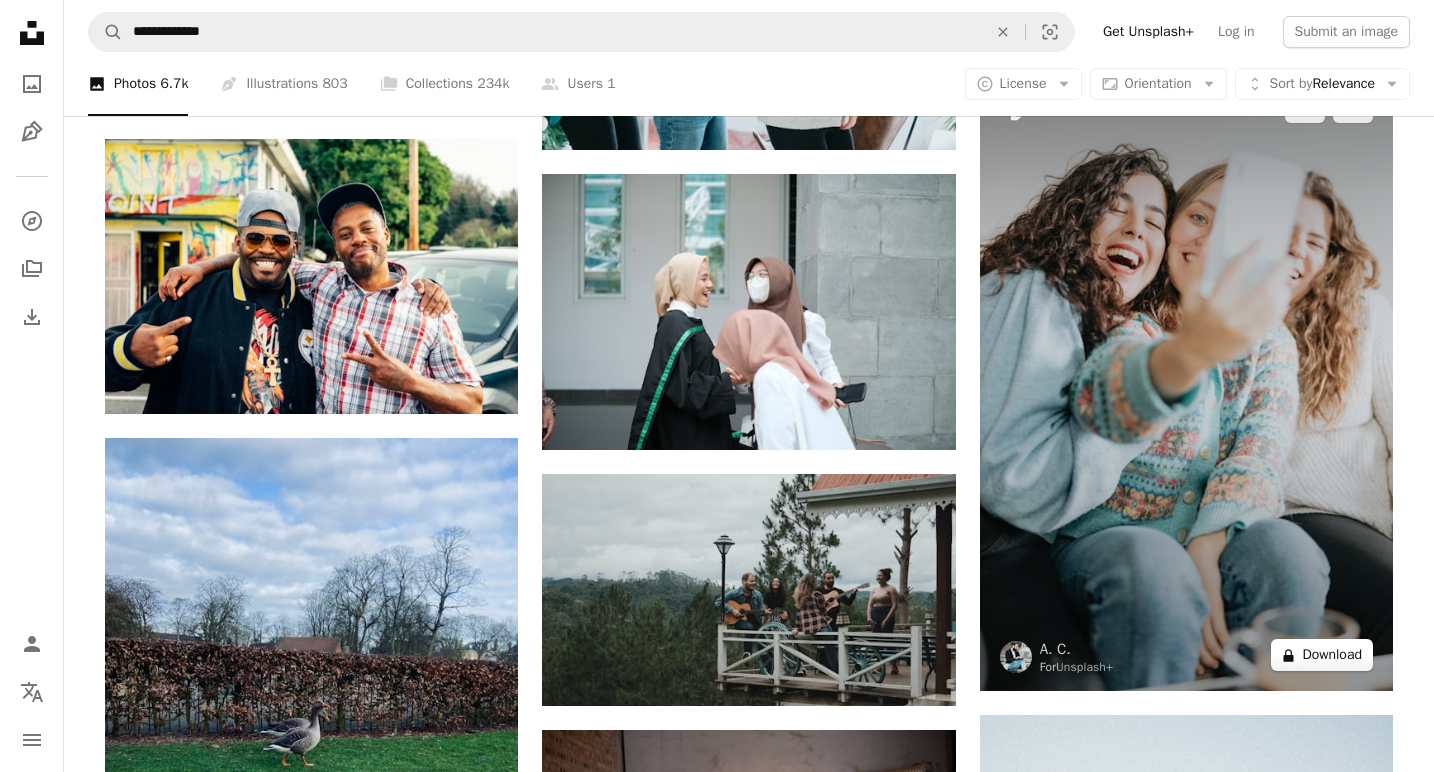 click on "A lock Download" at bounding box center [1322, 655] 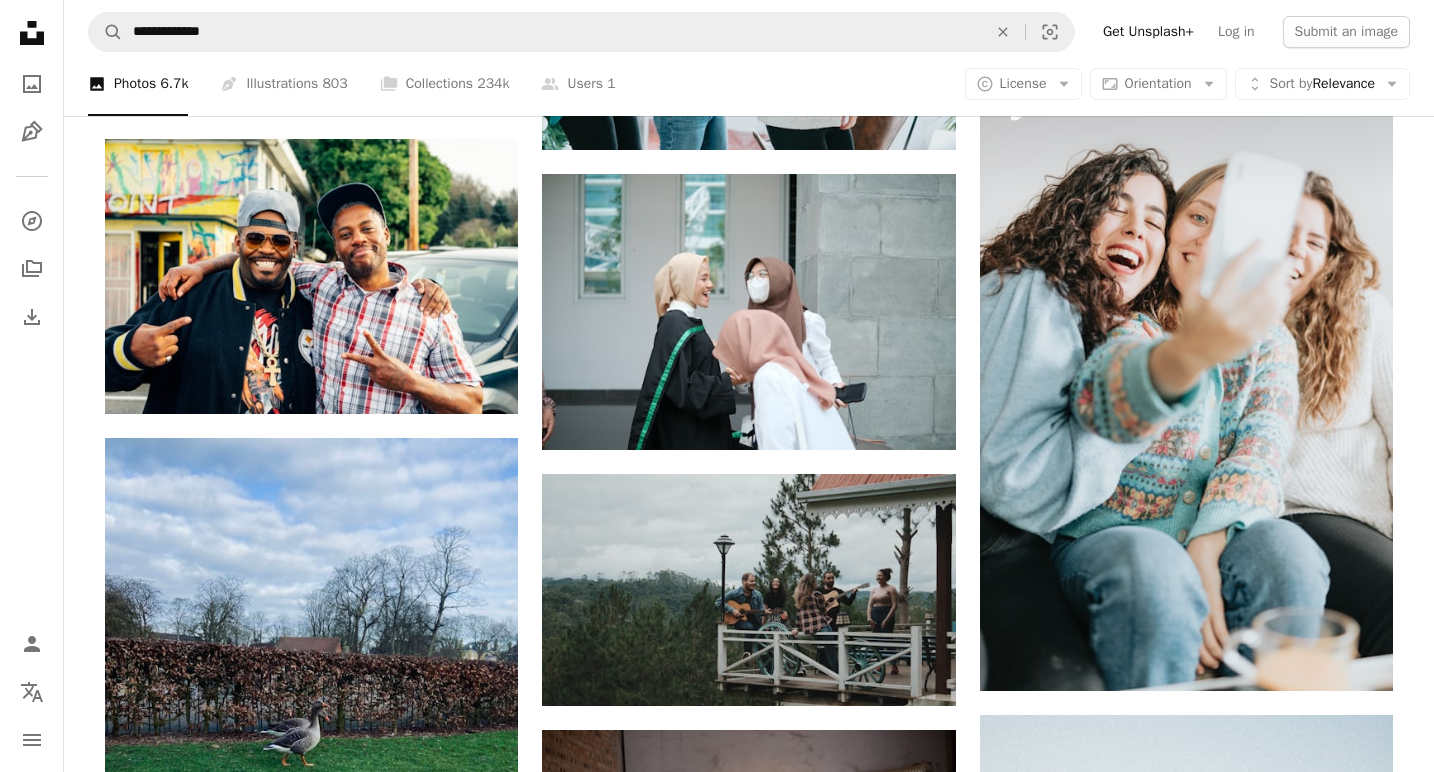 click on "An X shape" at bounding box center [20, 20] 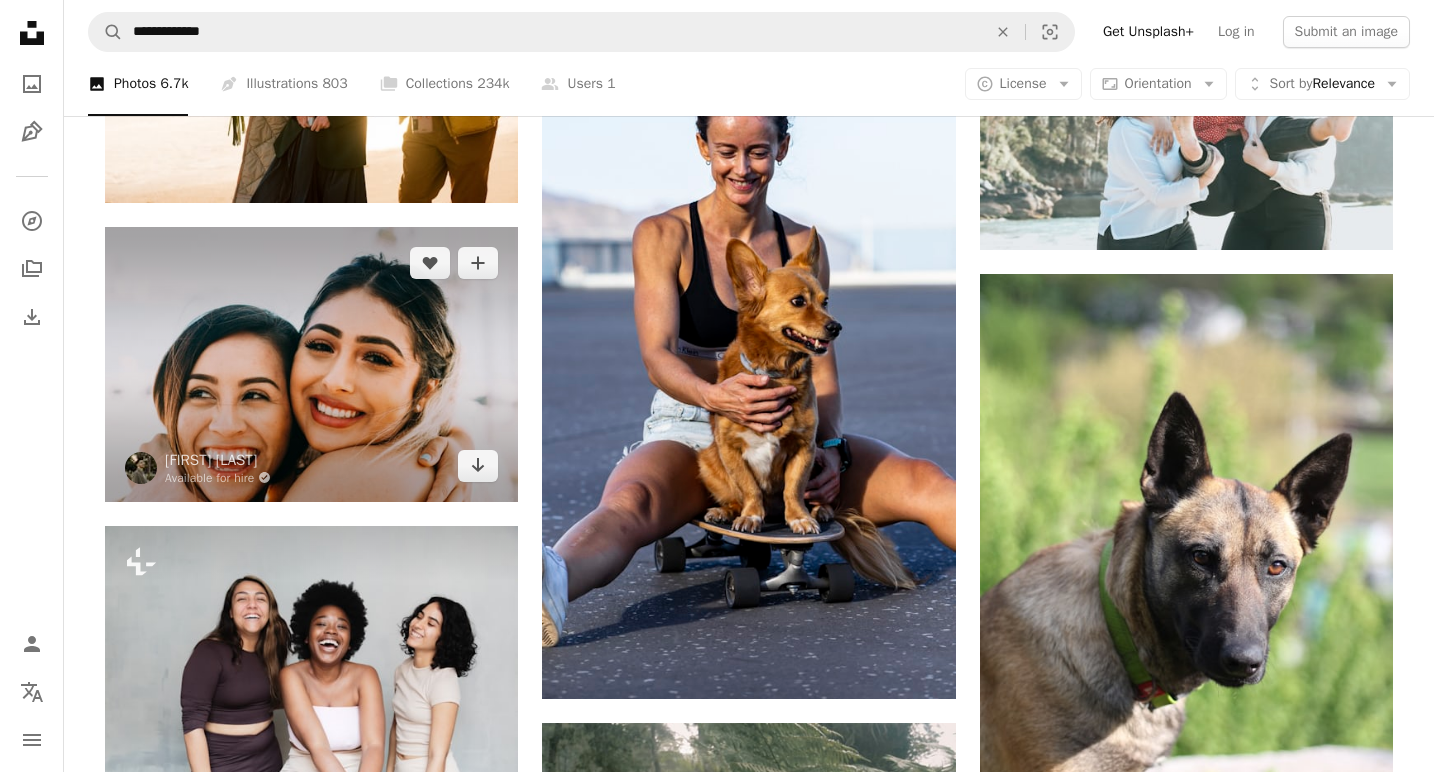 scroll, scrollTop: 18158, scrollLeft: 0, axis: vertical 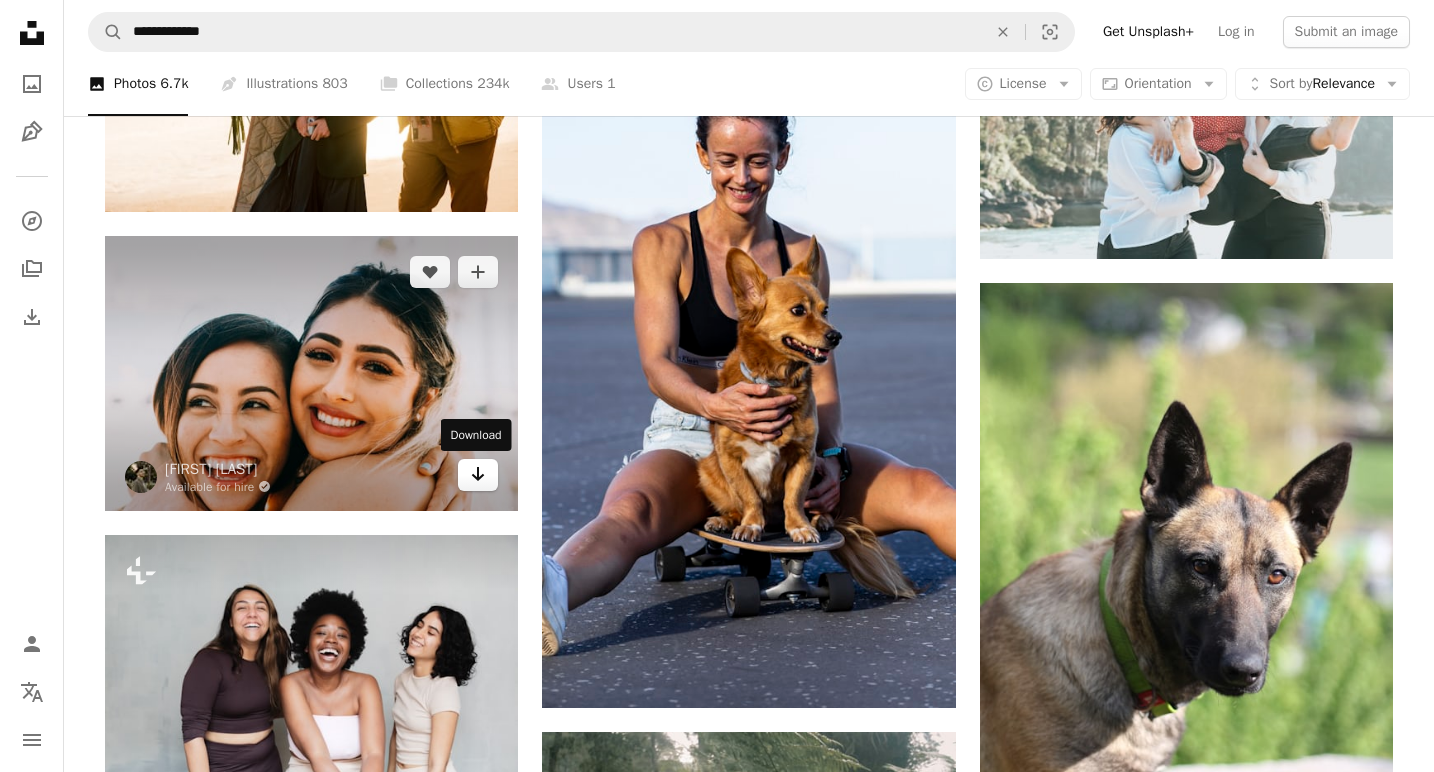 click on "Arrow pointing down" 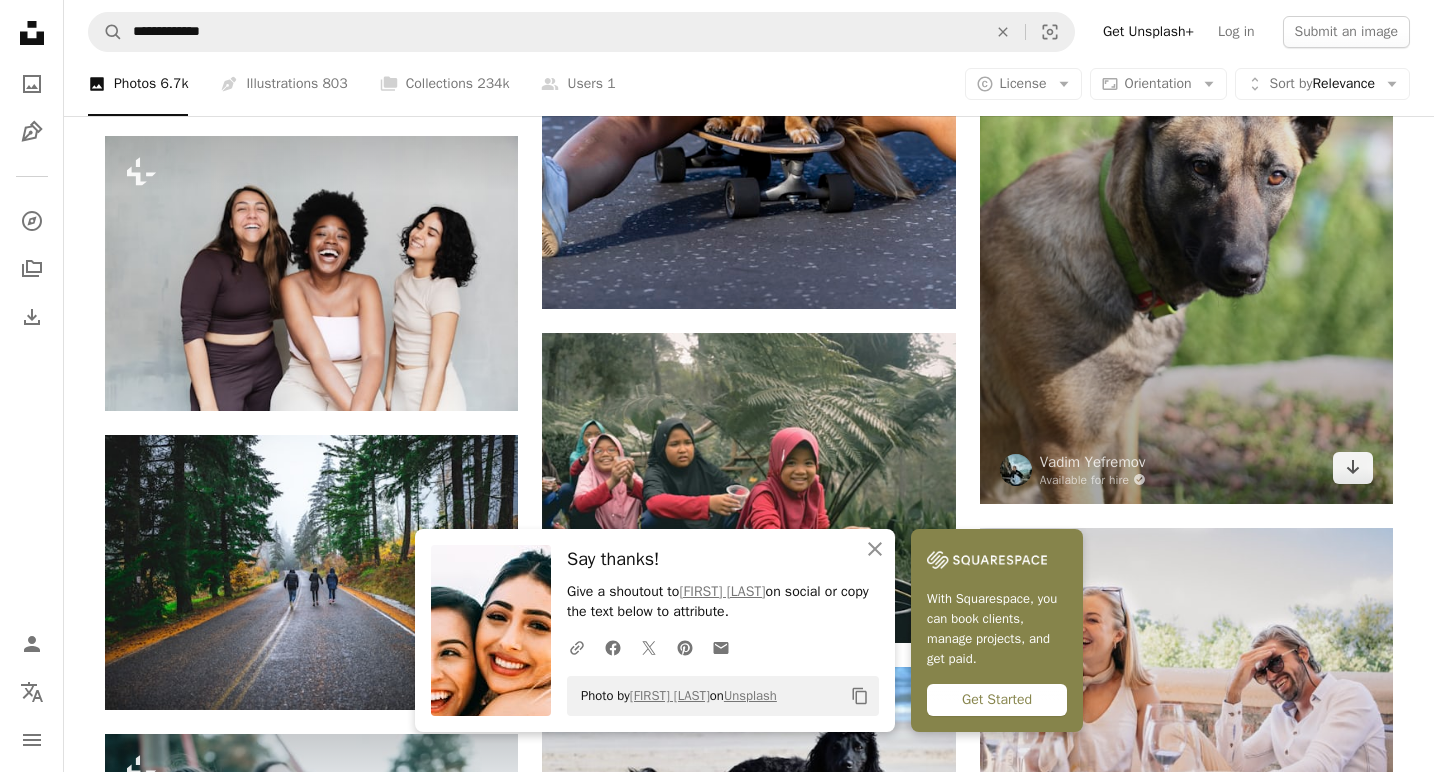 scroll, scrollTop: 18560, scrollLeft: 0, axis: vertical 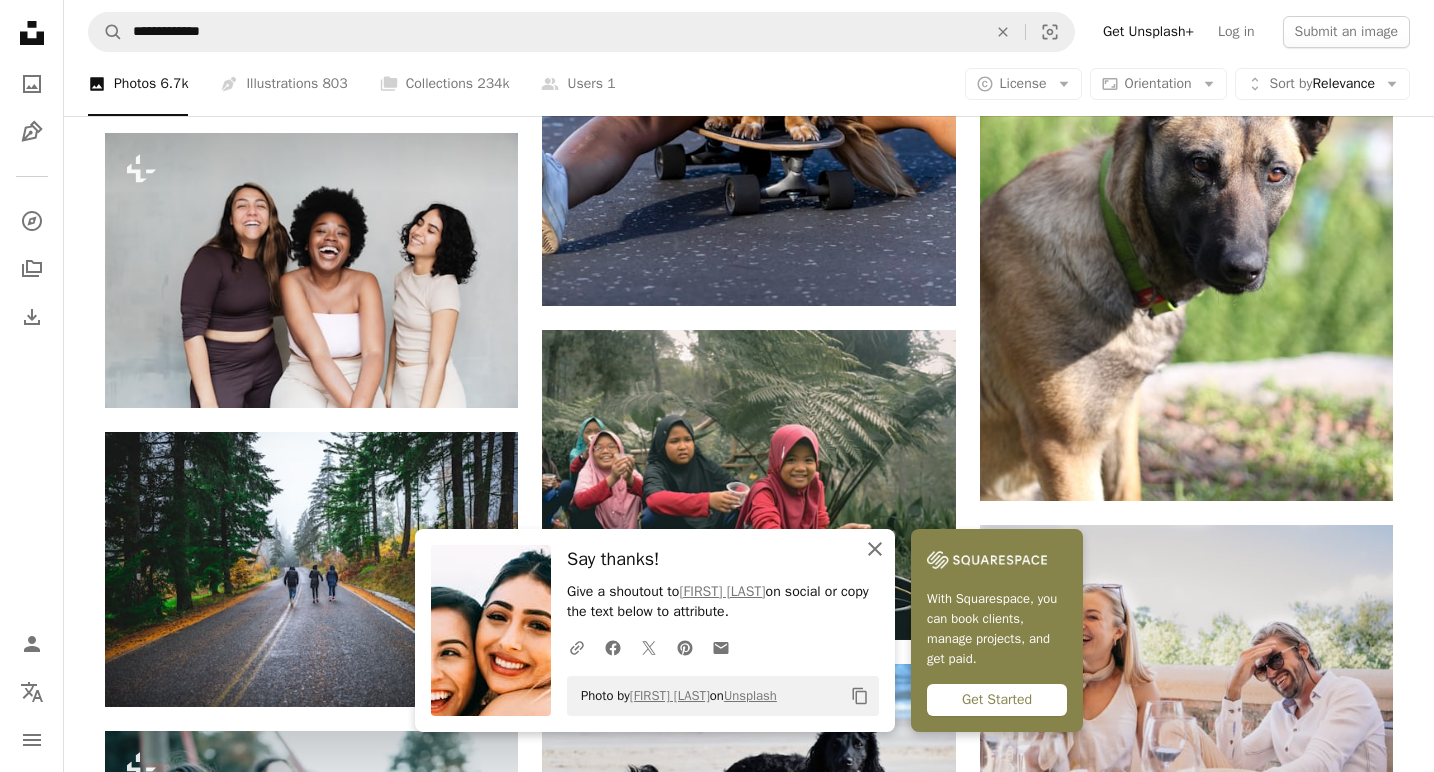 click on "An X shape" 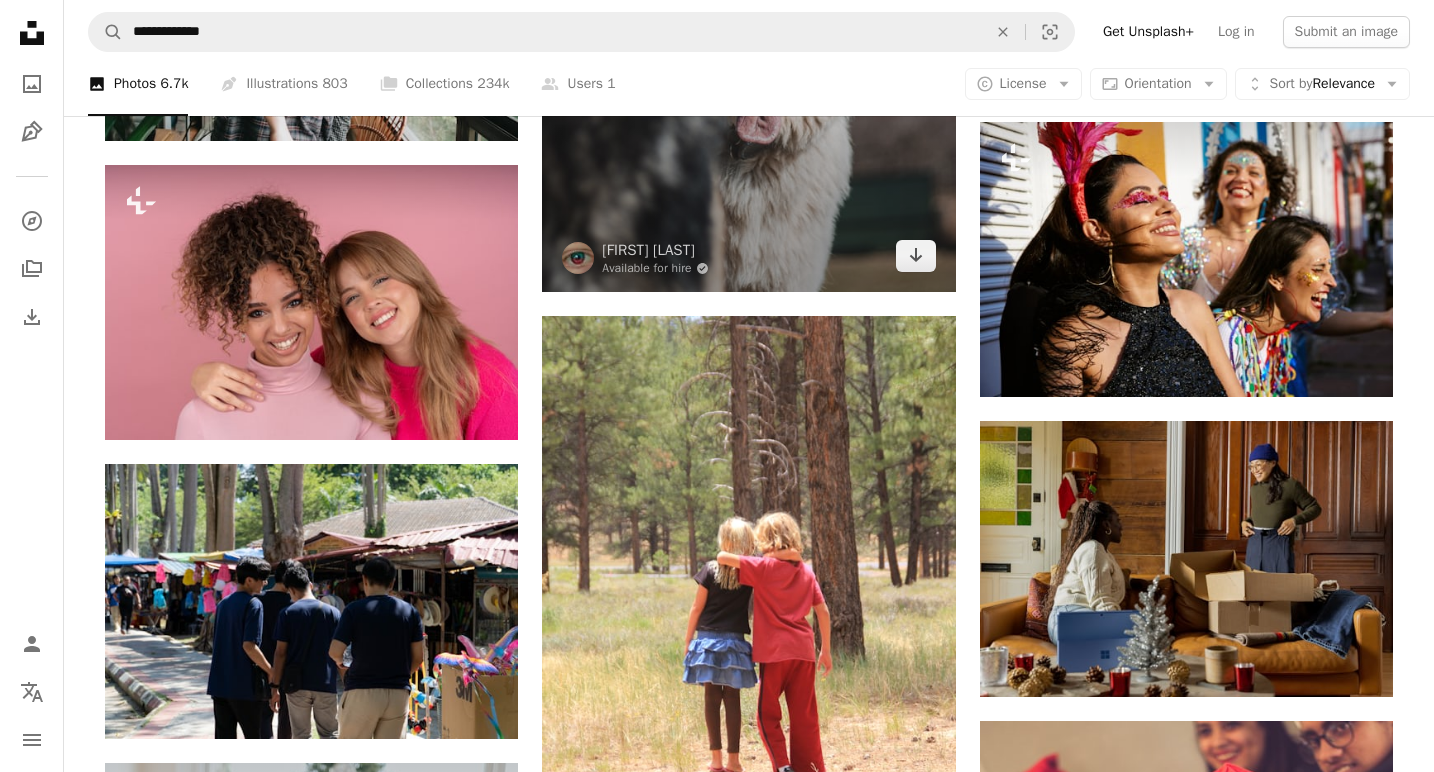 scroll, scrollTop: 11178, scrollLeft: 0, axis: vertical 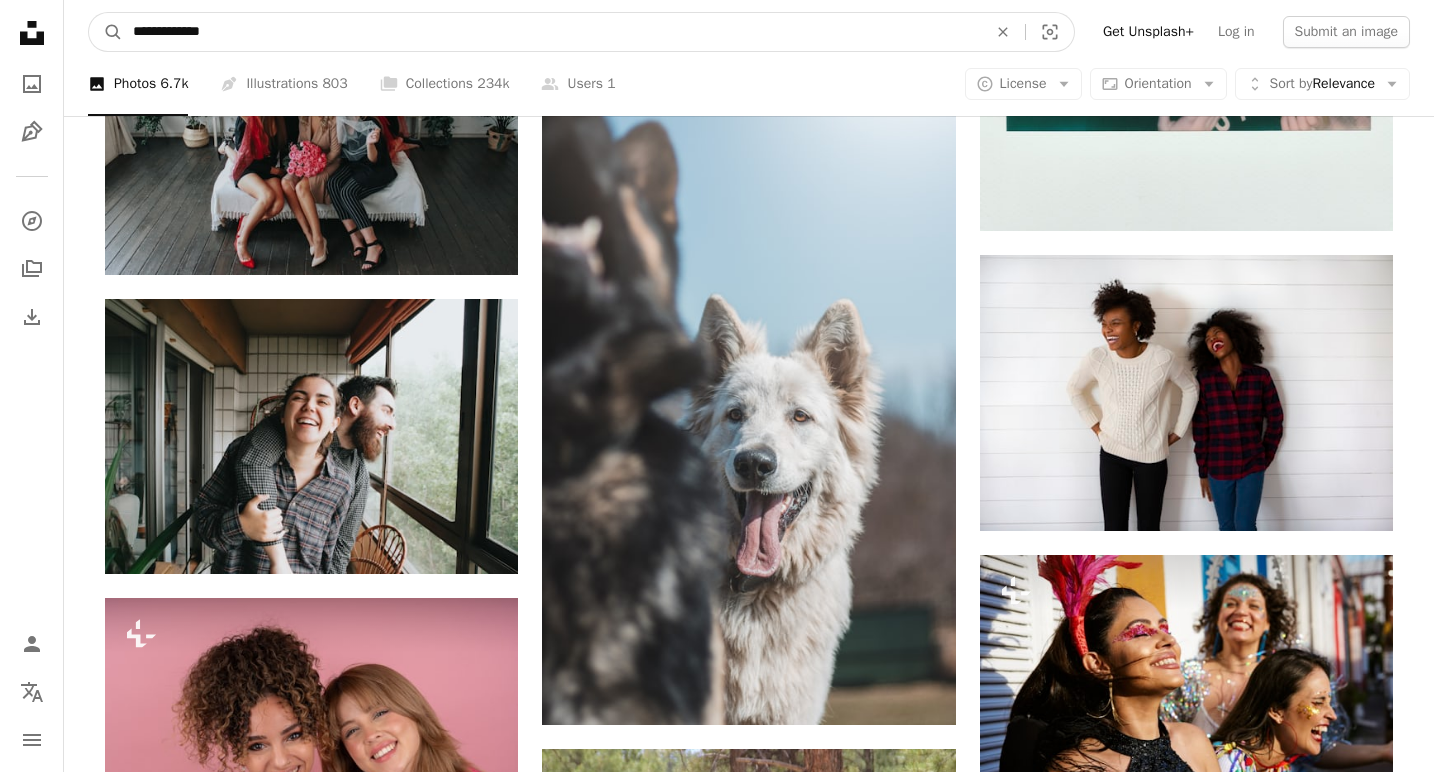 drag, startPoint x: 230, startPoint y: 37, endPoint x: 175, endPoint y: 36, distance: 55.00909 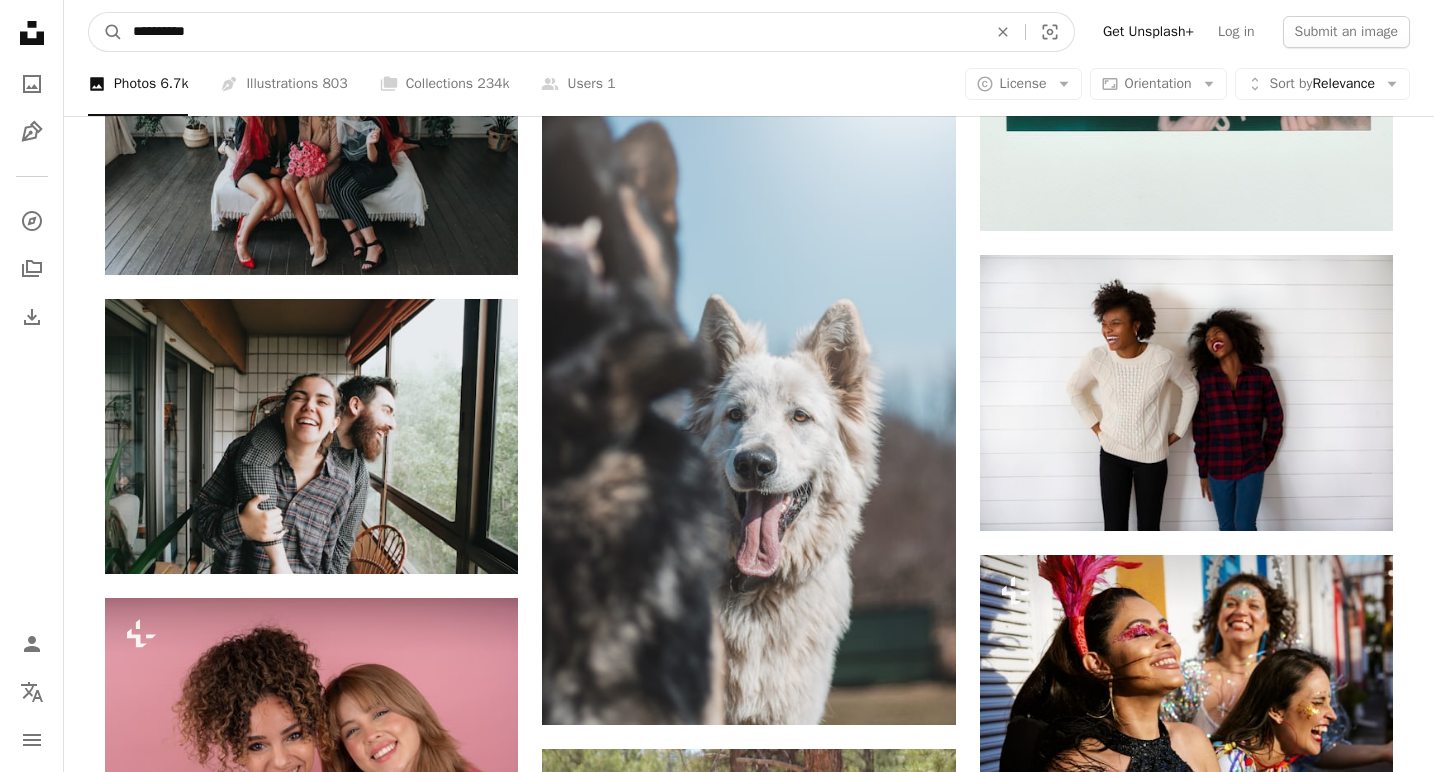 type on "**********" 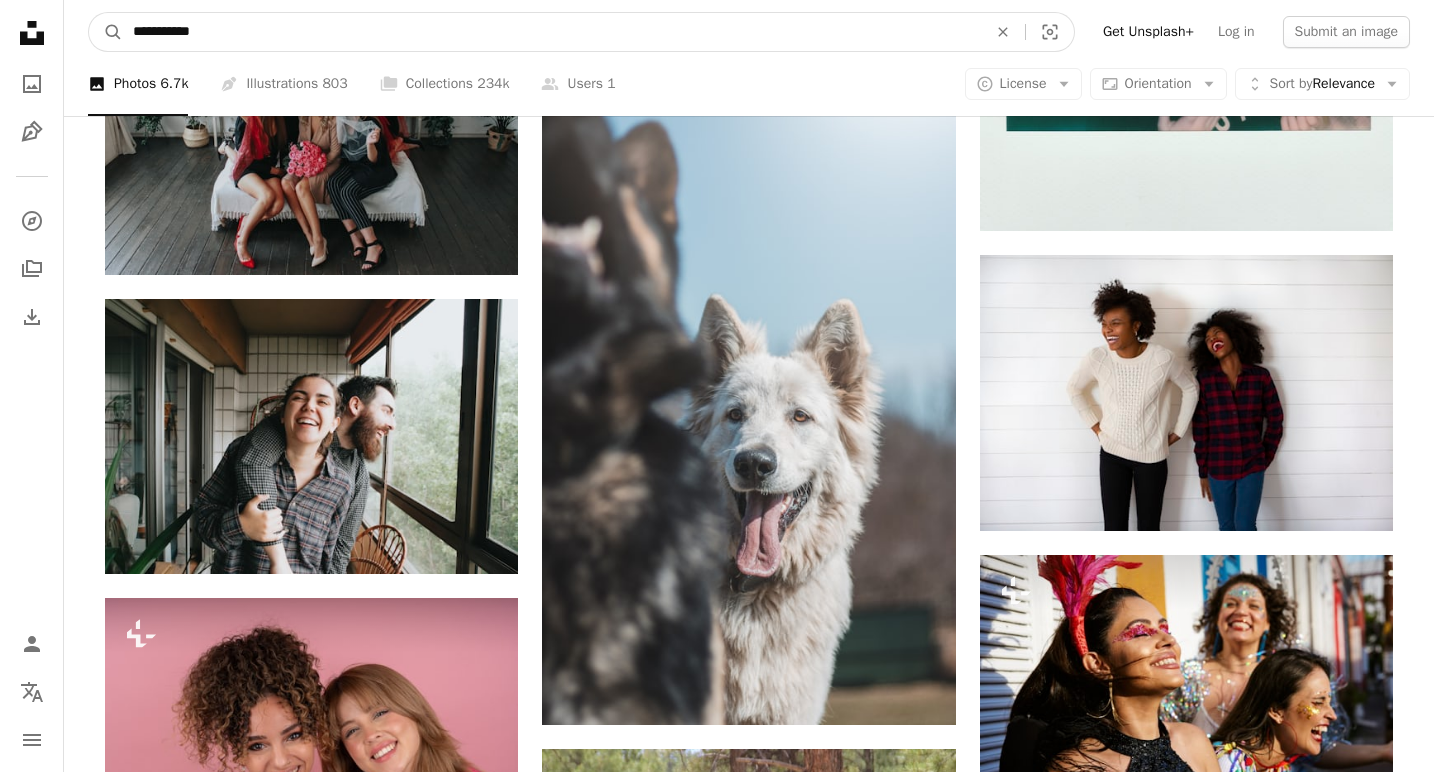 click on "A magnifying glass" at bounding box center (106, 32) 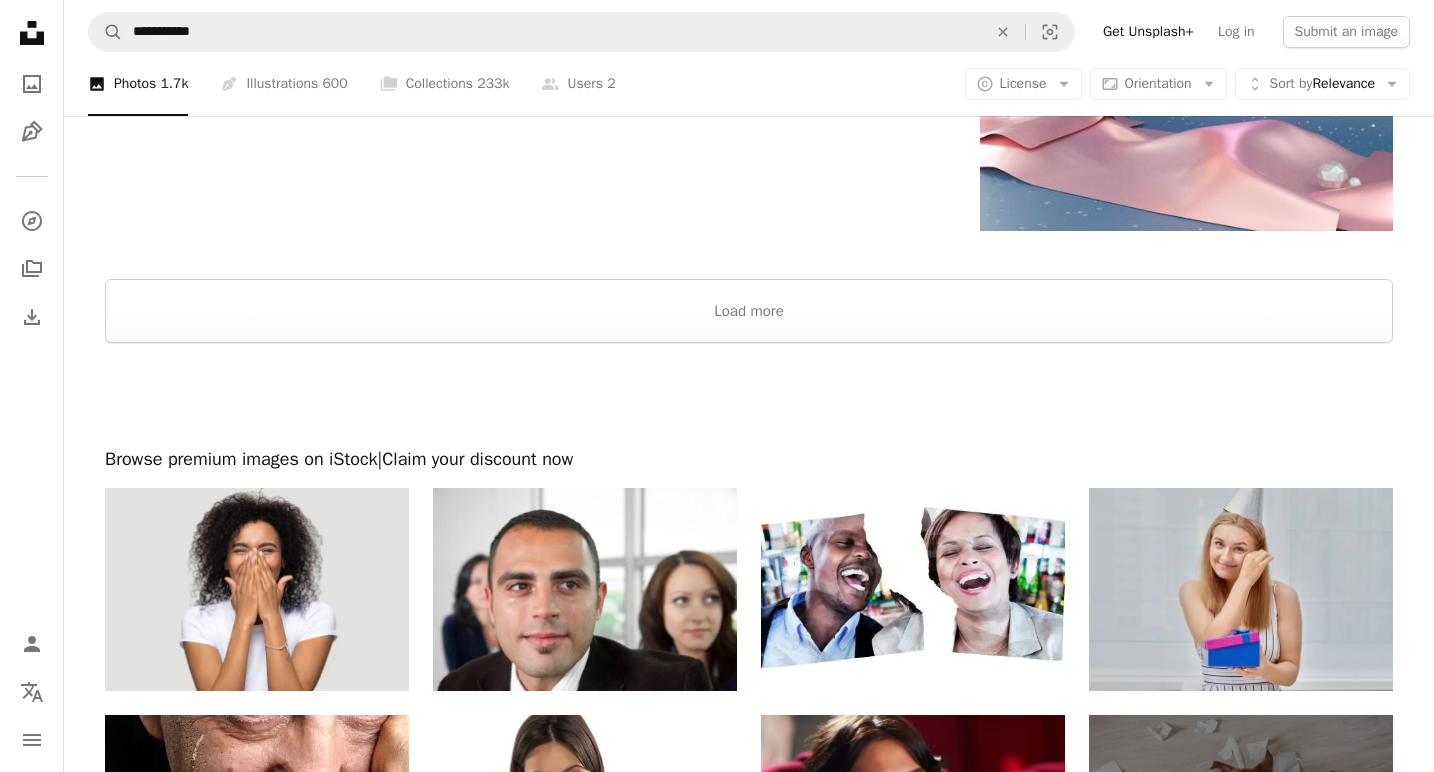 scroll, scrollTop: 3936, scrollLeft: 0, axis: vertical 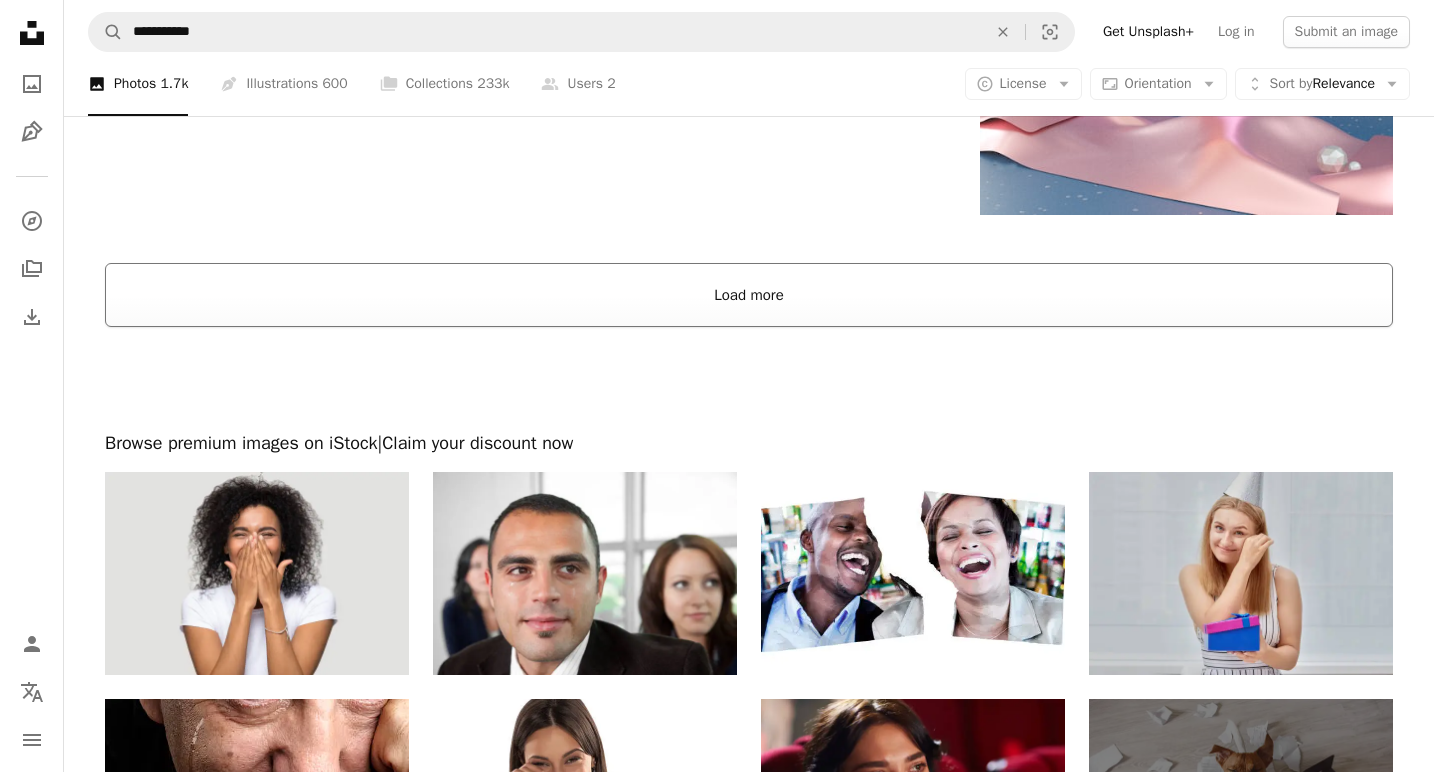 click on "Load more" at bounding box center [749, 295] 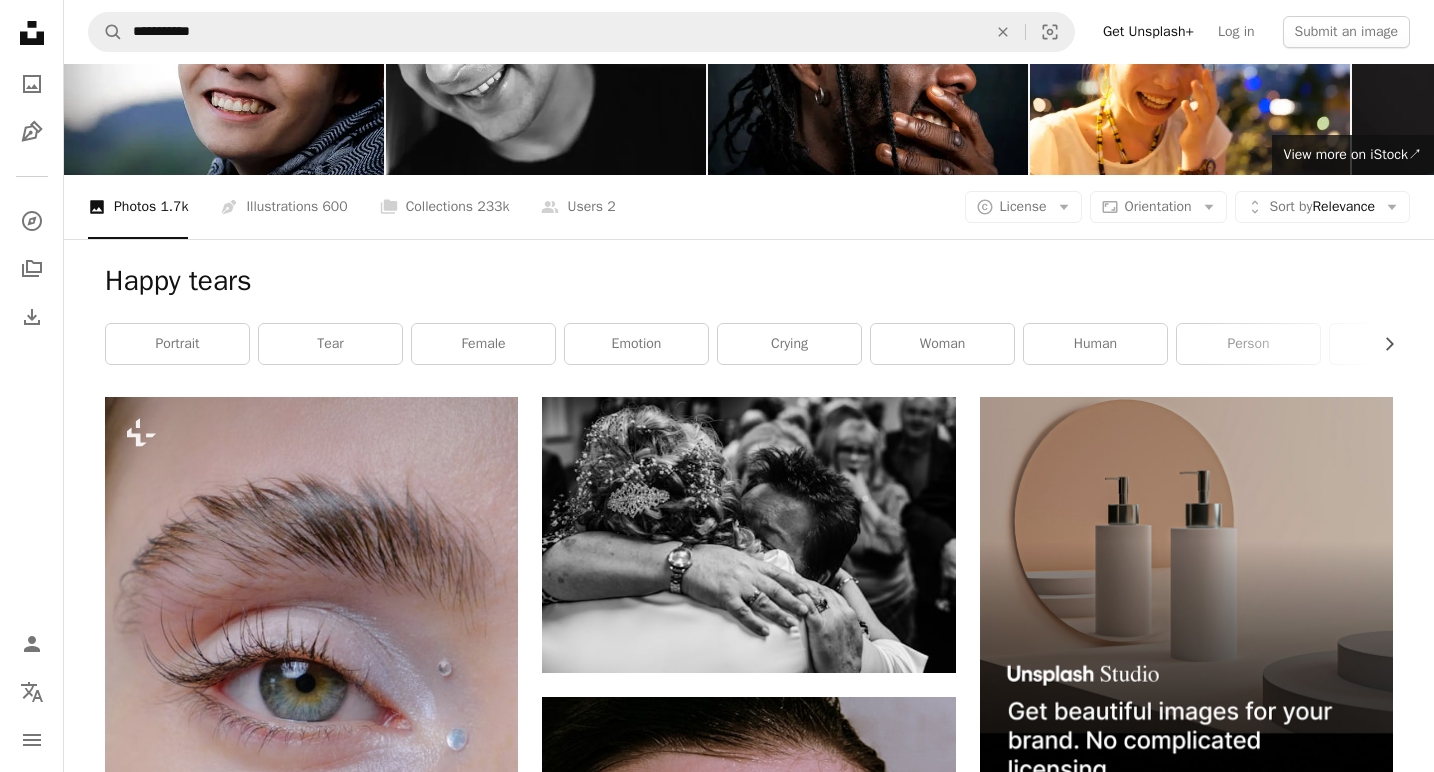scroll, scrollTop: 104, scrollLeft: 0, axis: vertical 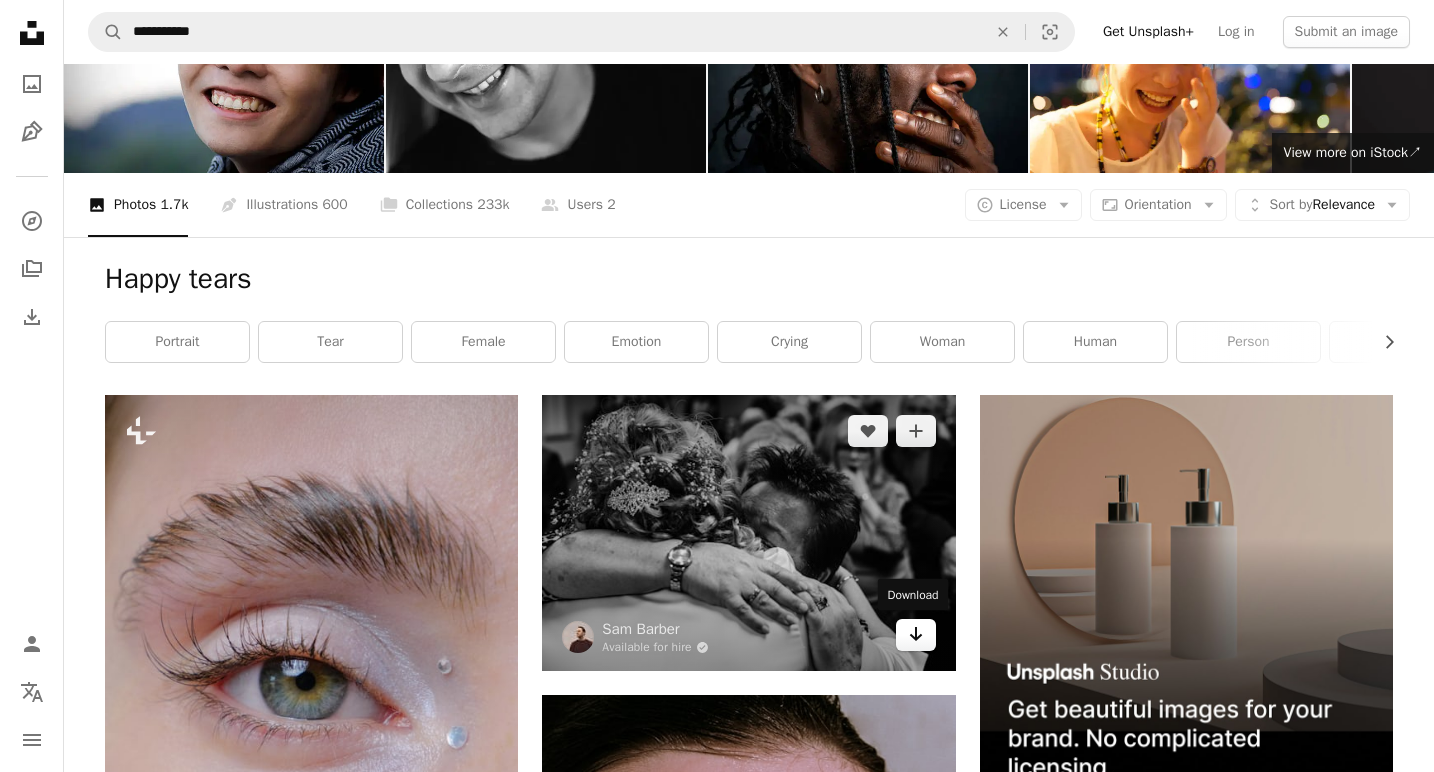 click on "Arrow pointing down" 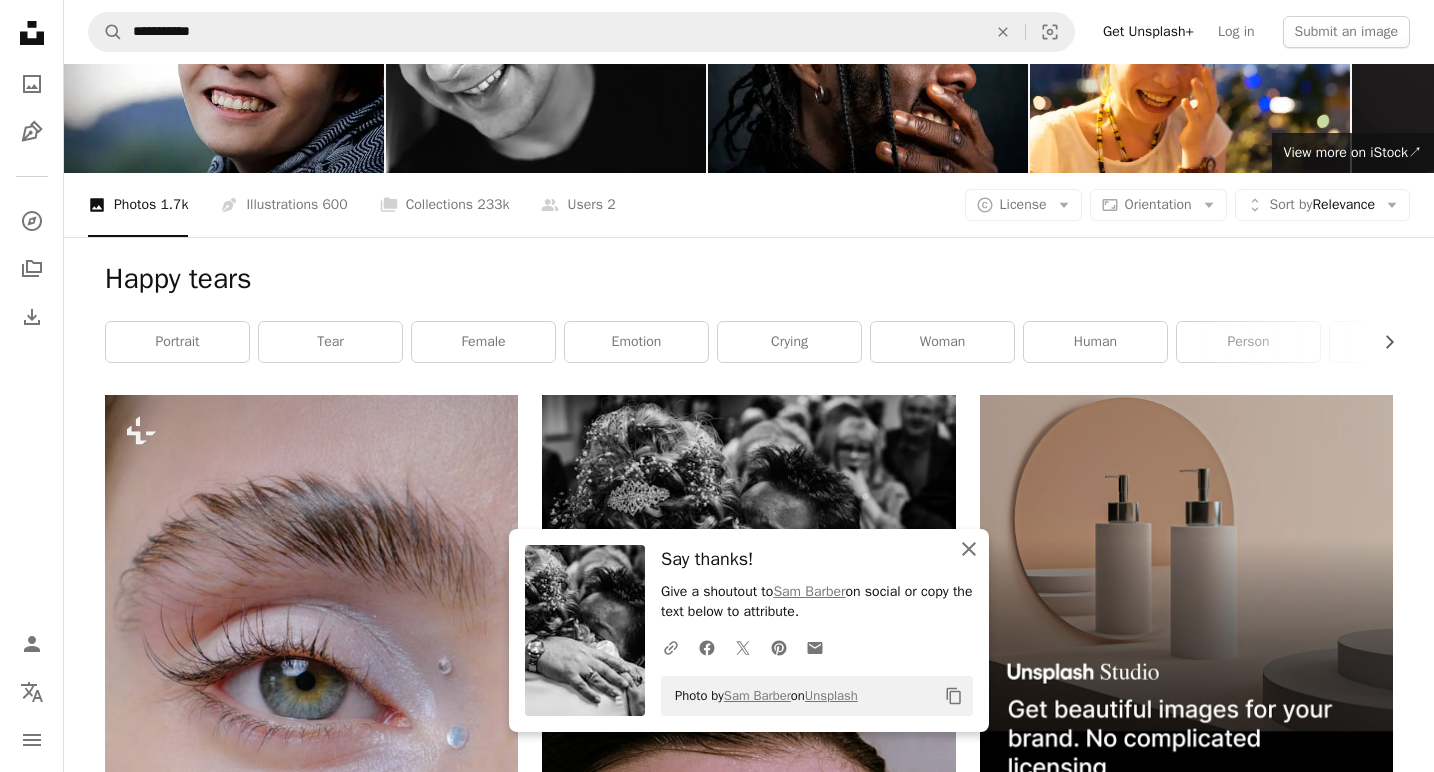 click 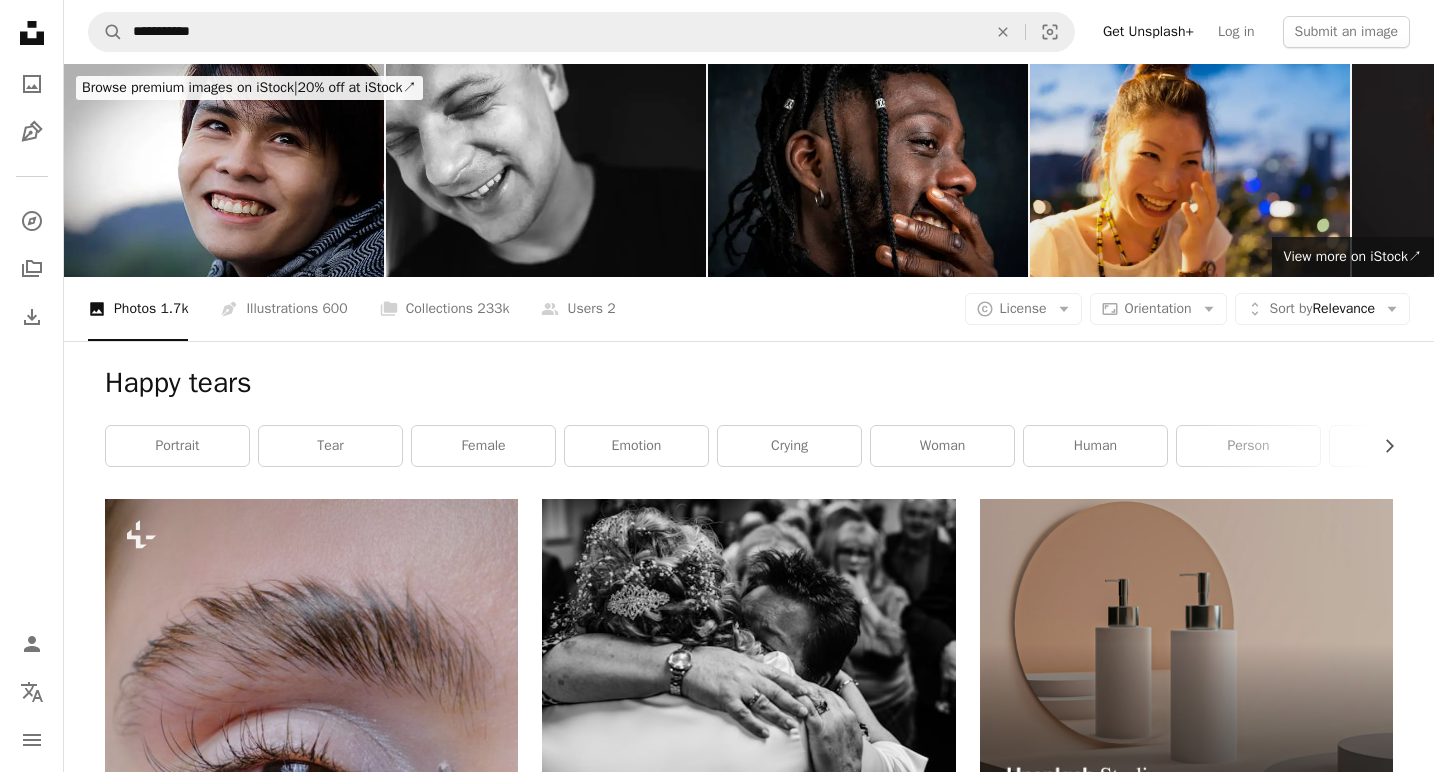 scroll, scrollTop: 0, scrollLeft: 0, axis: both 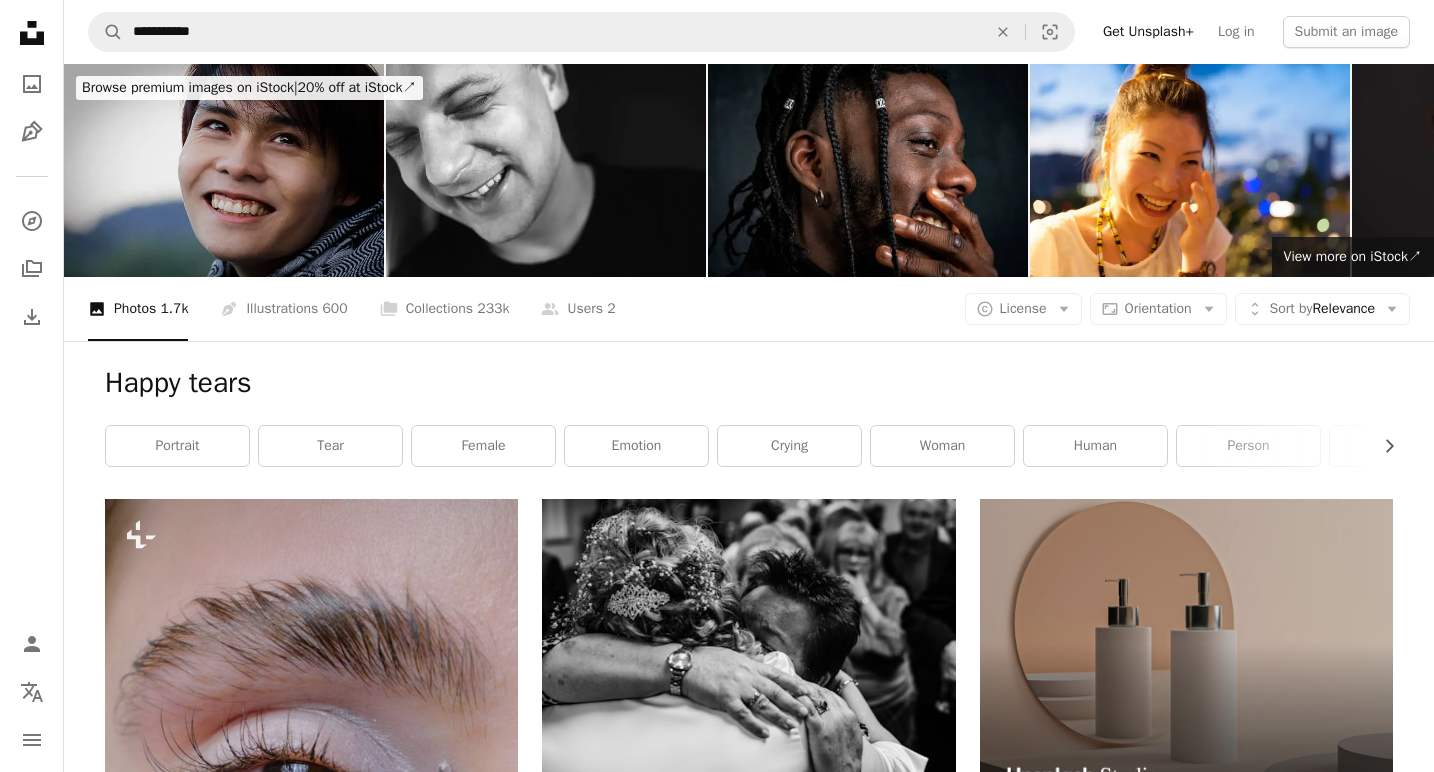 click at bounding box center (224, 170) 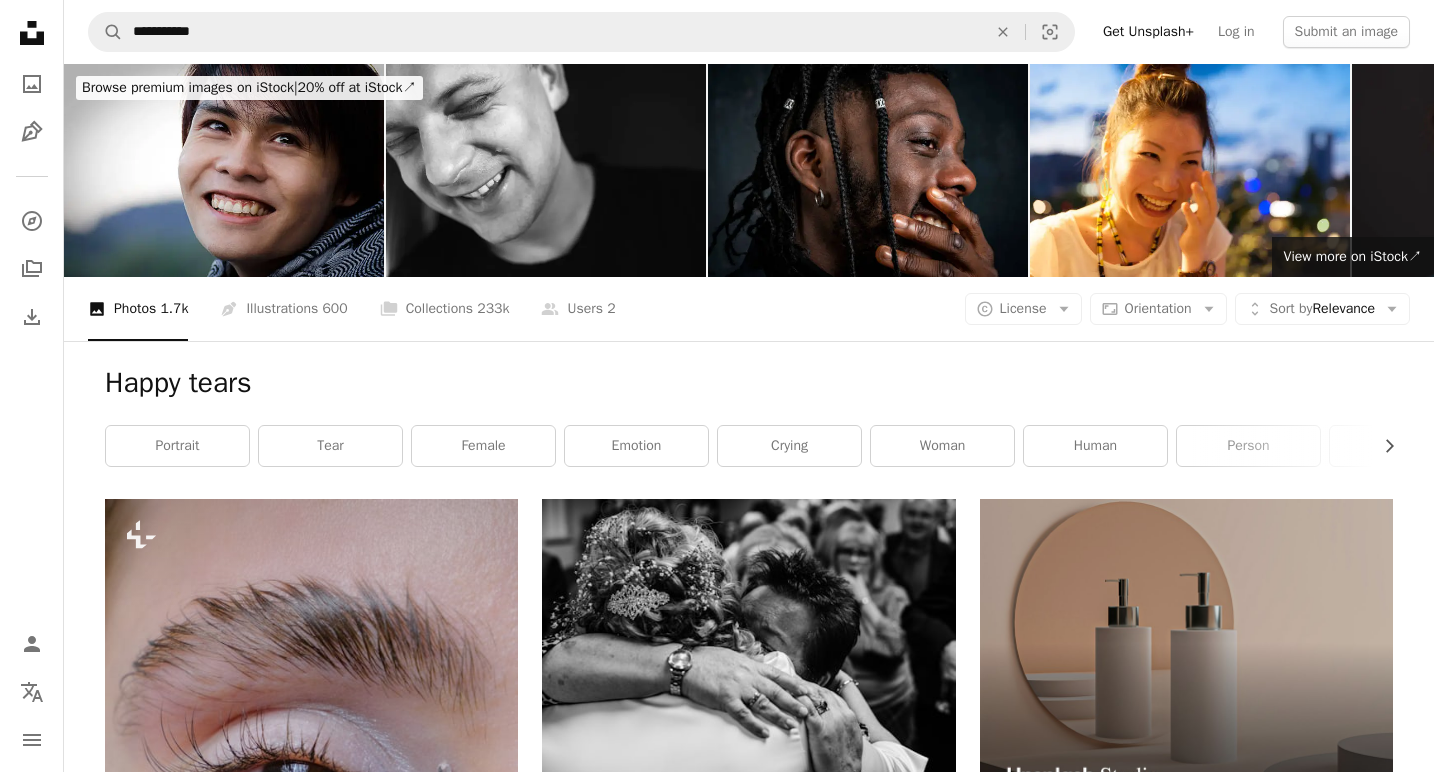 scroll, scrollTop: 0, scrollLeft: 0, axis: both 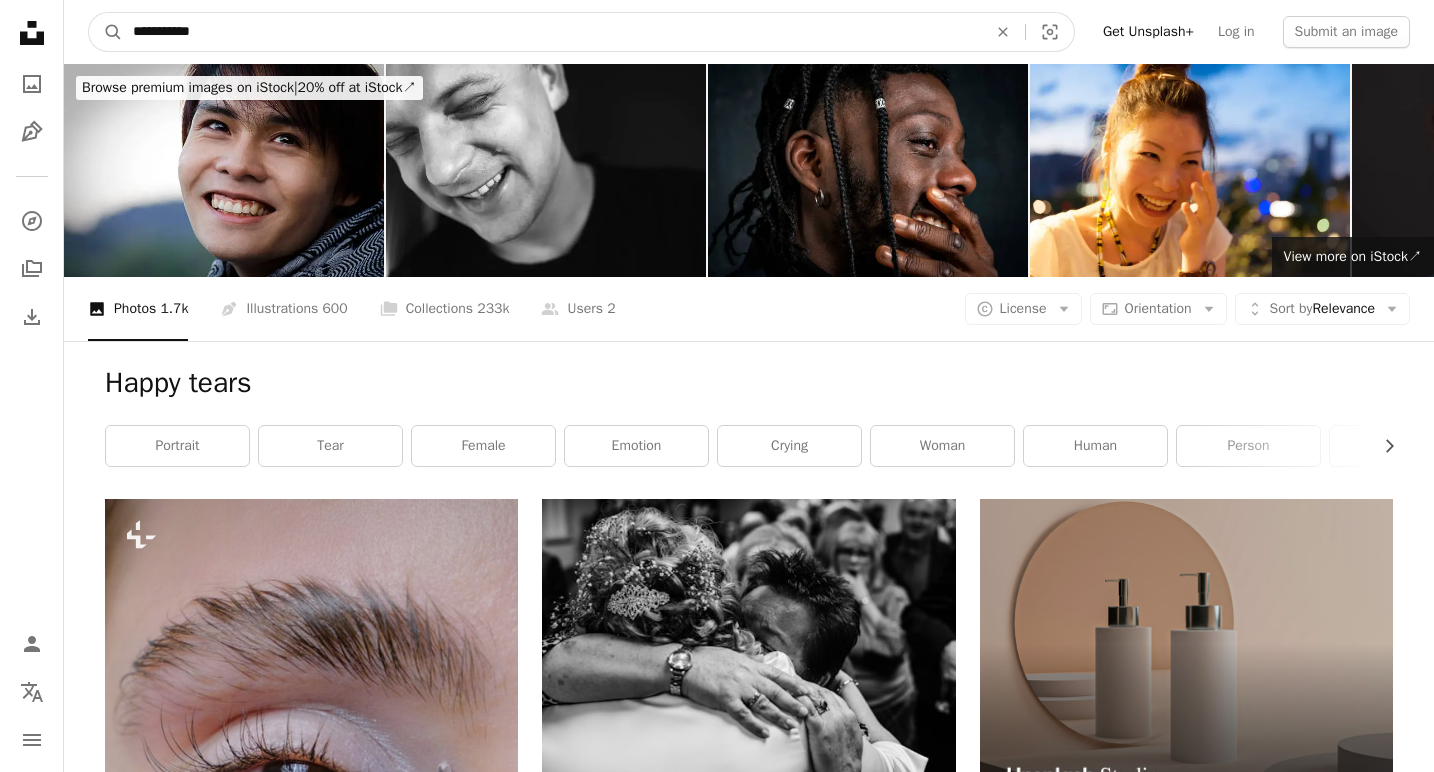 click on "**********" at bounding box center (552, 32) 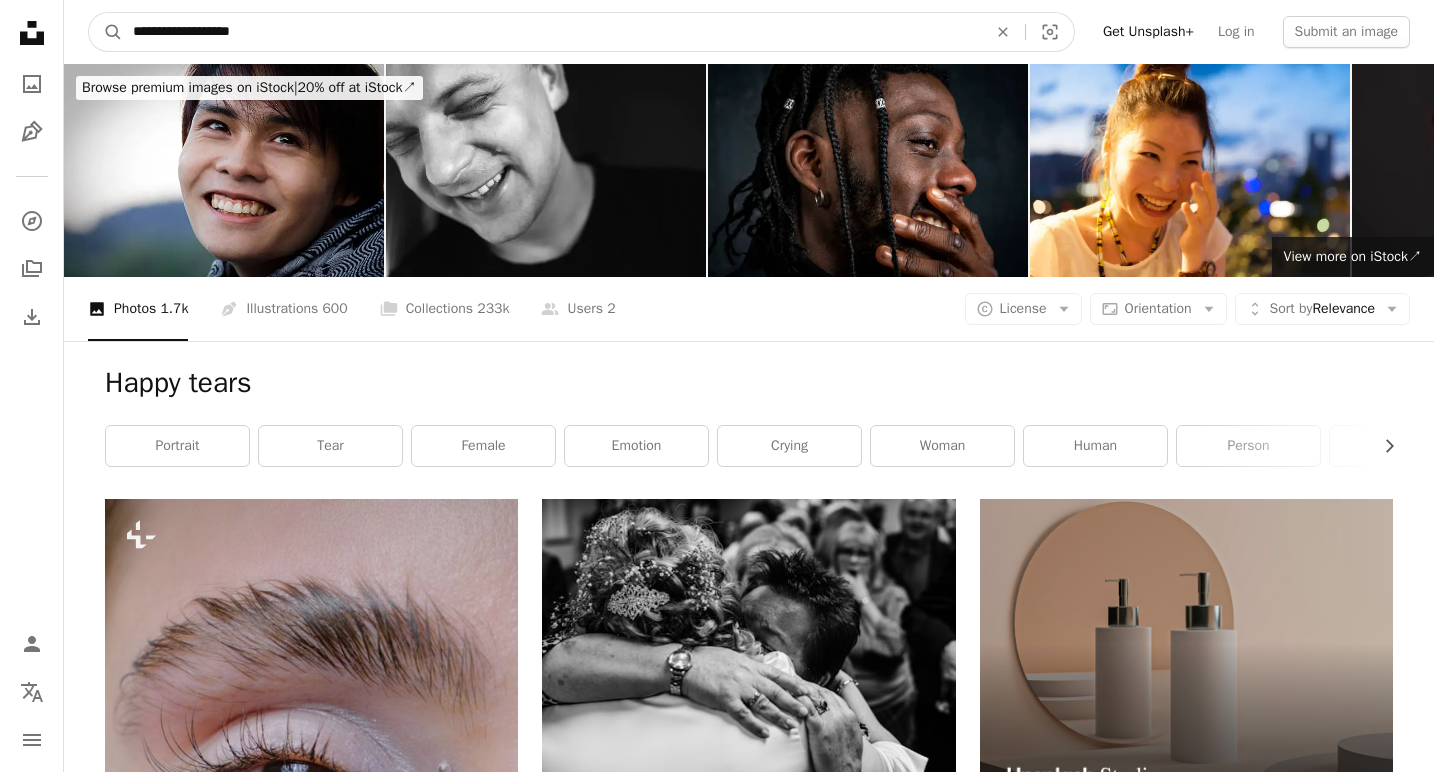 type on "**********" 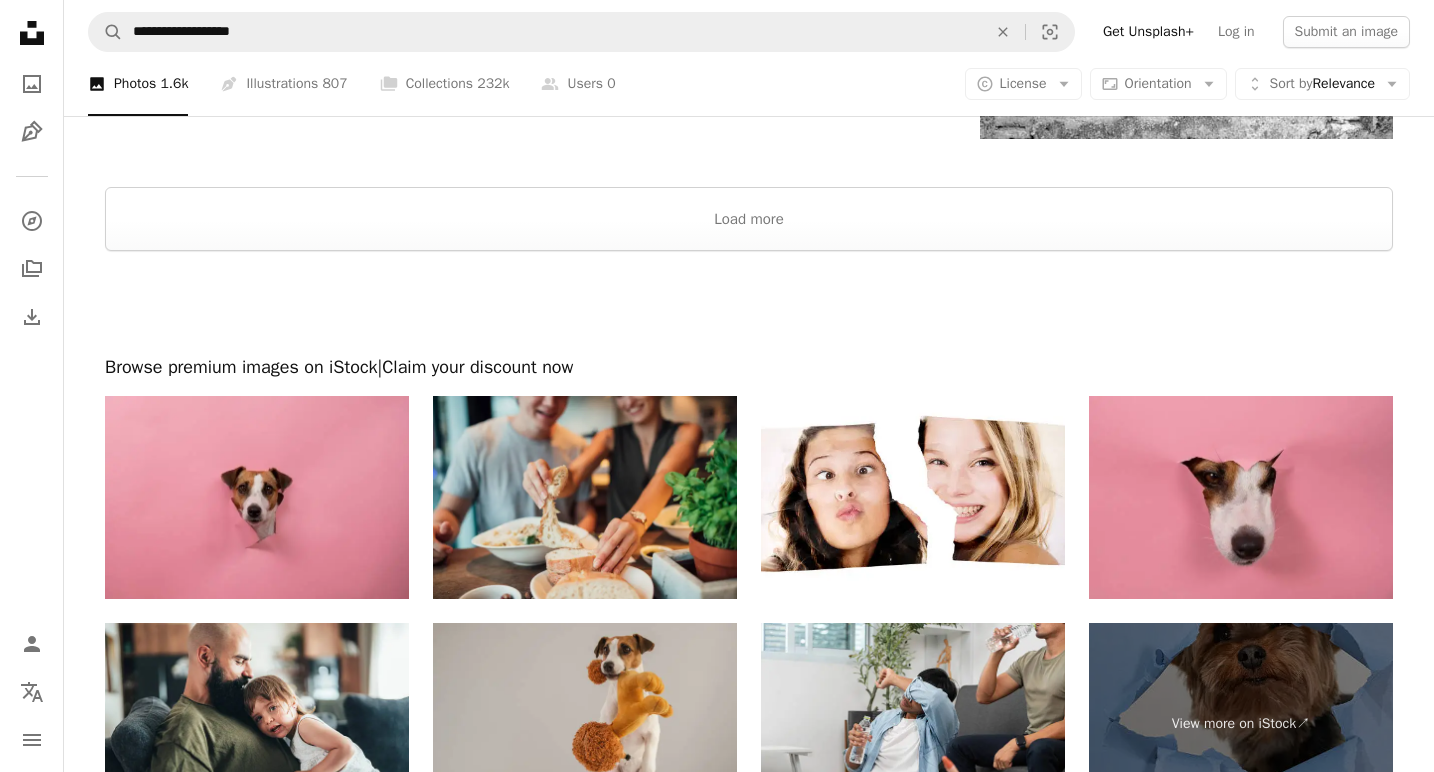 scroll, scrollTop: 3158, scrollLeft: 0, axis: vertical 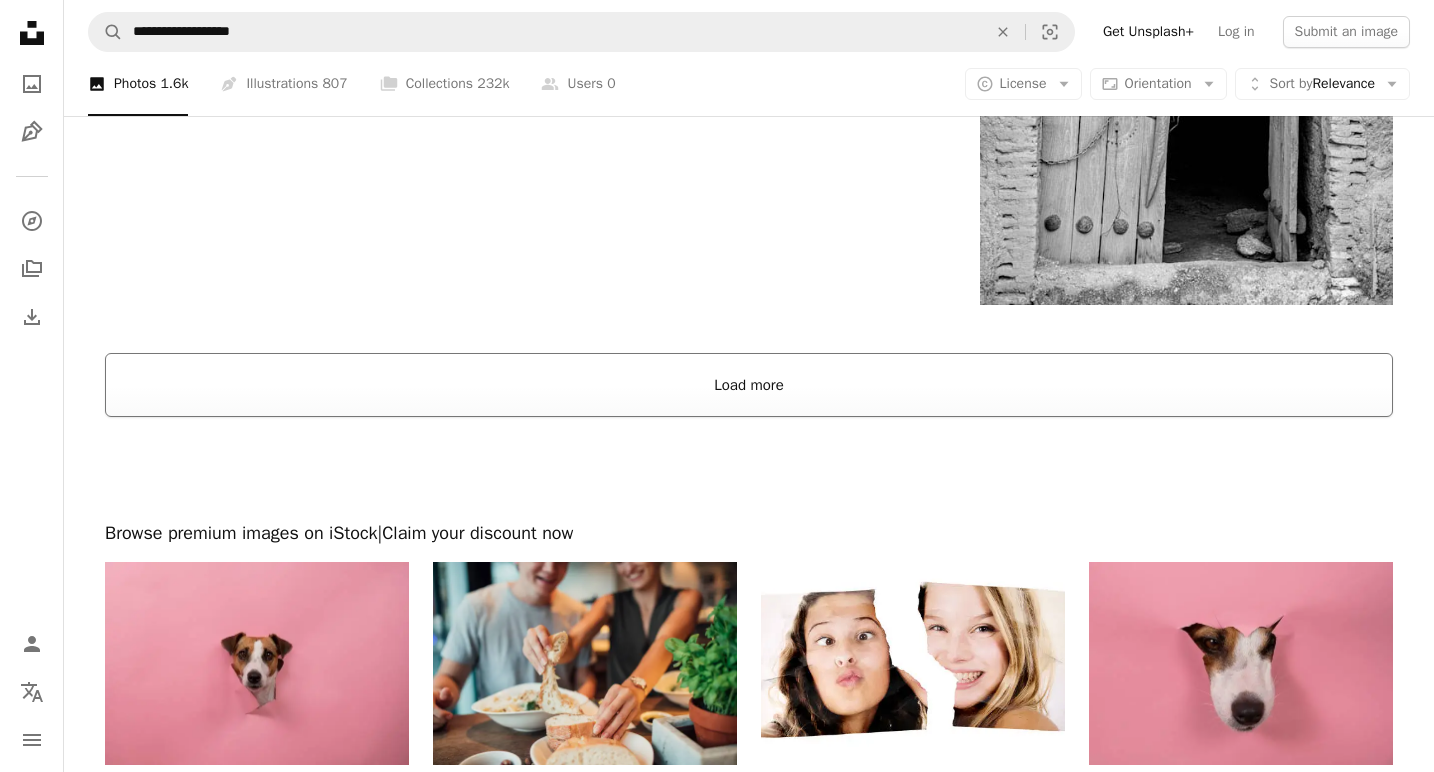 click on "Load more" at bounding box center [749, 385] 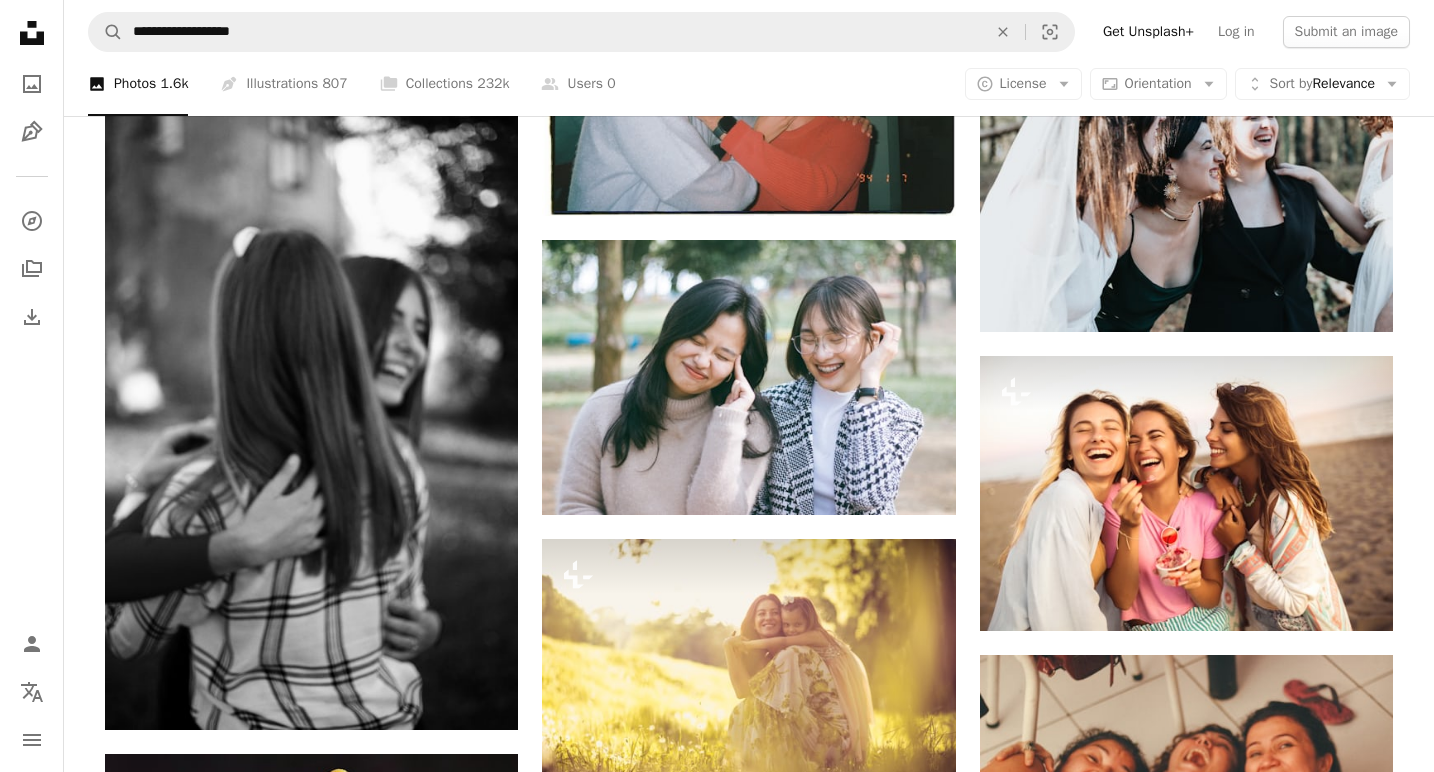 scroll, scrollTop: 16128, scrollLeft: 0, axis: vertical 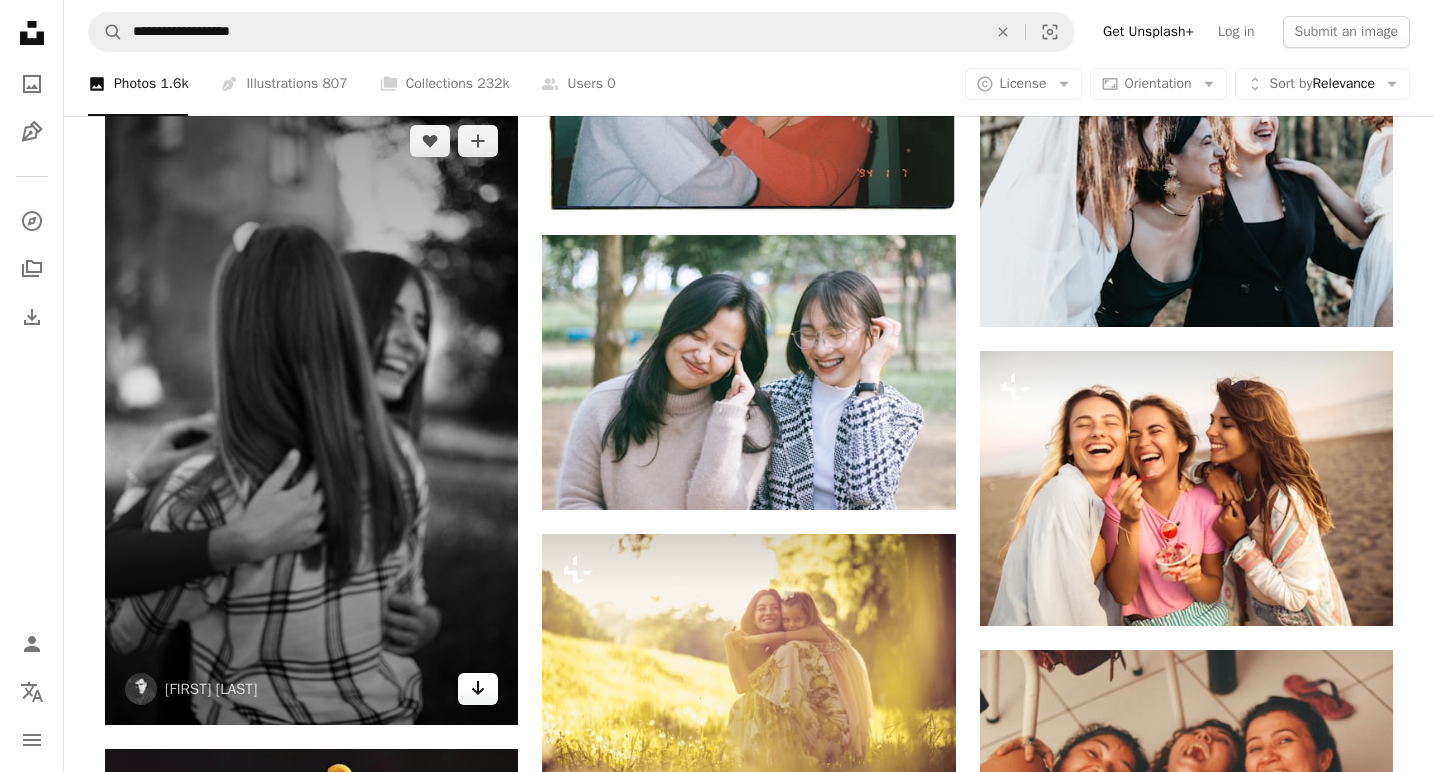click 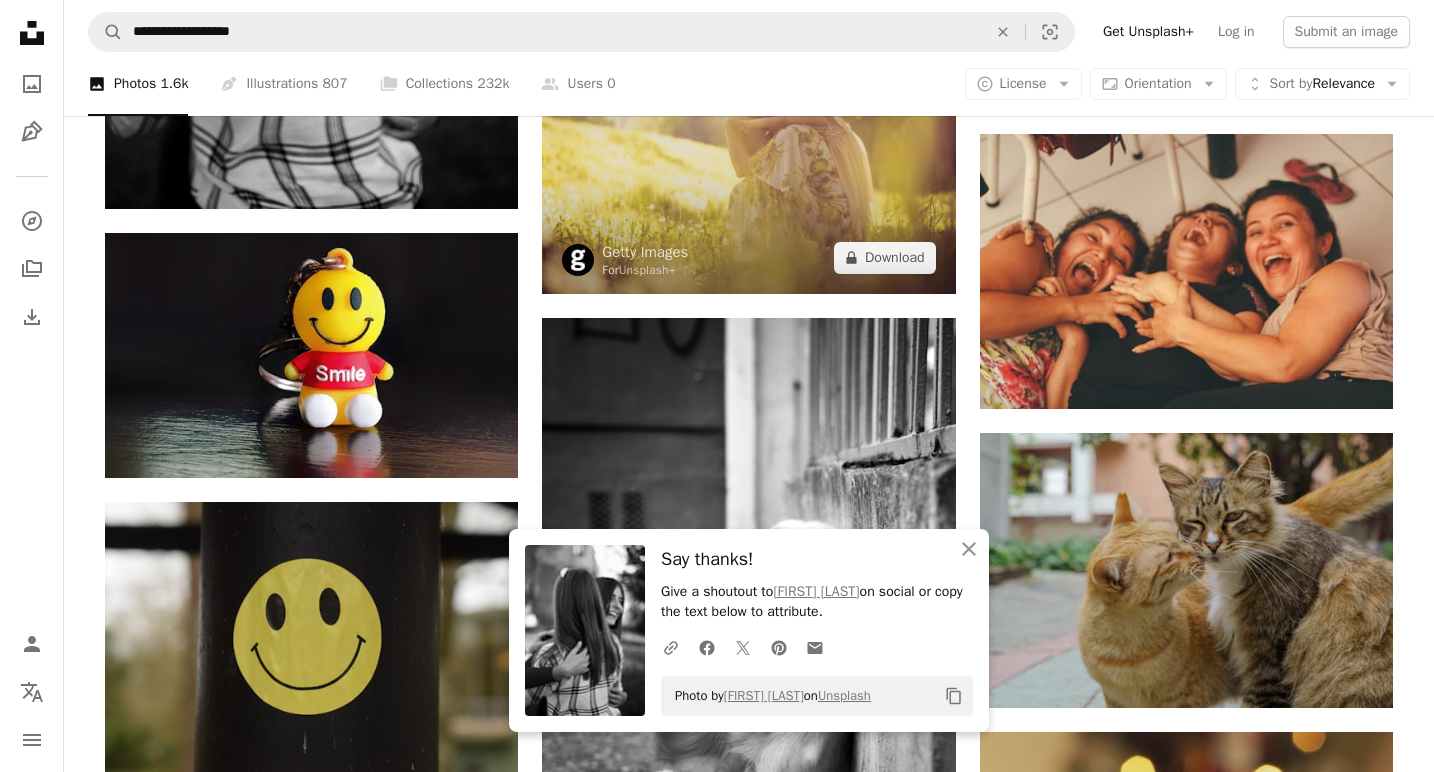 scroll, scrollTop: 16646, scrollLeft: 0, axis: vertical 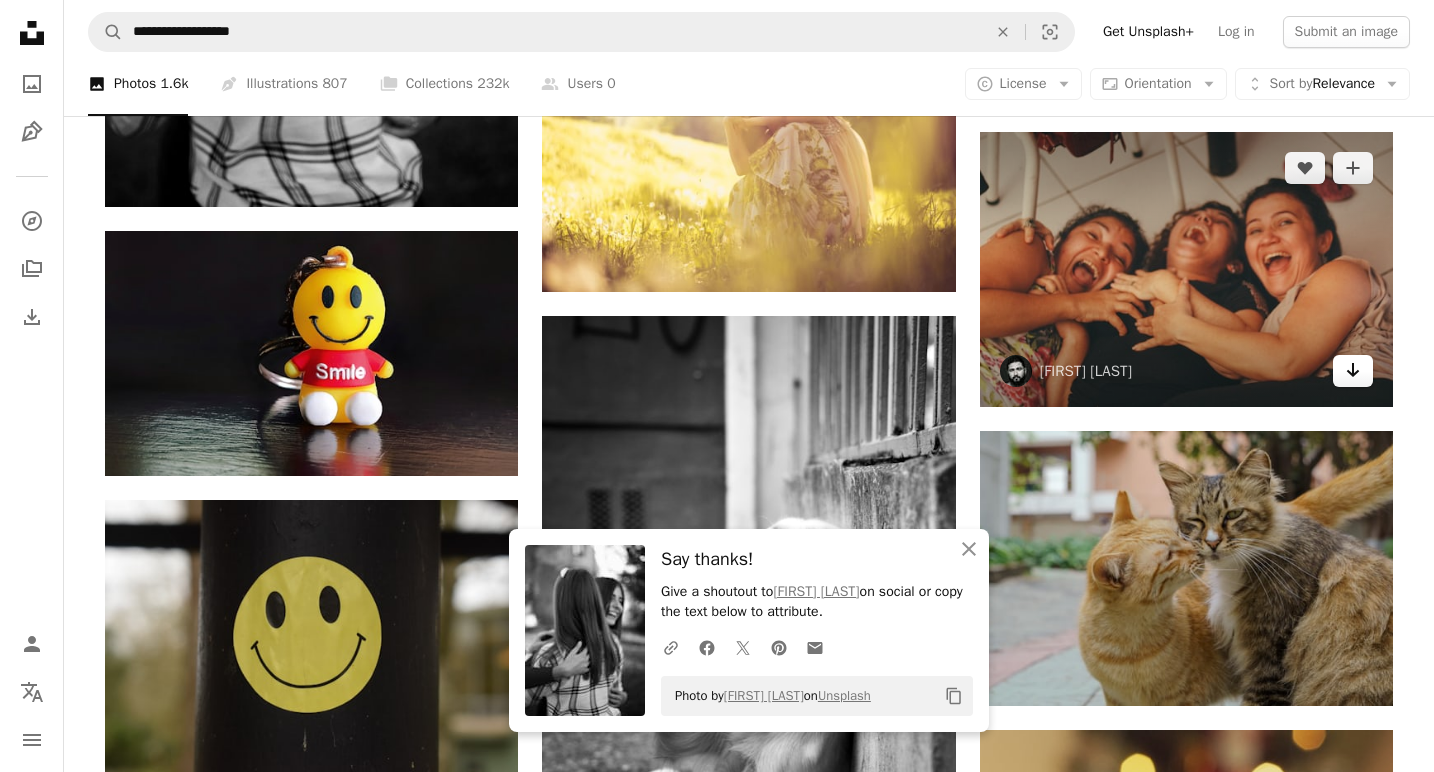 click on "Arrow pointing down" 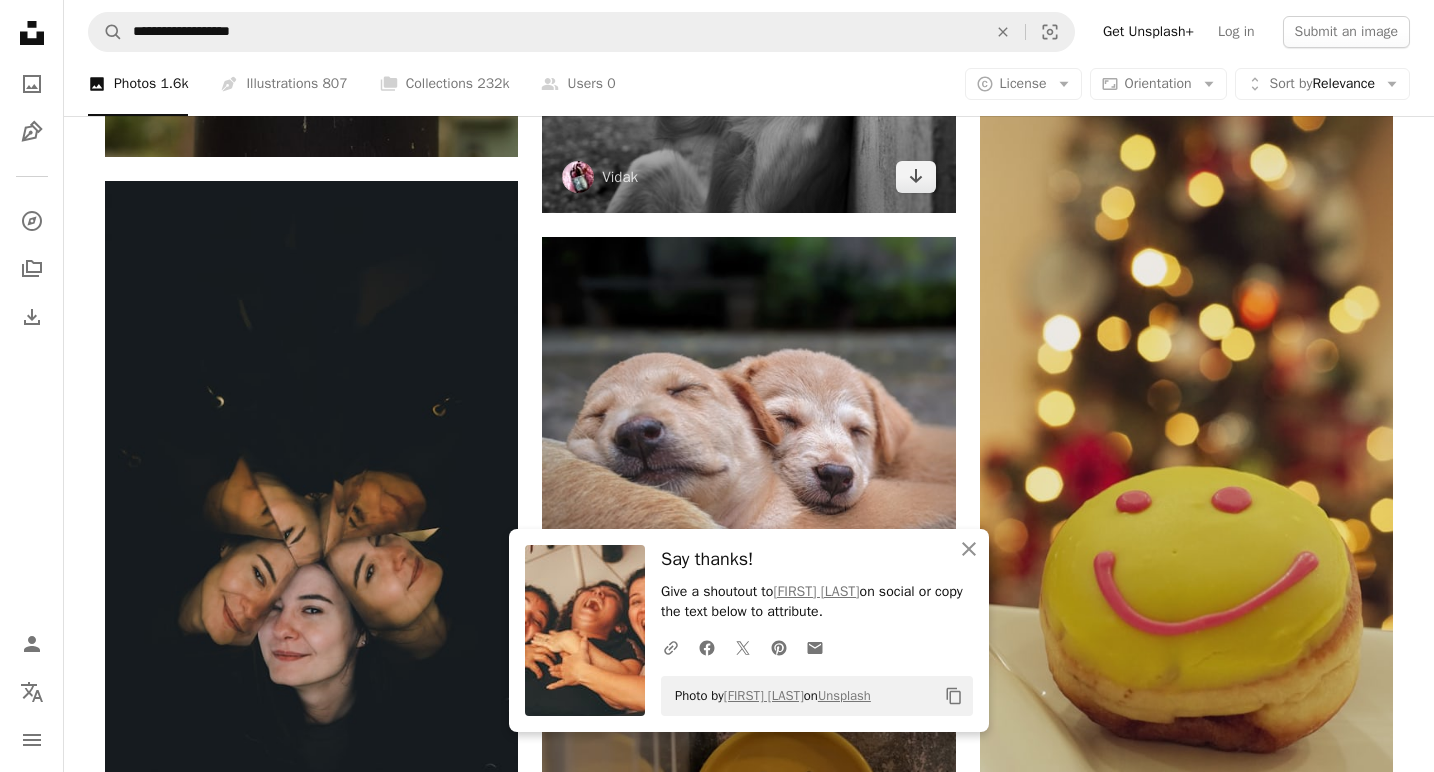 scroll, scrollTop: 17268, scrollLeft: 0, axis: vertical 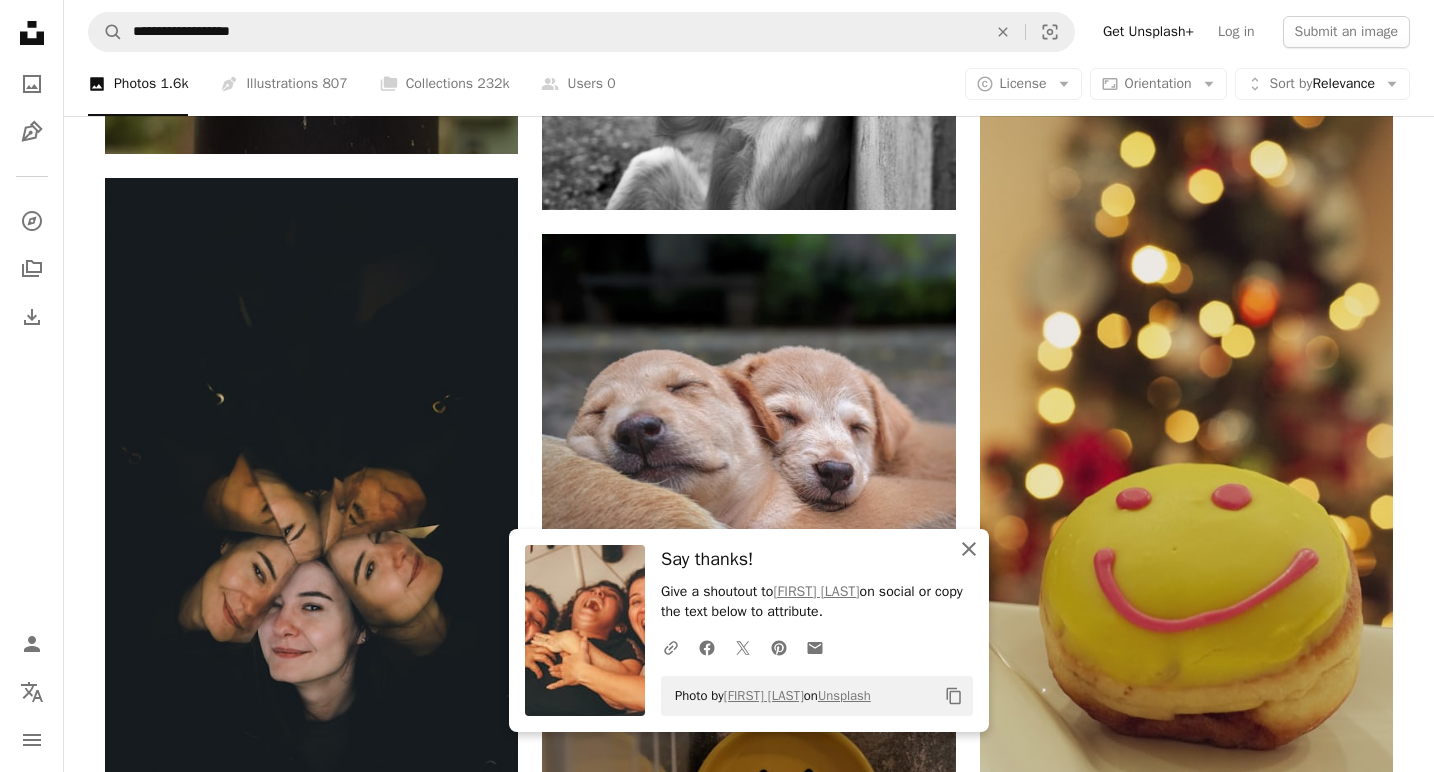 click on "An X shape" 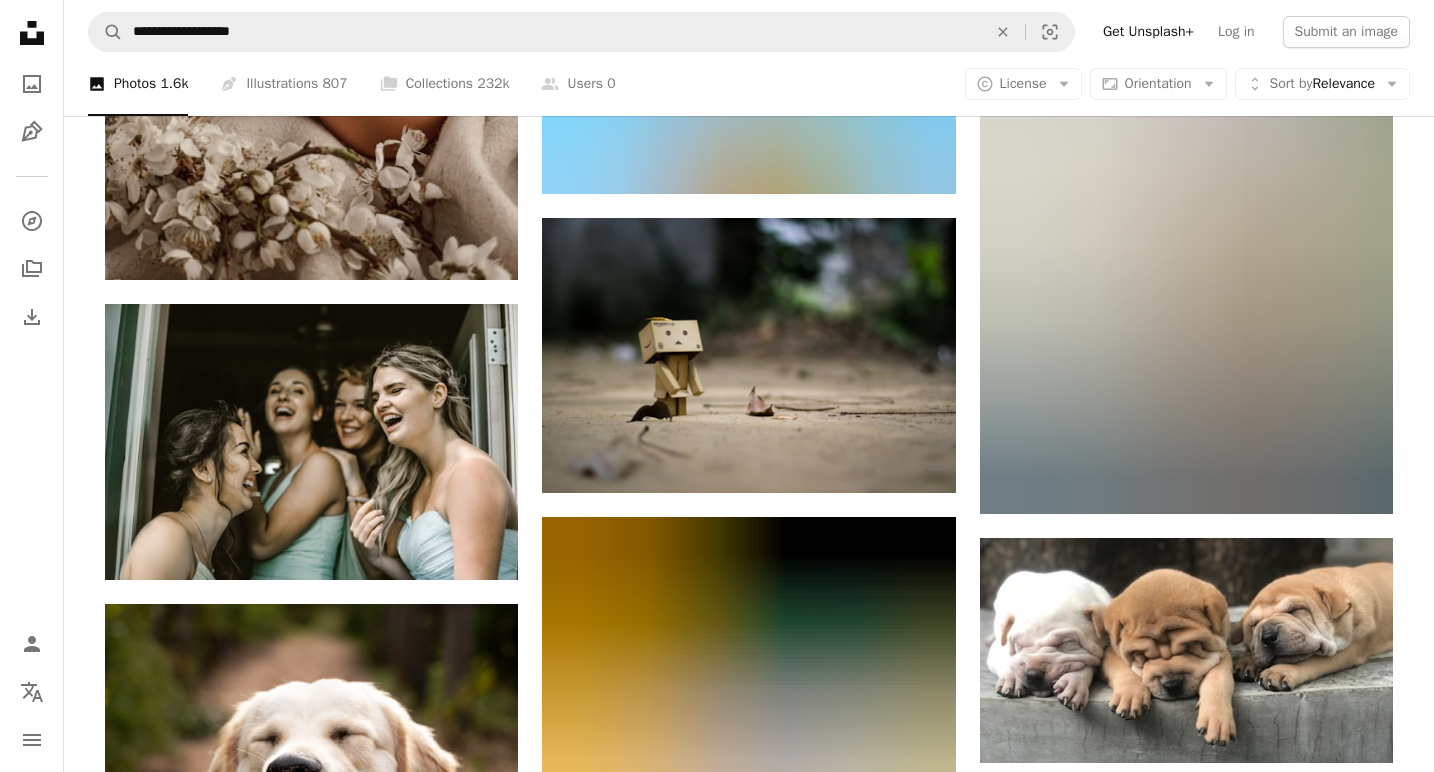 scroll, scrollTop: 22845, scrollLeft: 0, axis: vertical 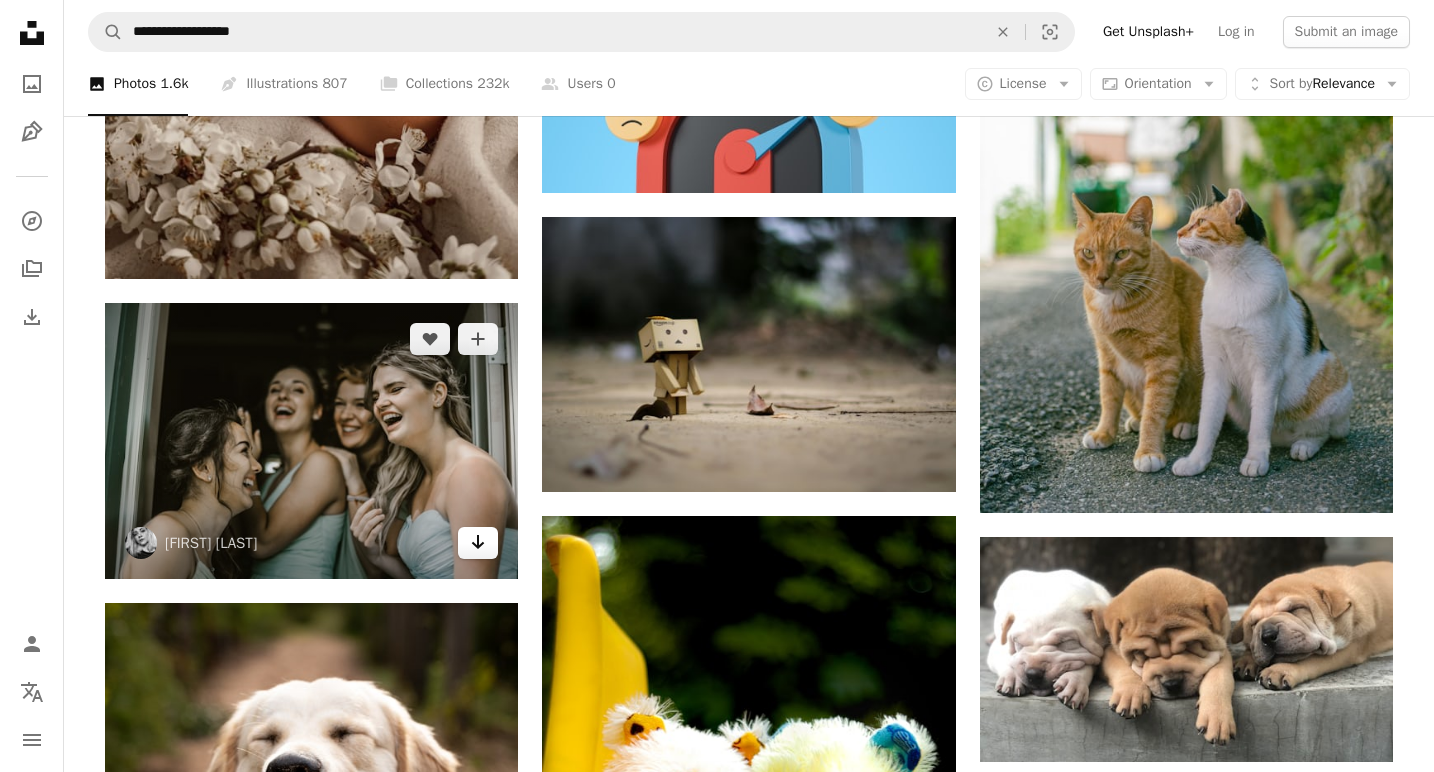 click on "Arrow pointing down" 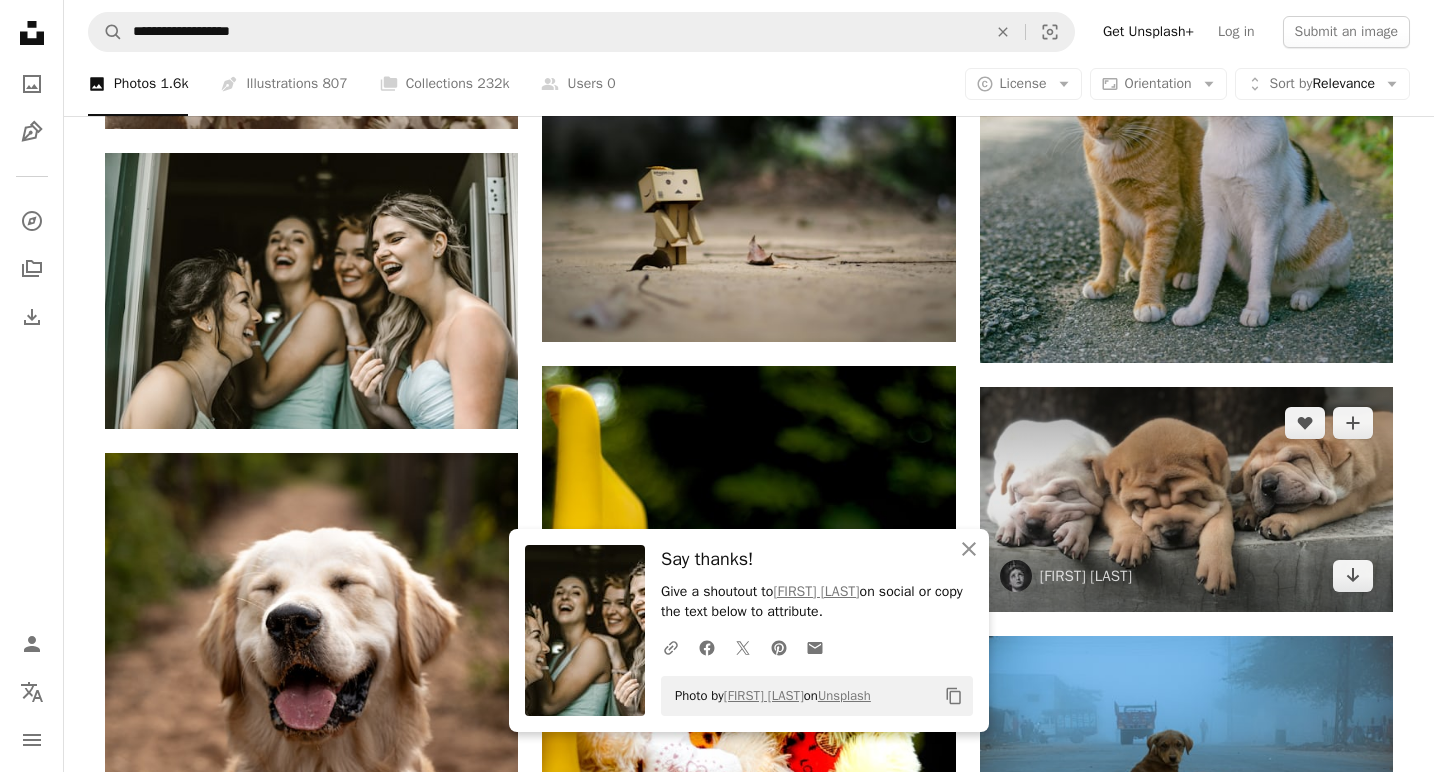 scroll, scrollTop: 23017, scrollLeft: 0, axis: vertical 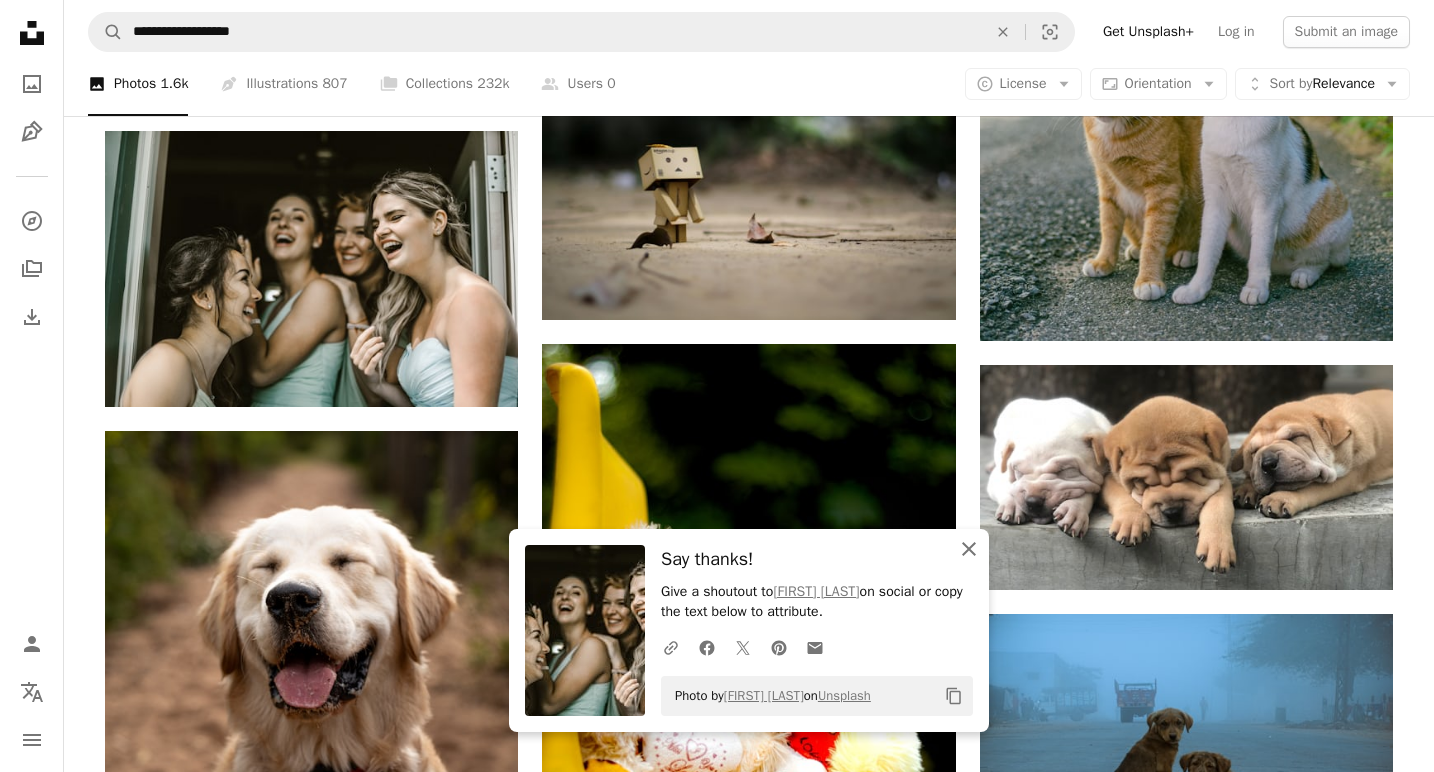 click on "An X shape" 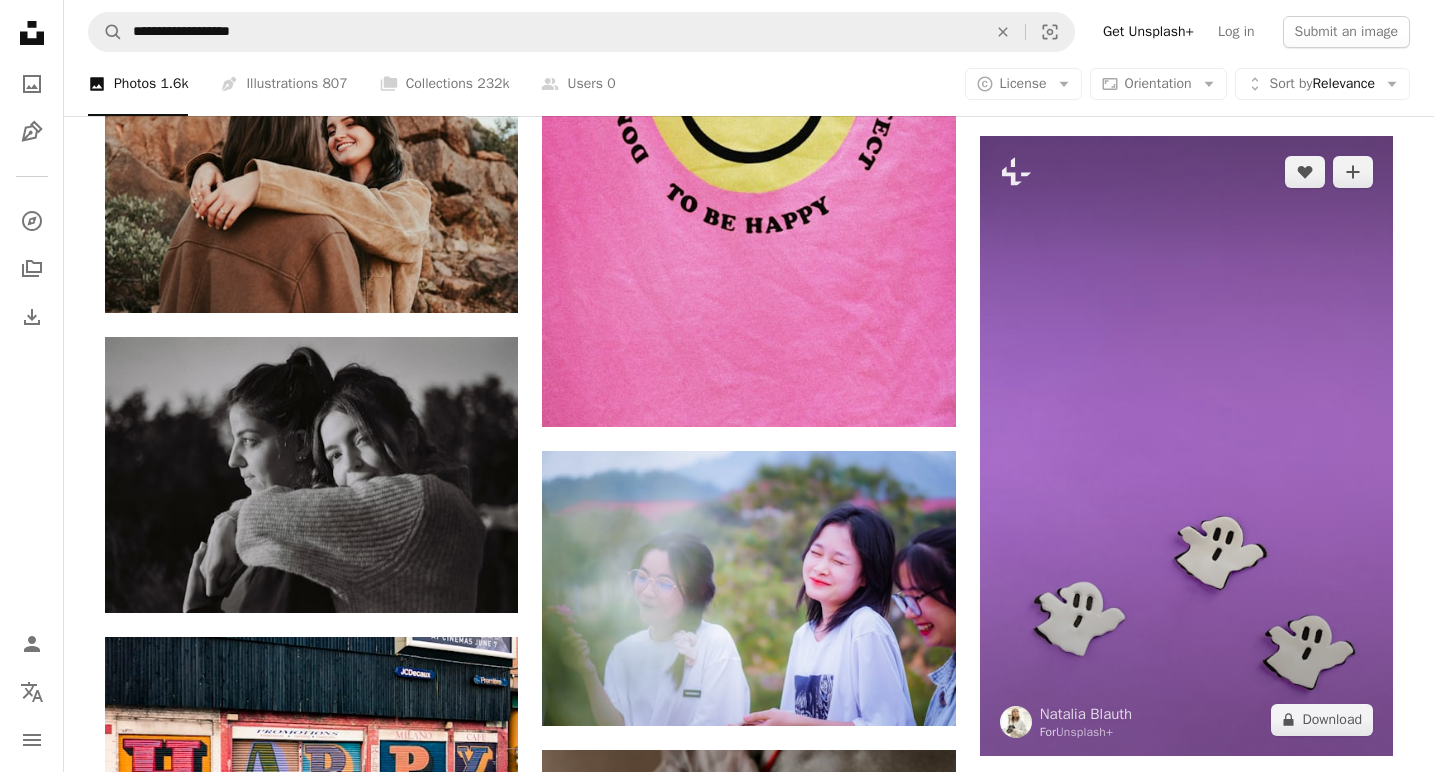 scroll, scrollTop: 41371, scrollLeft: 0, axis: vertical 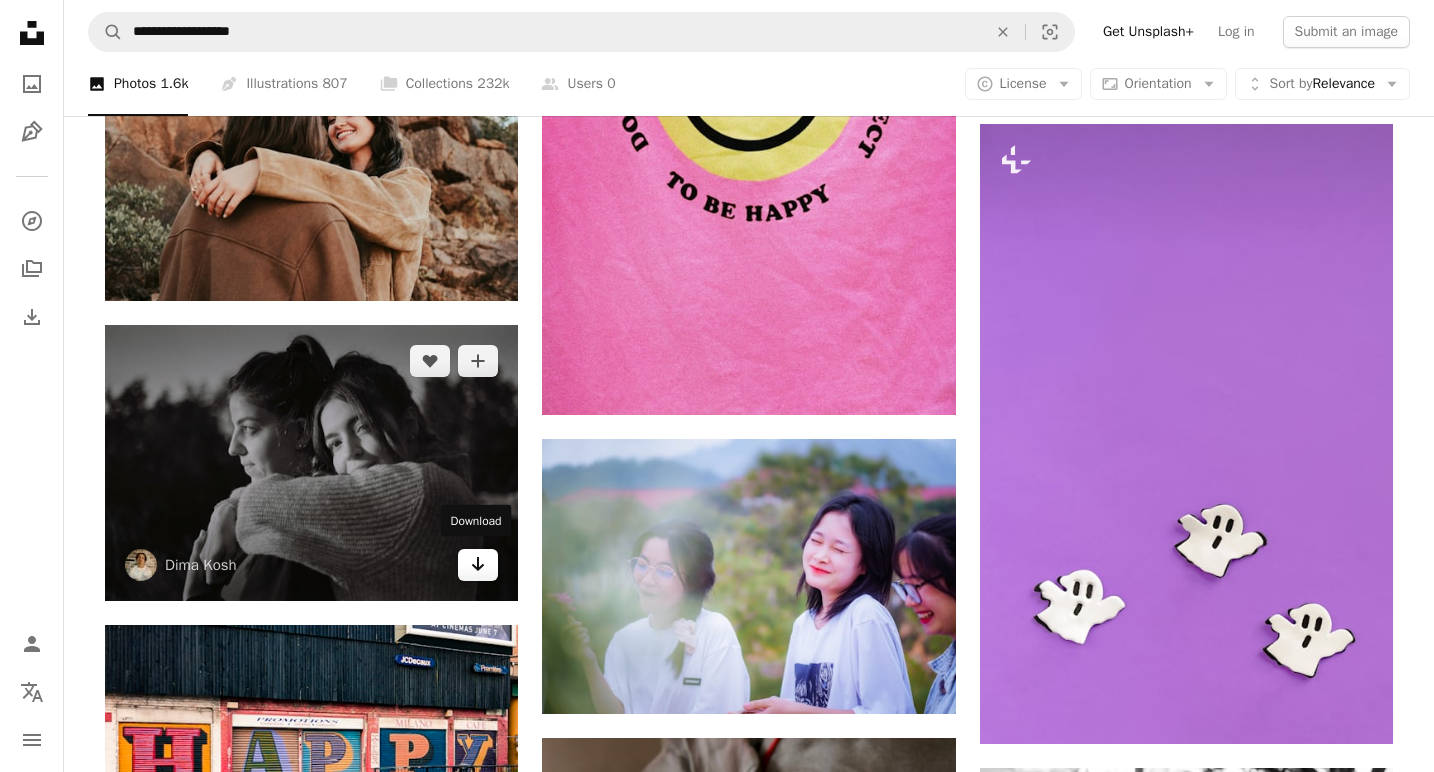 click 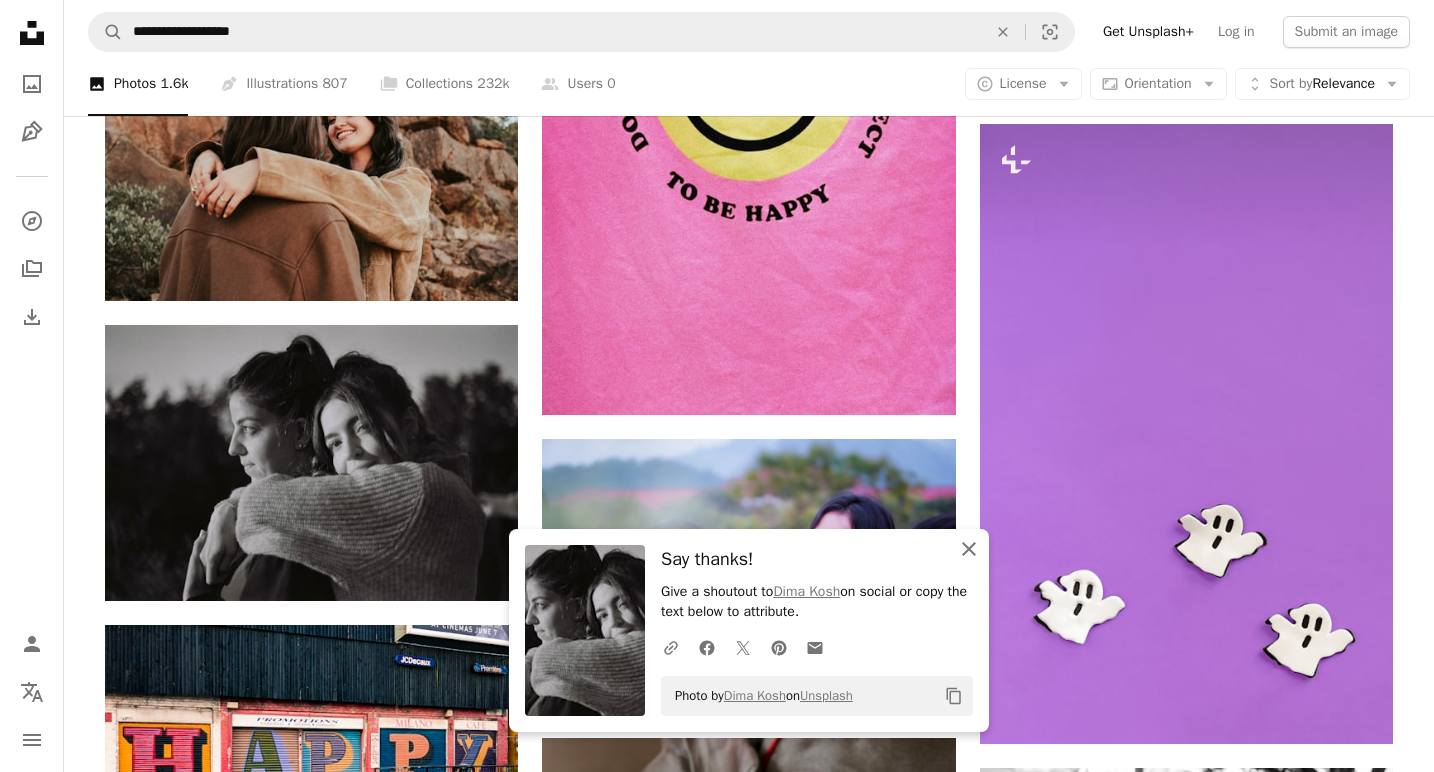 click on "An X shape" 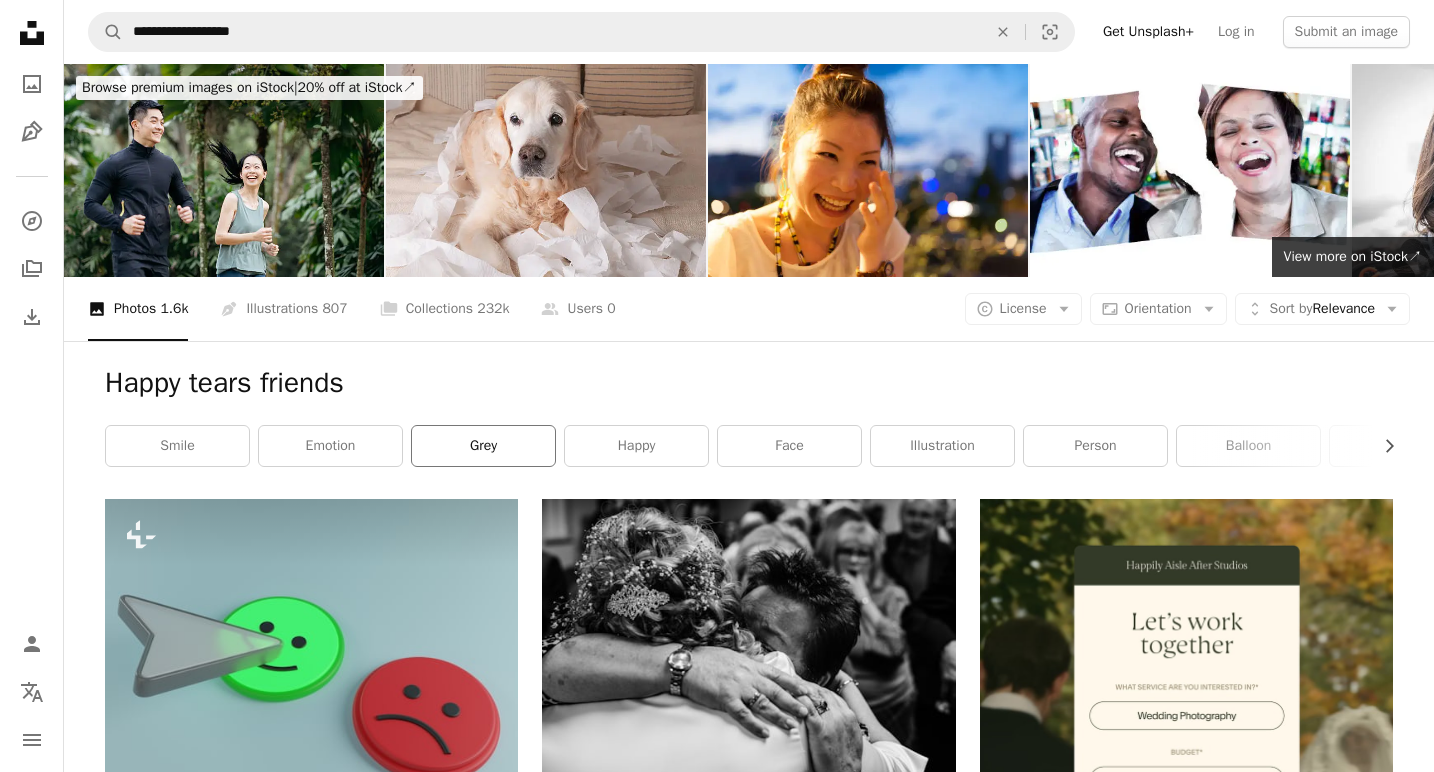 scroll, scrollTop: 0, scrollLeft: 0, axis: both 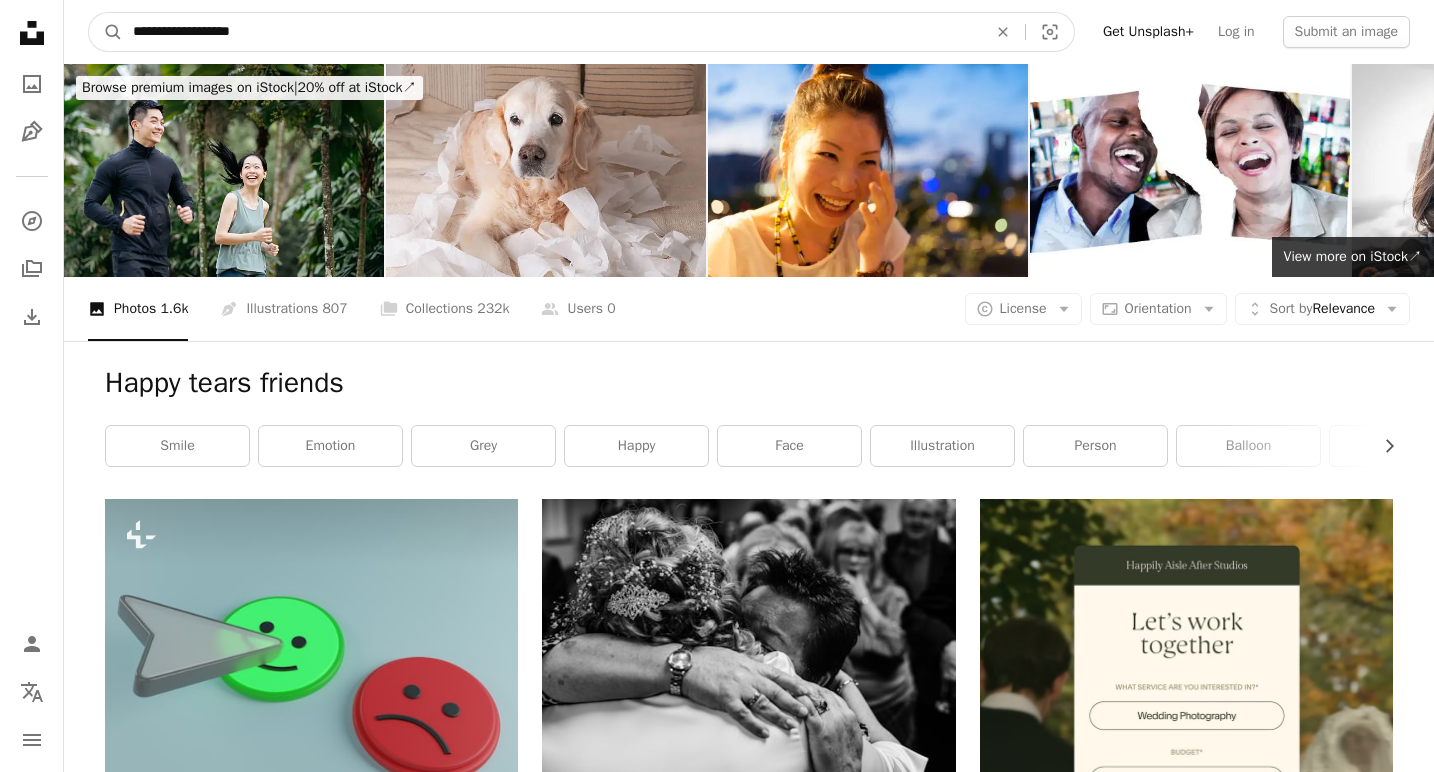 drag, startPoint x: 263, startPoint y: 36, endPoint x: 76, endPoint y: 23, distance: 187.45132 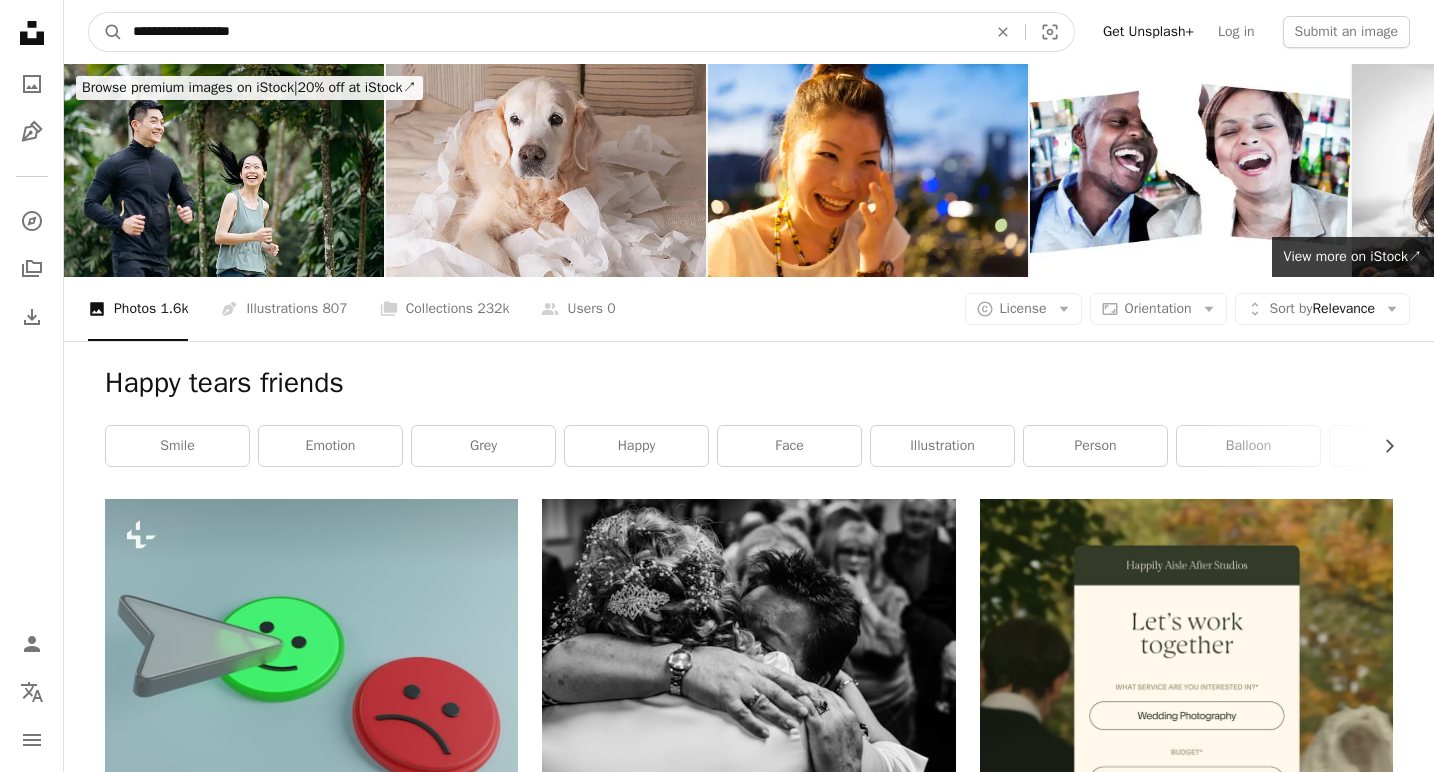type on "**********" 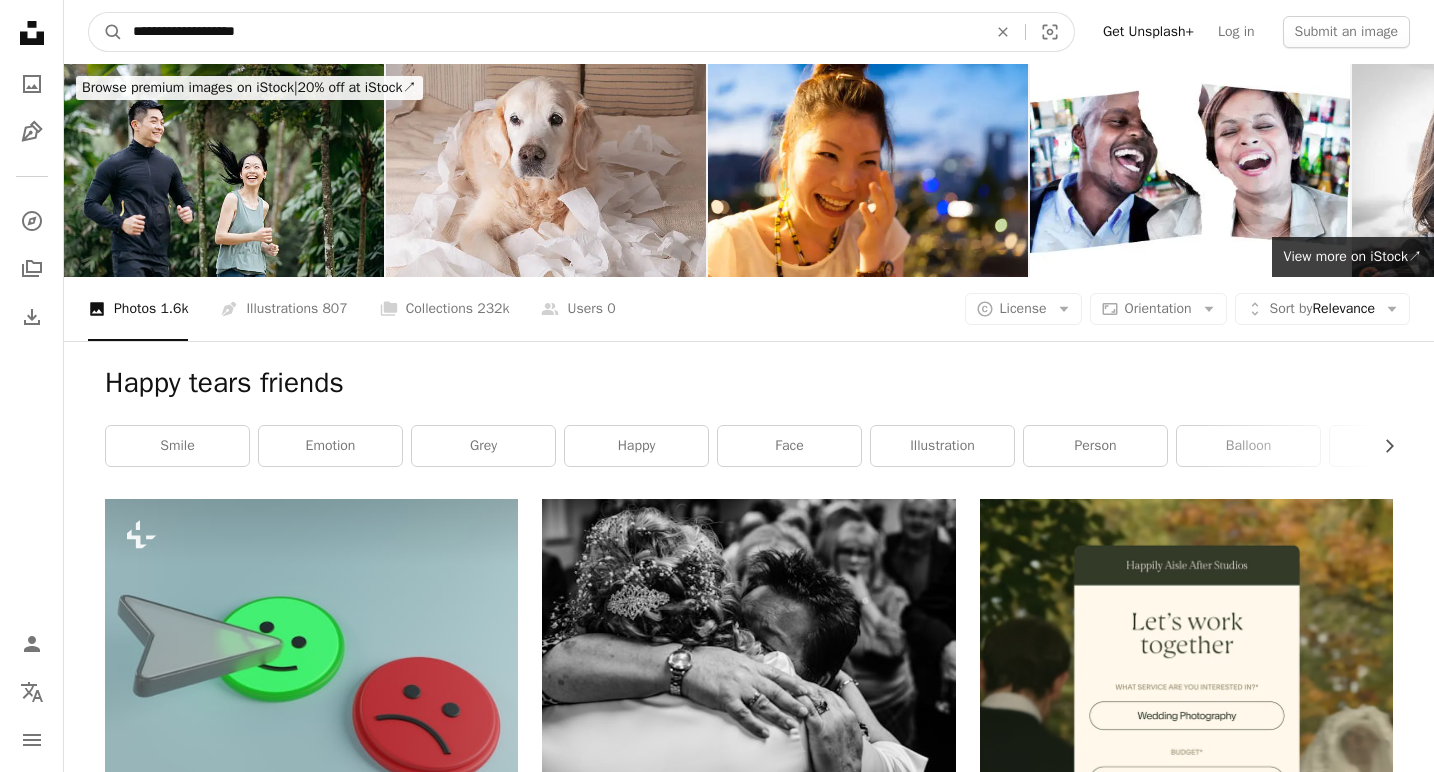 click on "A magnifying glass" at bounding box center (106, 32) 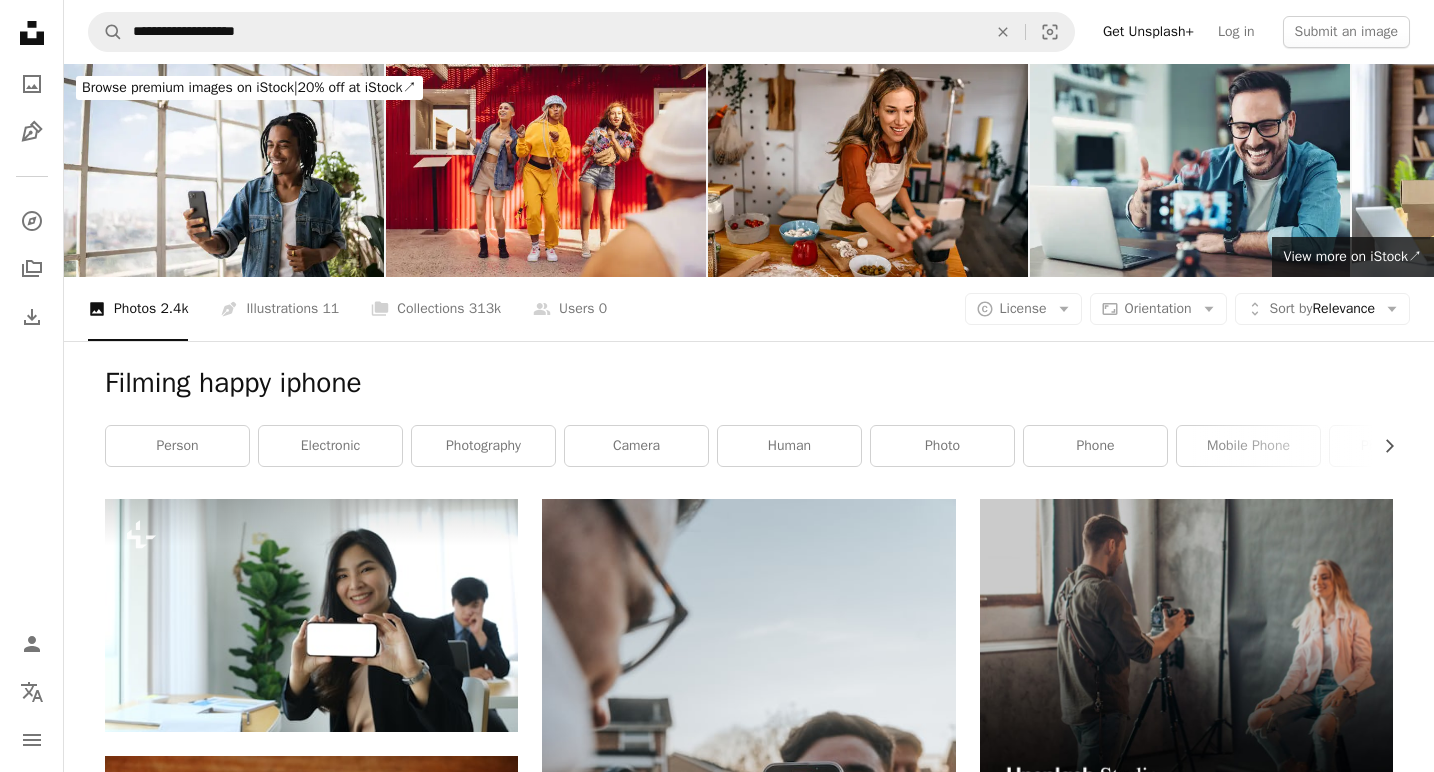 scroll, scrollTop: 0, scrollLeft: 0, axis: both 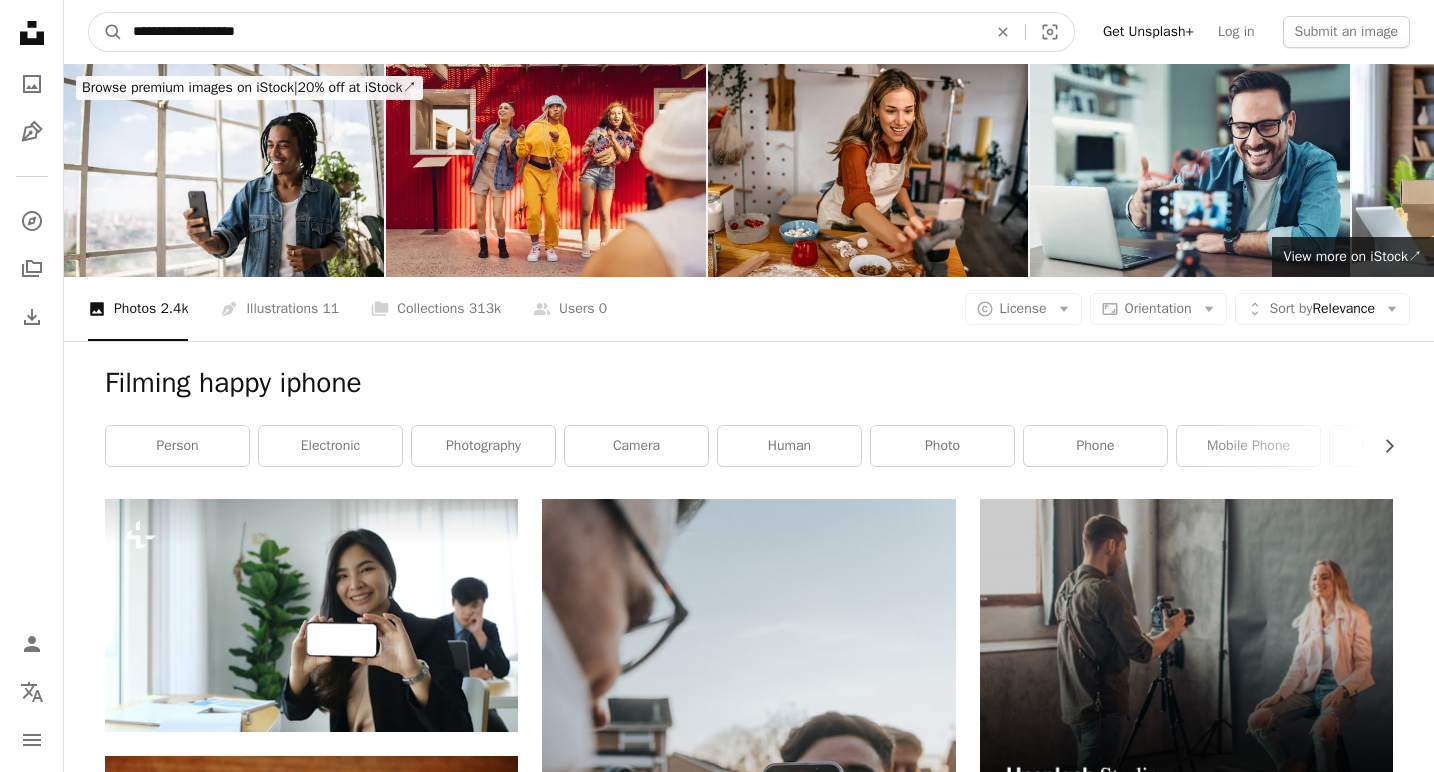 drag, startPoint x: 286, startPoint y: 33, endPoint x: 85, endPoint y: 29, distance: 201.0398 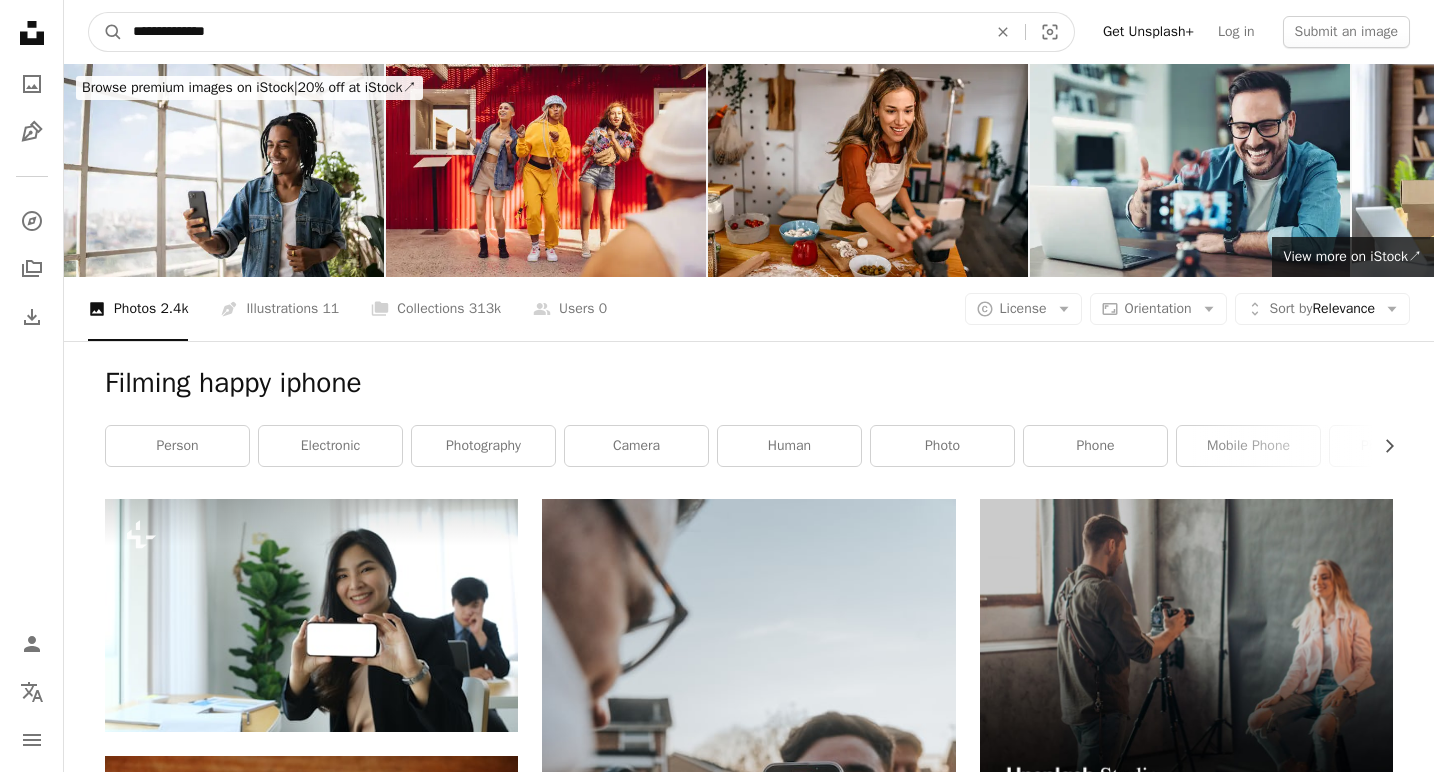 type on "**********" 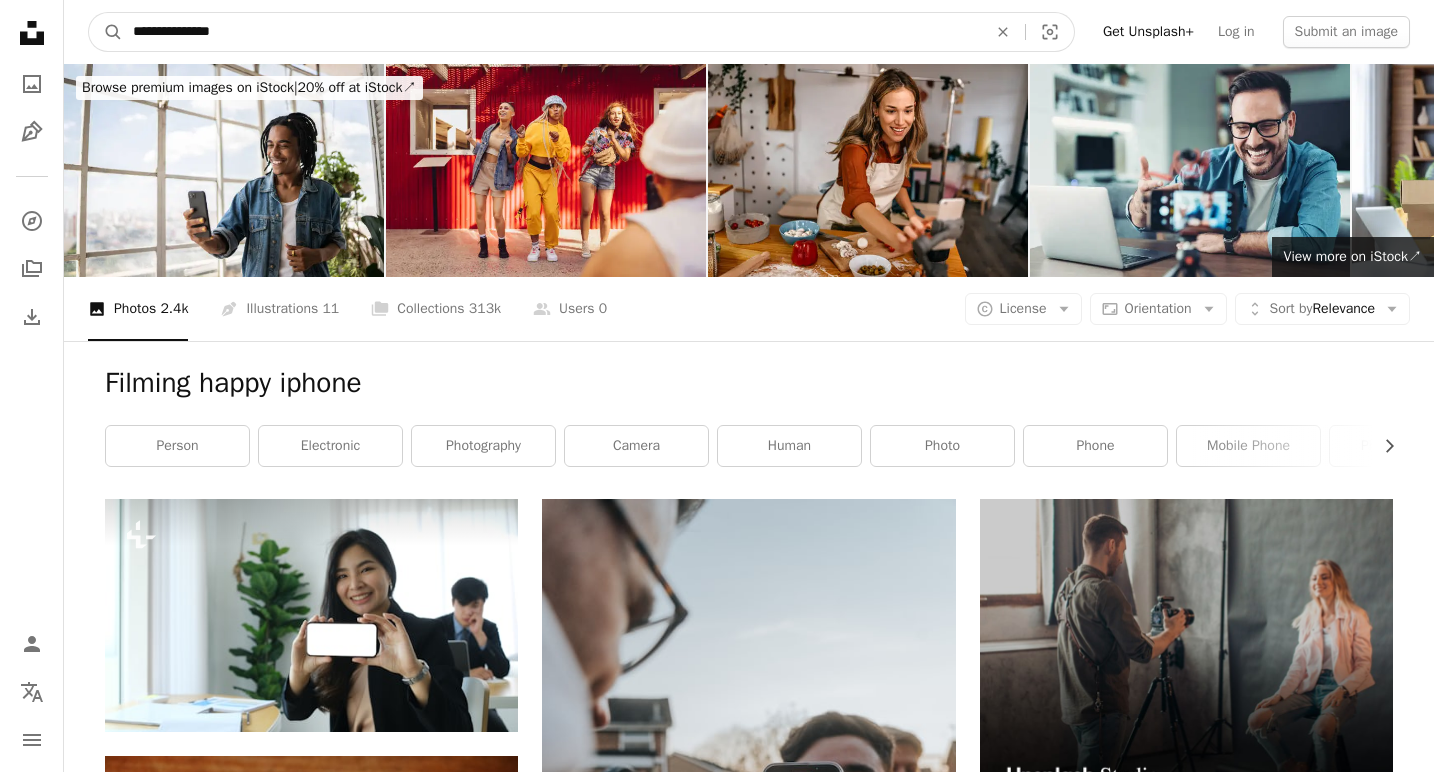 click on "A magnifying glass" at bounding box center (106, 32) 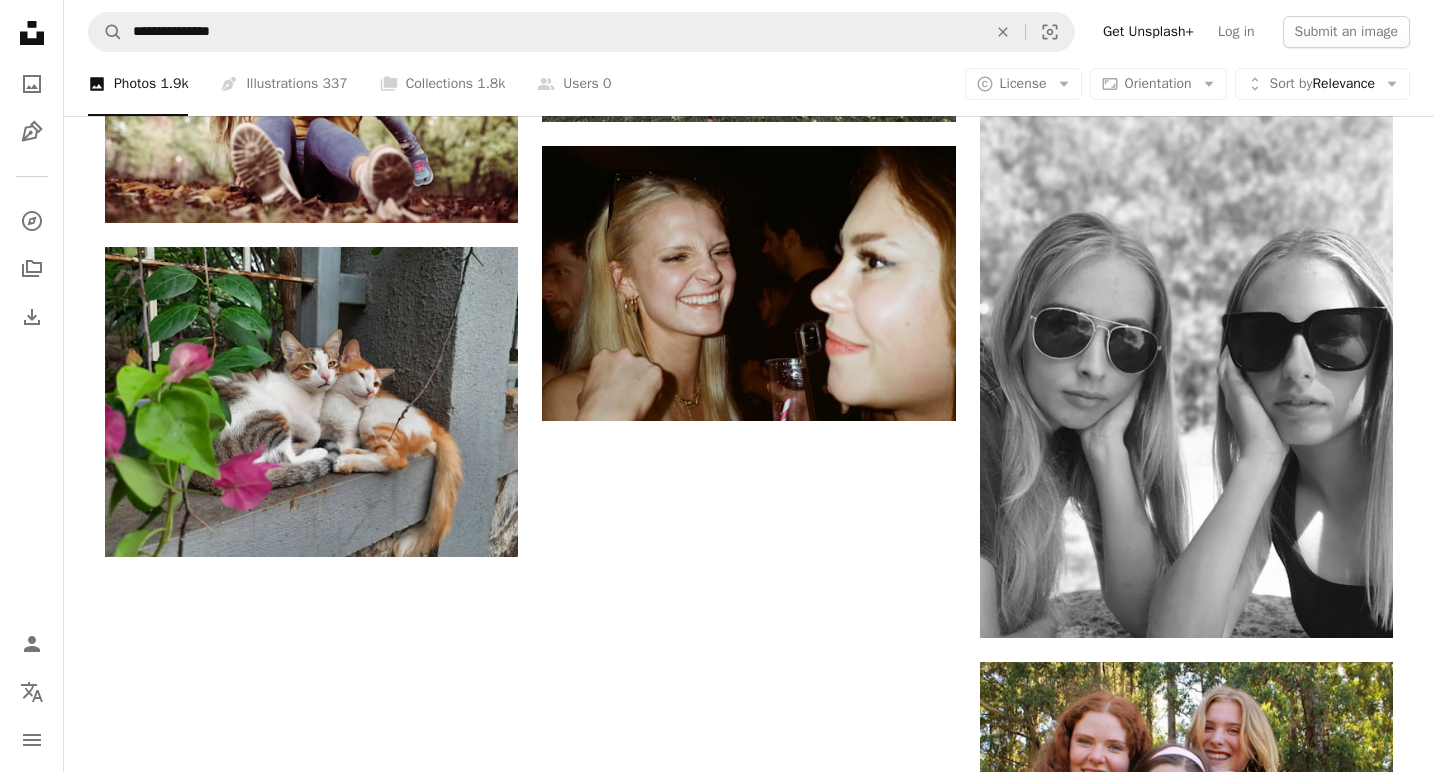 scroll, scrollTop: 2713, scrollLeft: 0, axis: vertical 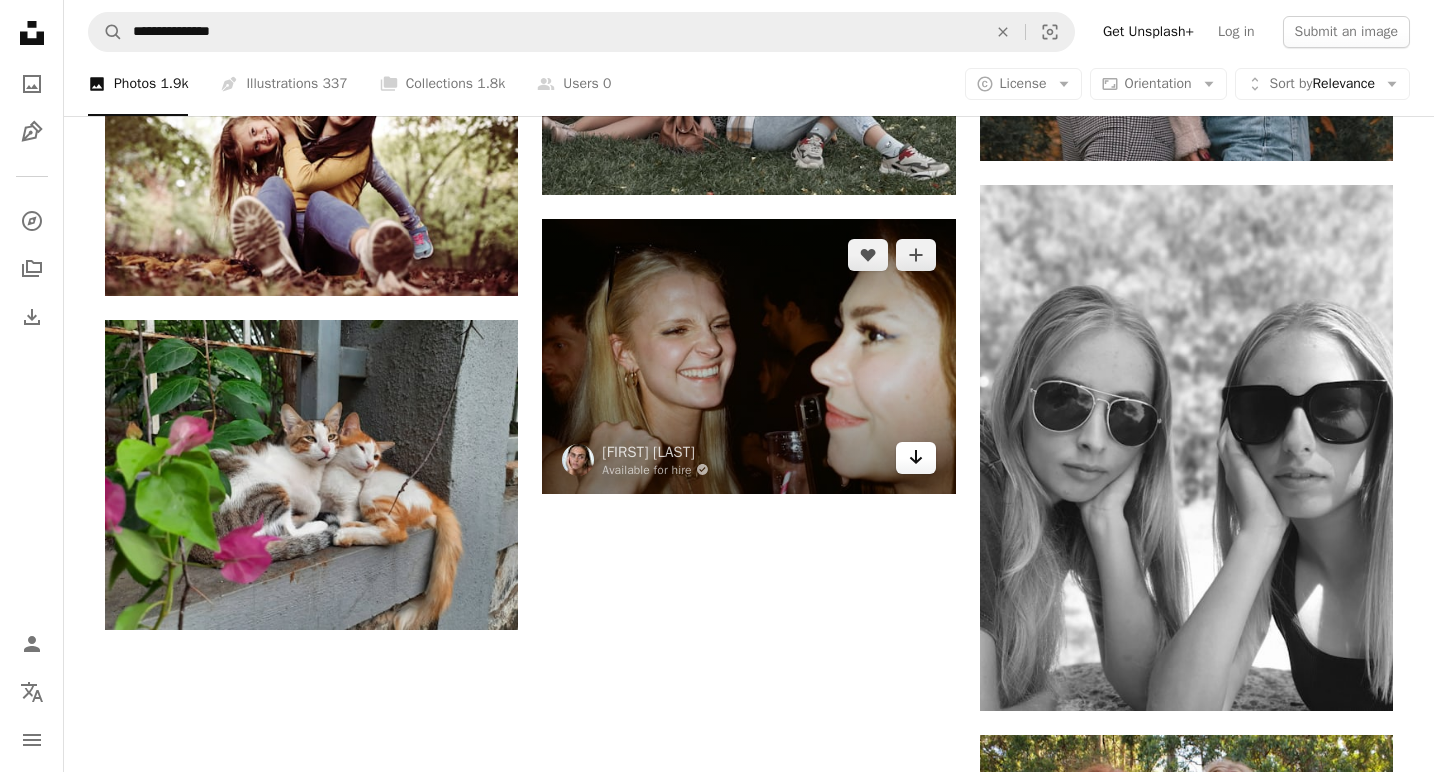 click on "Arrow pointing down" at bounding box center [916, 458] 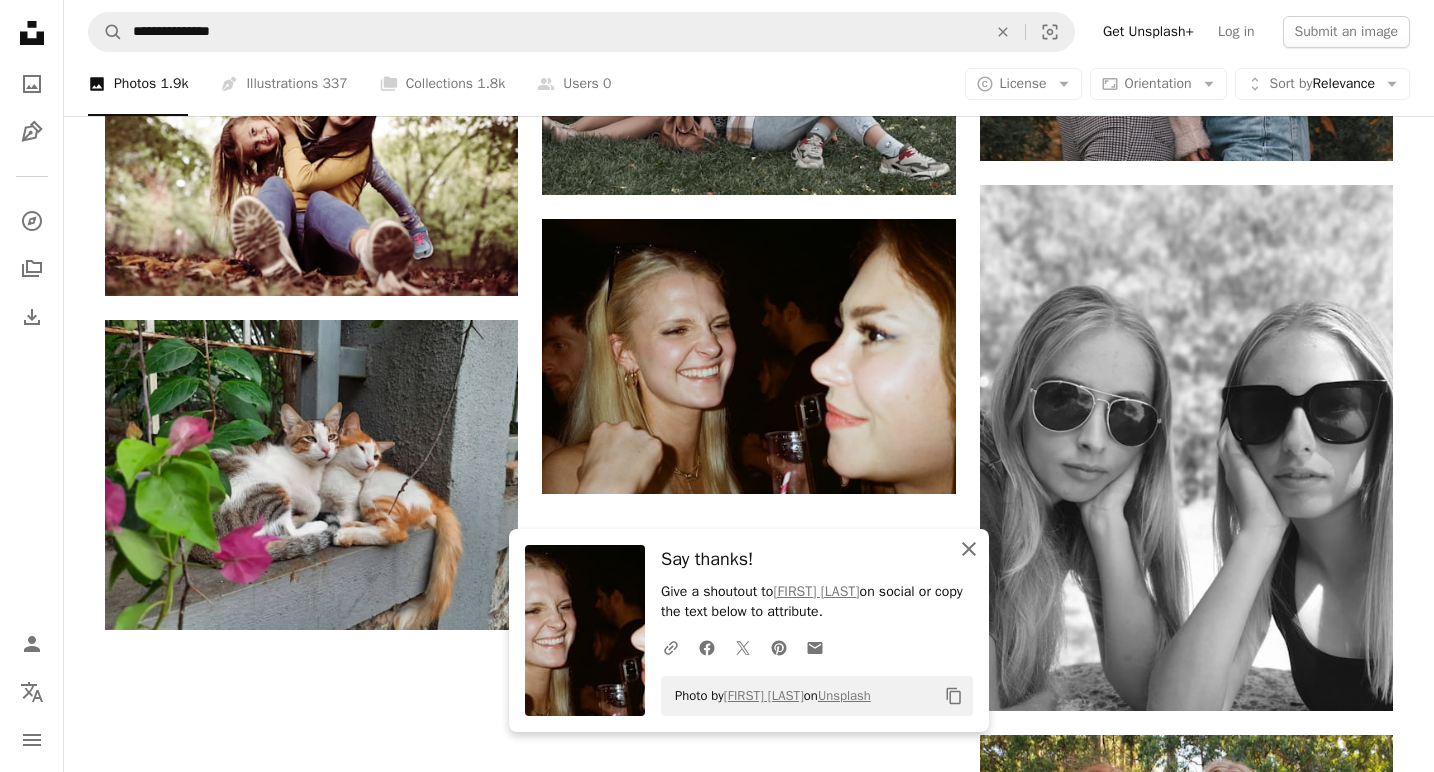 click on "An X shape" 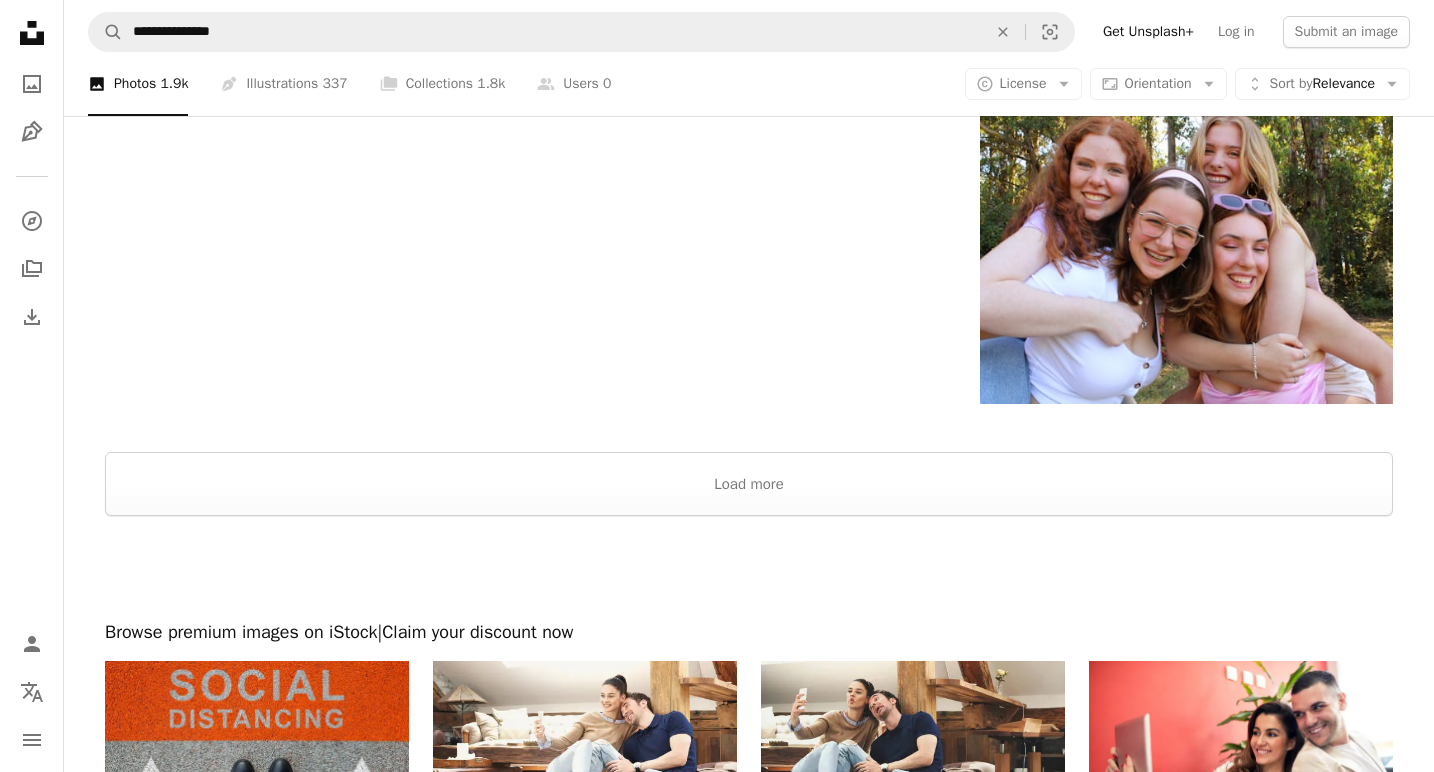 scroll, scrollTop: 3319, scrollLeft: 0, axis: vertical 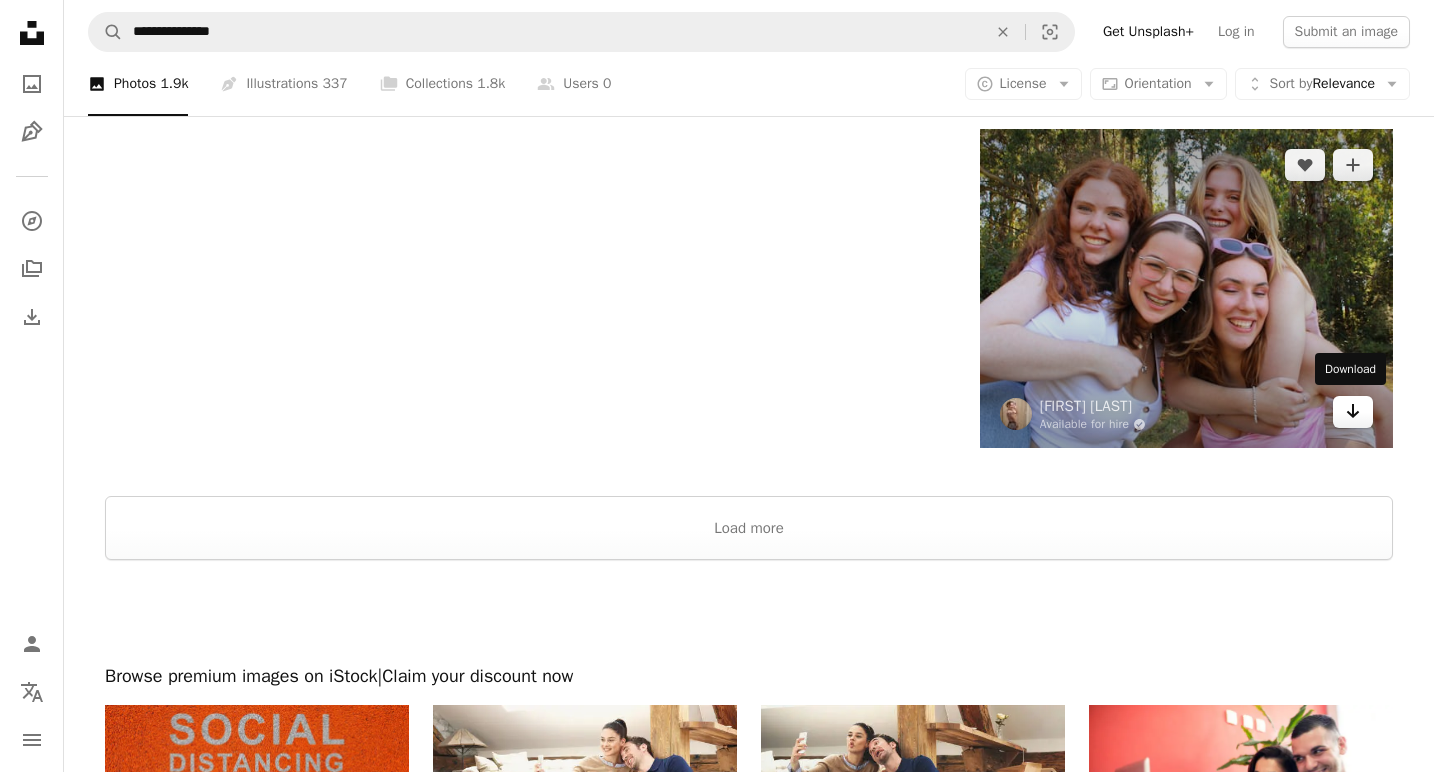 click 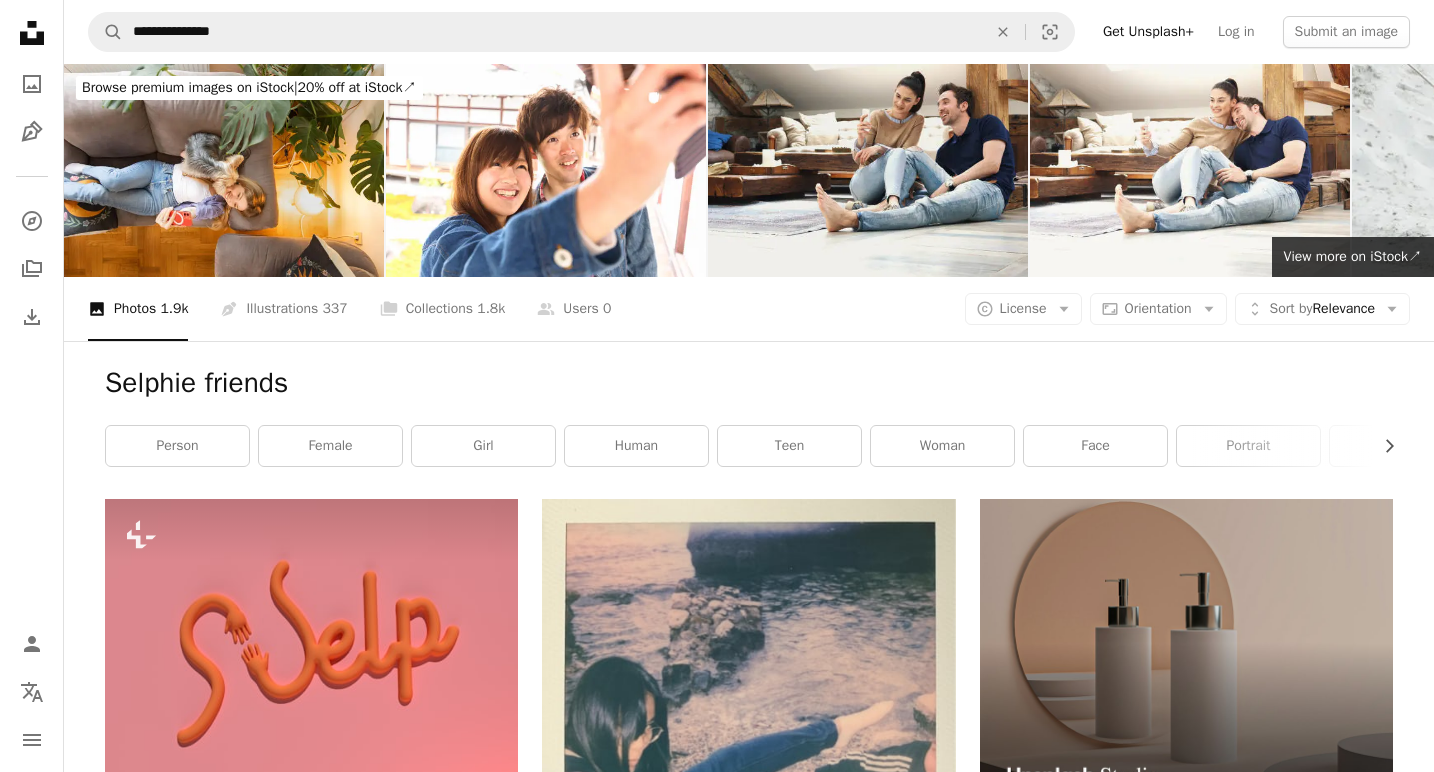 scroll, scrollTop: 0, scrollLeft: 0, axis: both 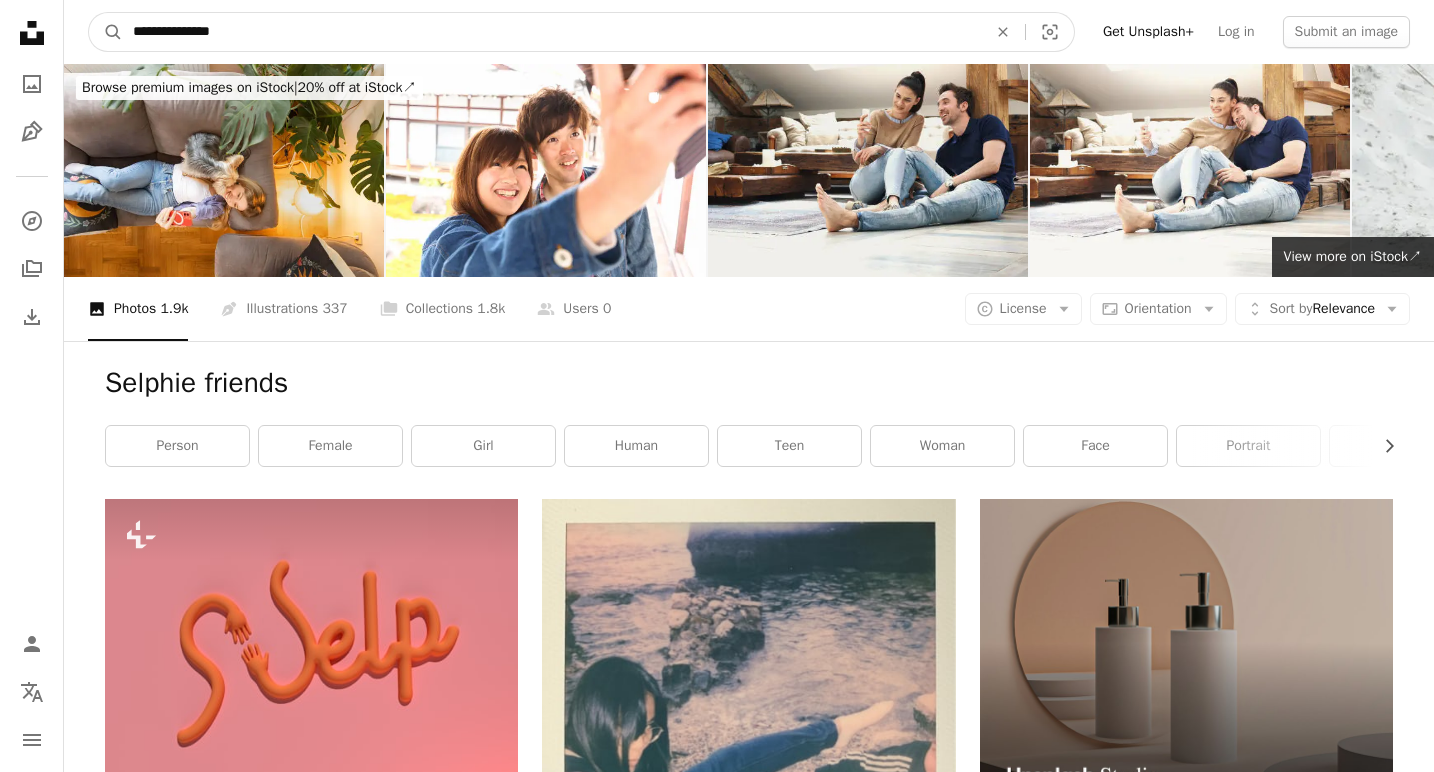 click on "**********" at bounding box center [552, 32] 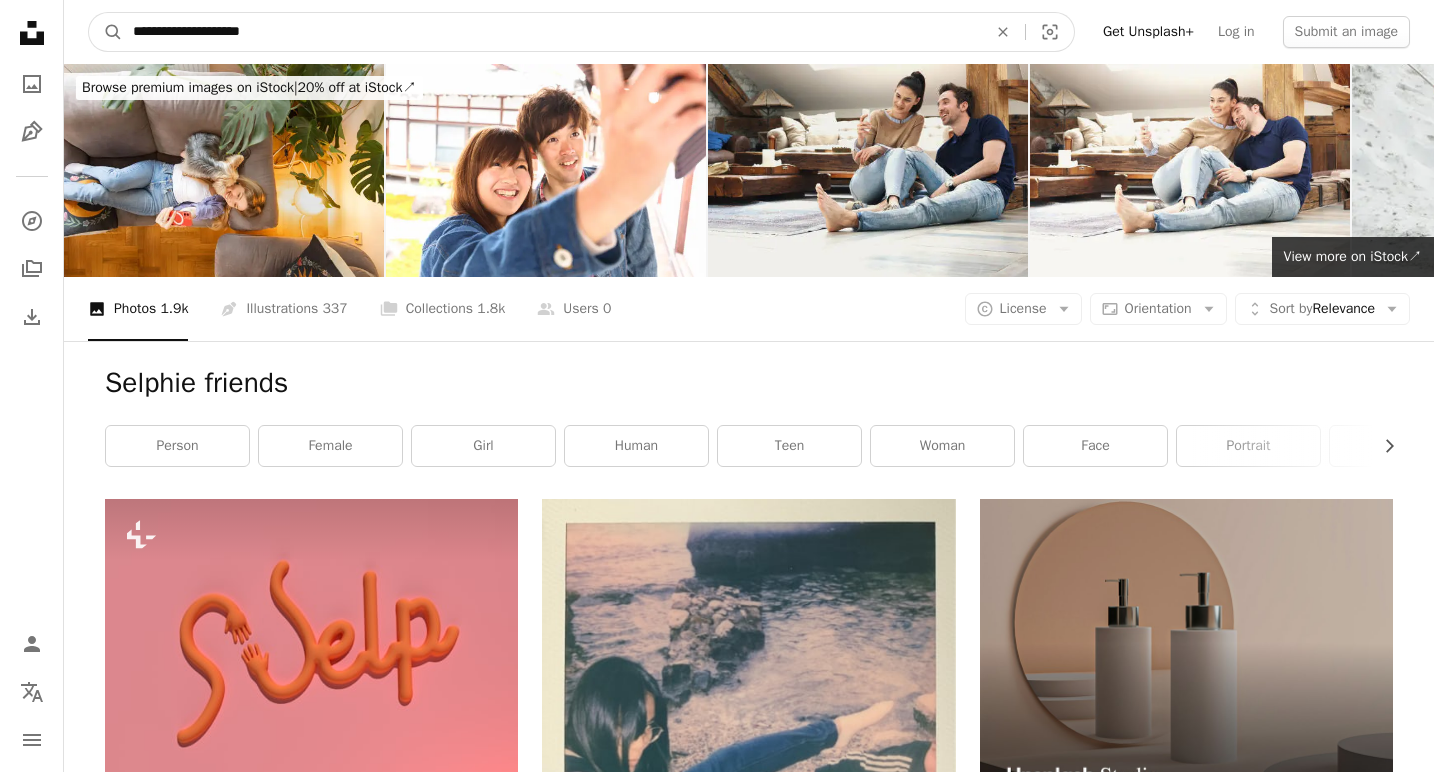 type on "**********" 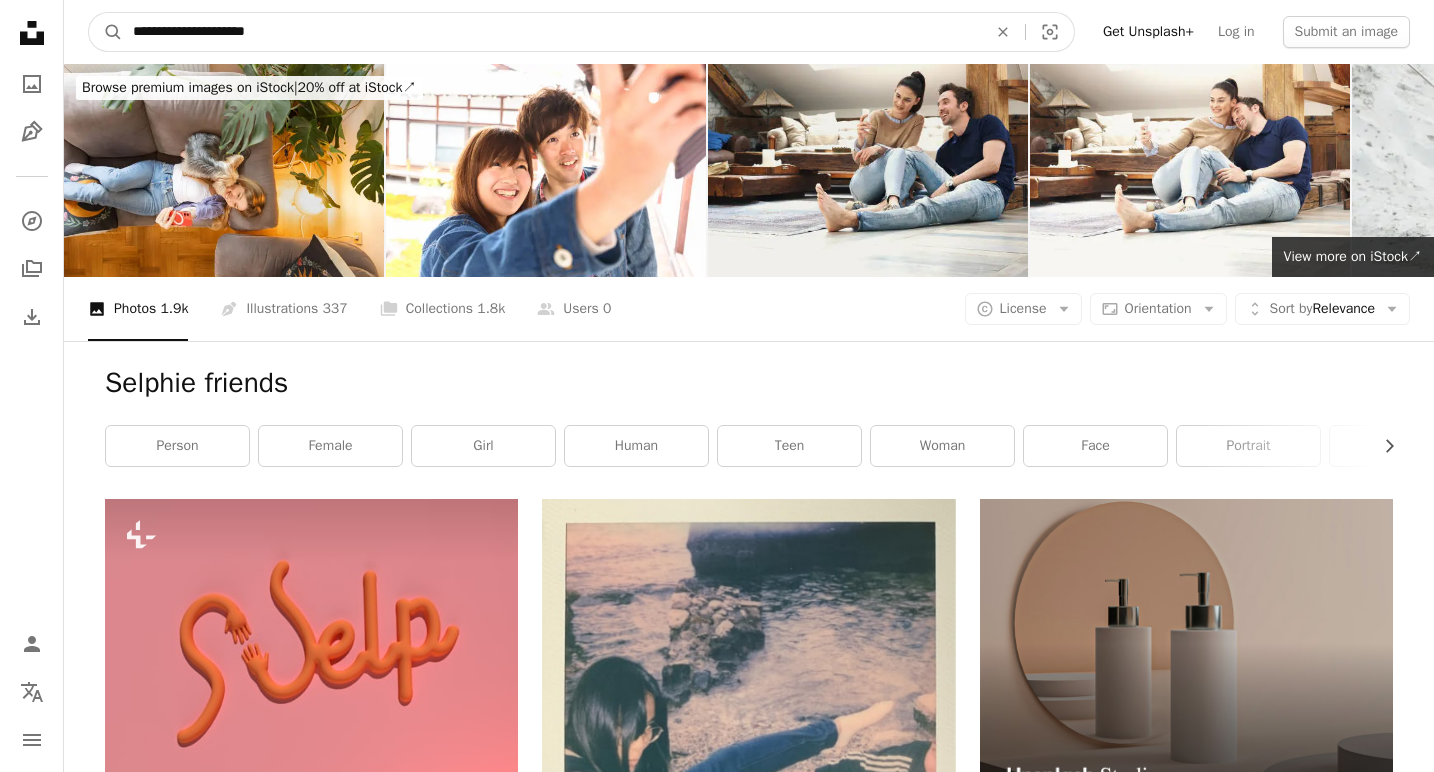 click on "A magnifying glass" at bounding box center [106, 32] 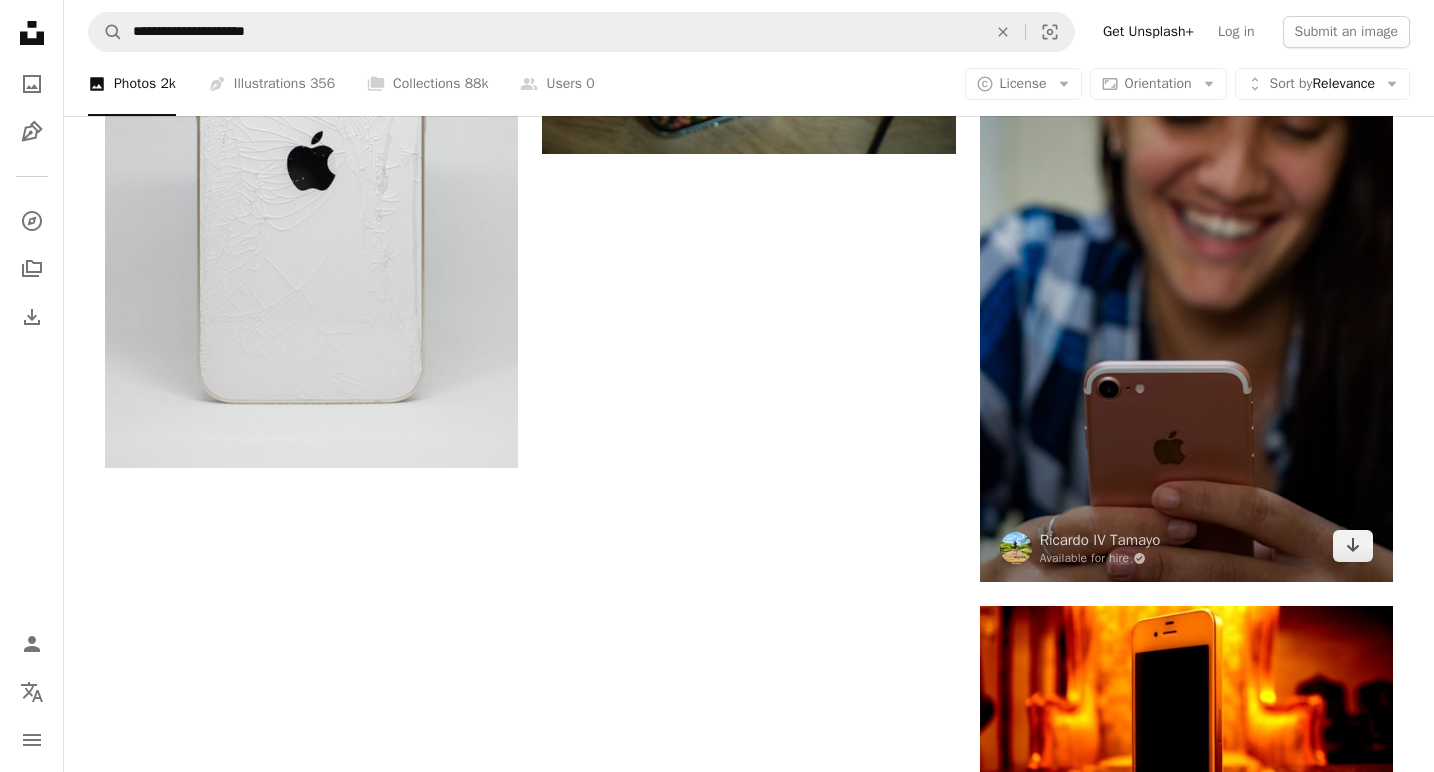 scroll, scrollTop: 2739, scrollLeft: 0, axis: vertical 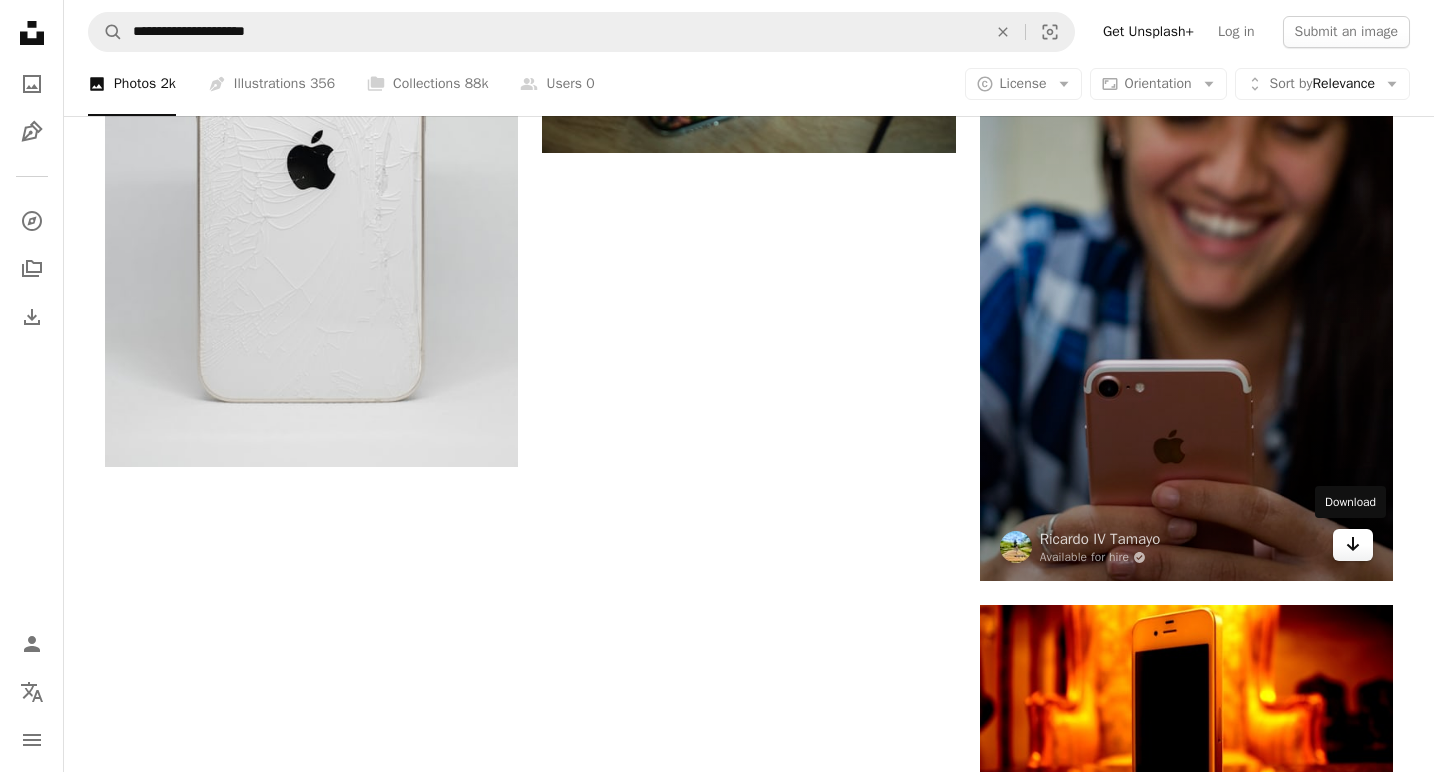 click 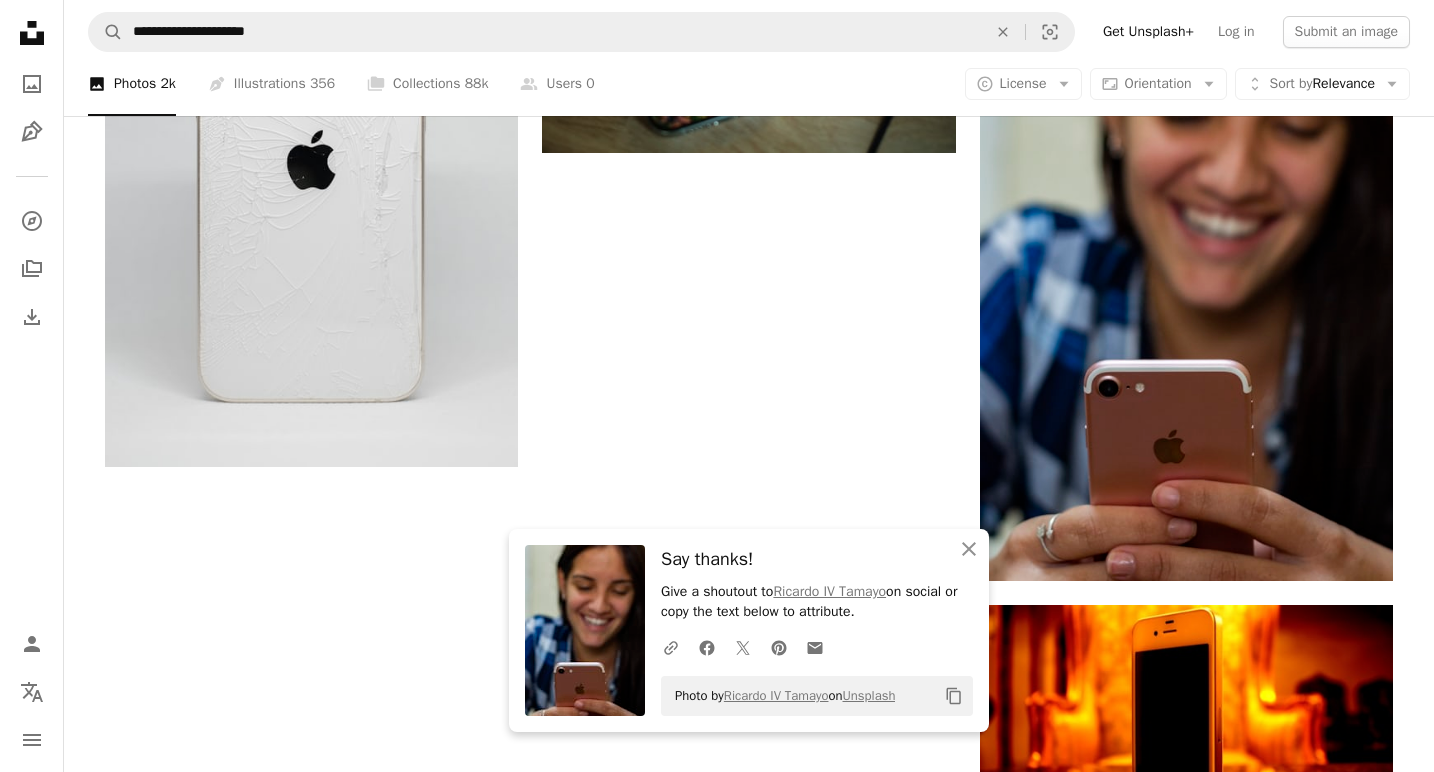 click on "Plus sign for Unsplash+ A heart A plus sign [FIRST] [LAST] For Unsplash+ A lock Download Plus sign for Unsplash+ A heart A plus sign [FIRST] [LAST] For Unsplash+ A lock Download A heart A plus sign [FIRST] Arrow pointing down Plus sign for Unsplash+ A heart A plus sign [FIRST] Available for hire A checkmark inside of a circle Arrow pointing down A heart A plus sign [FIRST] [LAST] Available for hire A checkmark inside of a circle Arrow pointing down A heart A plus sign [FIRST] [LAST] Arrow pointing down Plus sign for Unsplash+ A heart A plus sign [FIRST] [LAST] For Unsplash+ A lock Download A heart A plus sign [FIRST] Available for hire A checkmark inside of a circle Arrow pointing down A heart A plus sign [FIRST] [LAST] Arrow pointing down A heart A plus sign [FIRST] [LAST] Arrow pointing down Plus sign for Unsplash+ A heart A plus sign [FIRST] [LAST] For Unsplash+ A lock Download Plus sign for Unsplash+ A heart A plus sign [FIRST] [LAST] For Unsplash+ A lock Download A heart A plus sign [FIRST] [LAST] Available for hire" at bounding box center [749, -696] 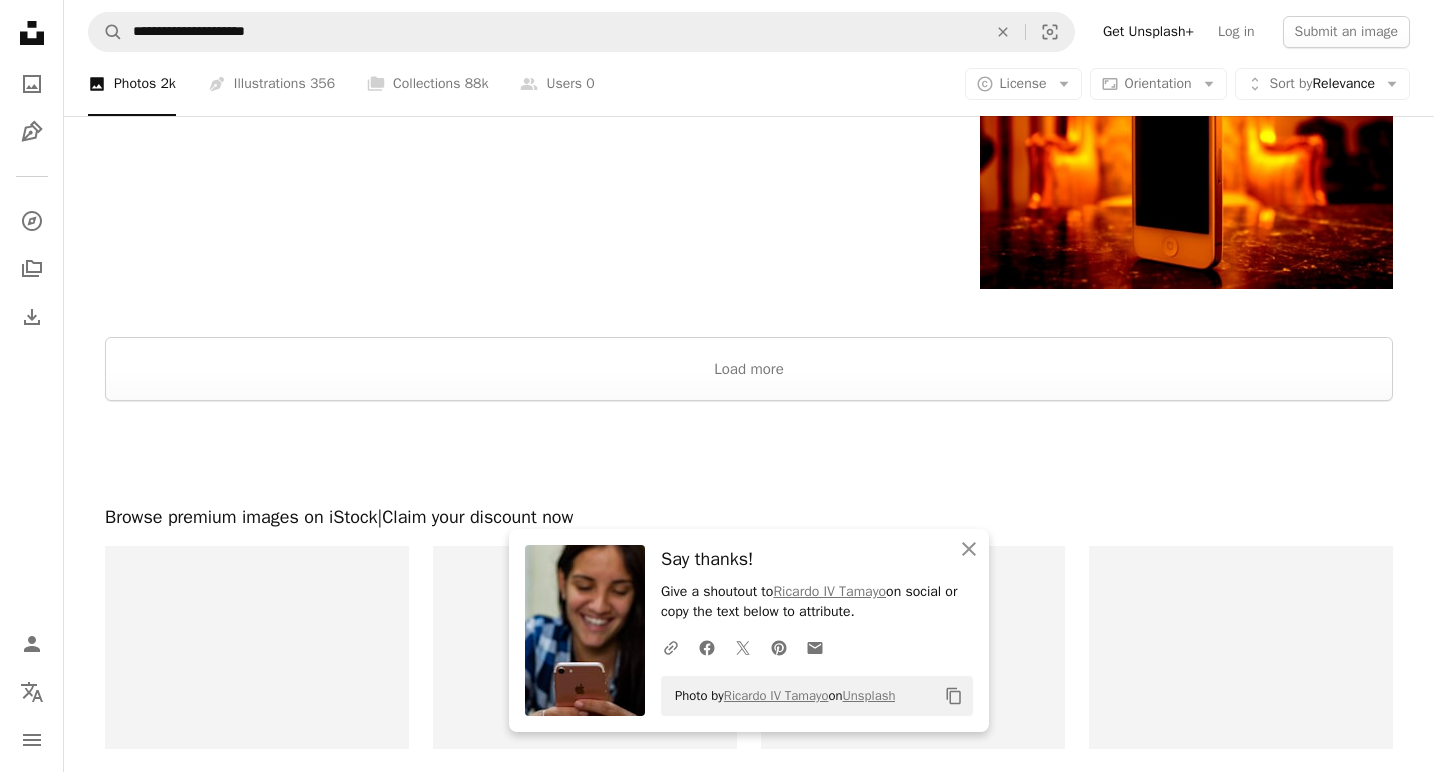 scroll, scrollTop: 3326, scrollLeft: 0, axis: vertical 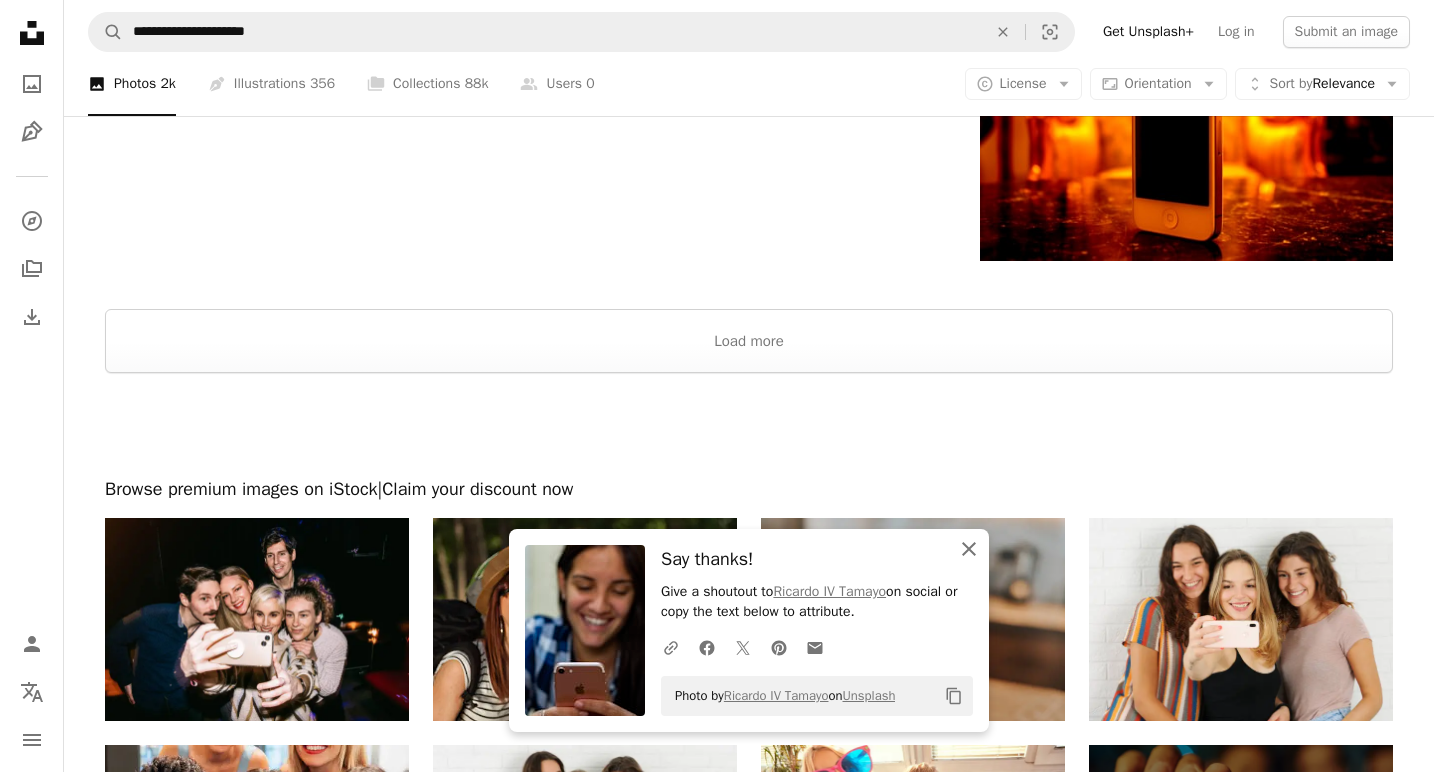 click on "An X shape" 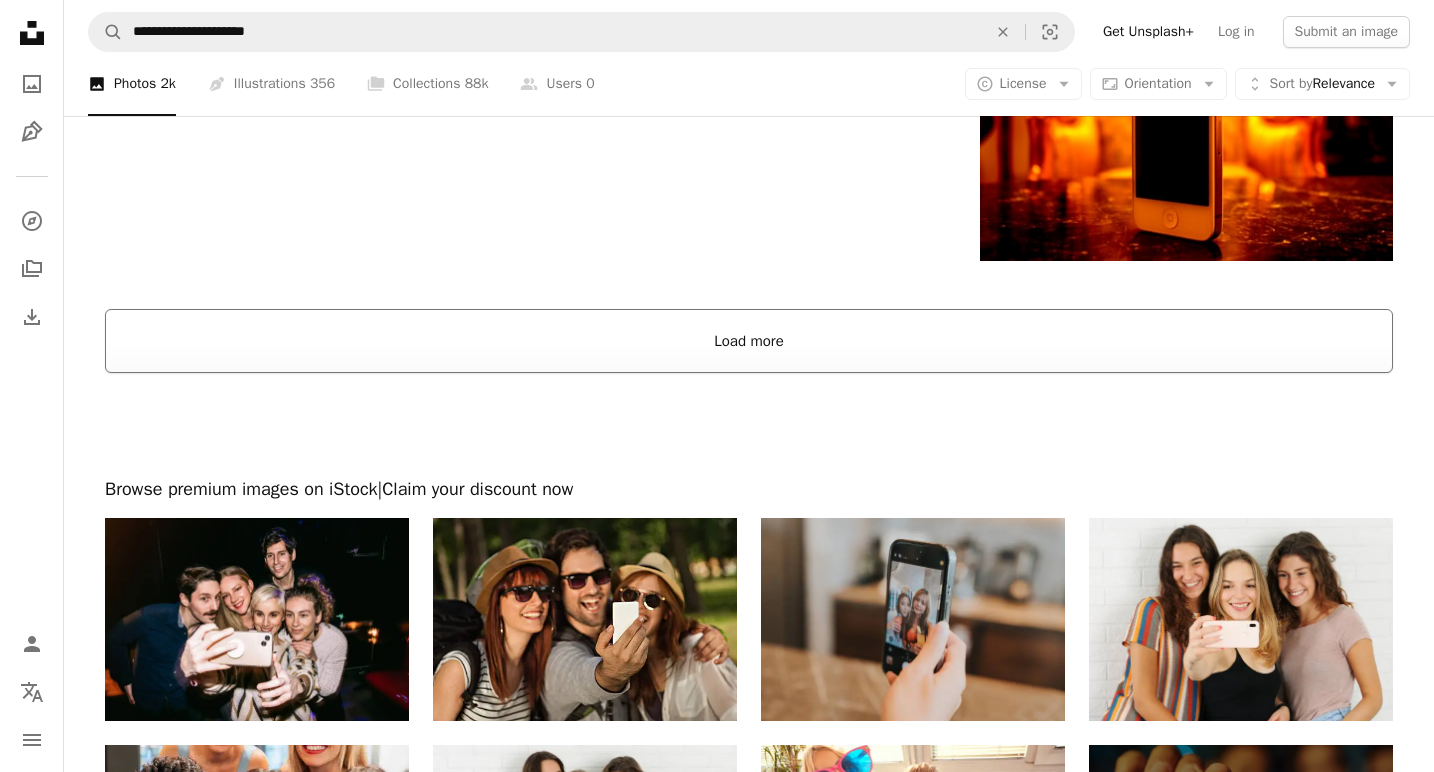 click on "Load more" at bounding box center [749, 341] 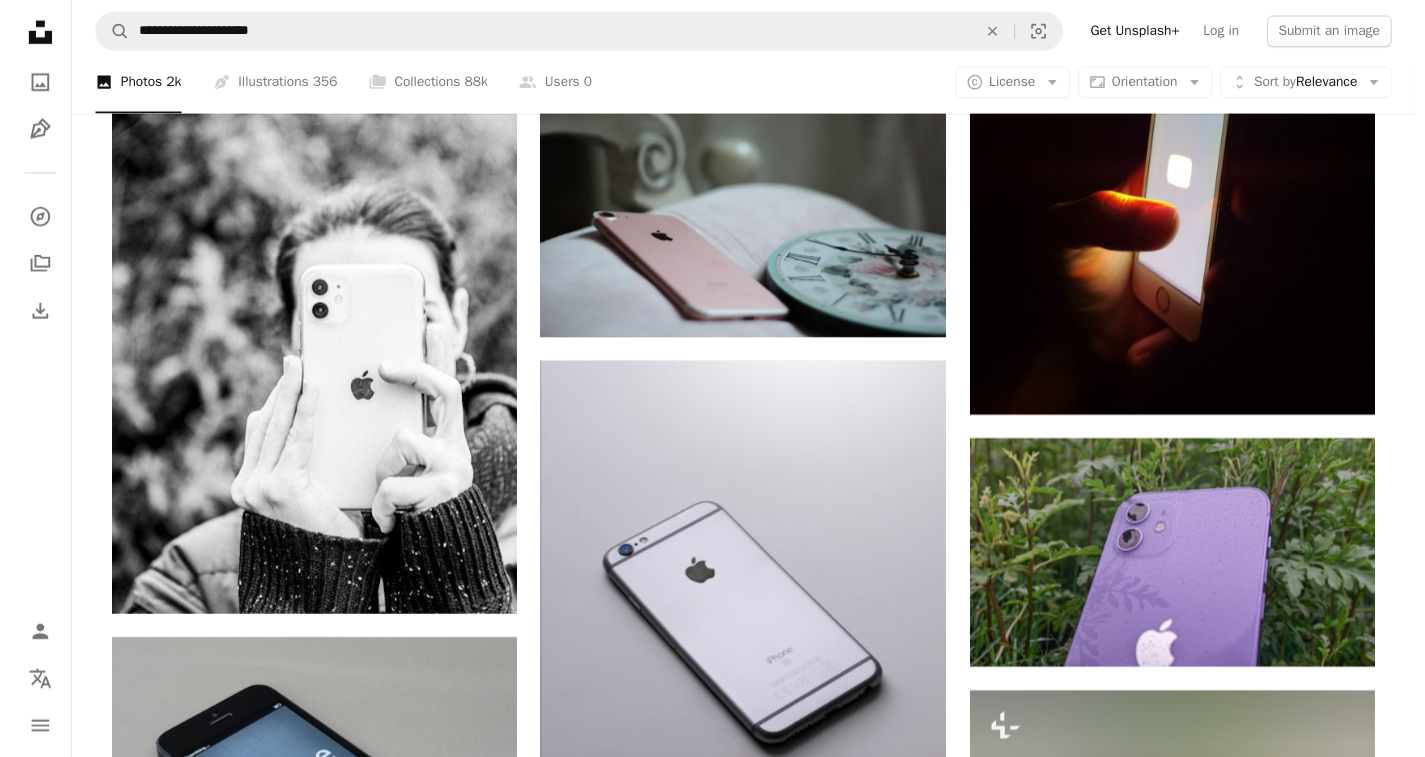 scroll, scrollTop: 4358, scrollLeft: 0, axis: vertical 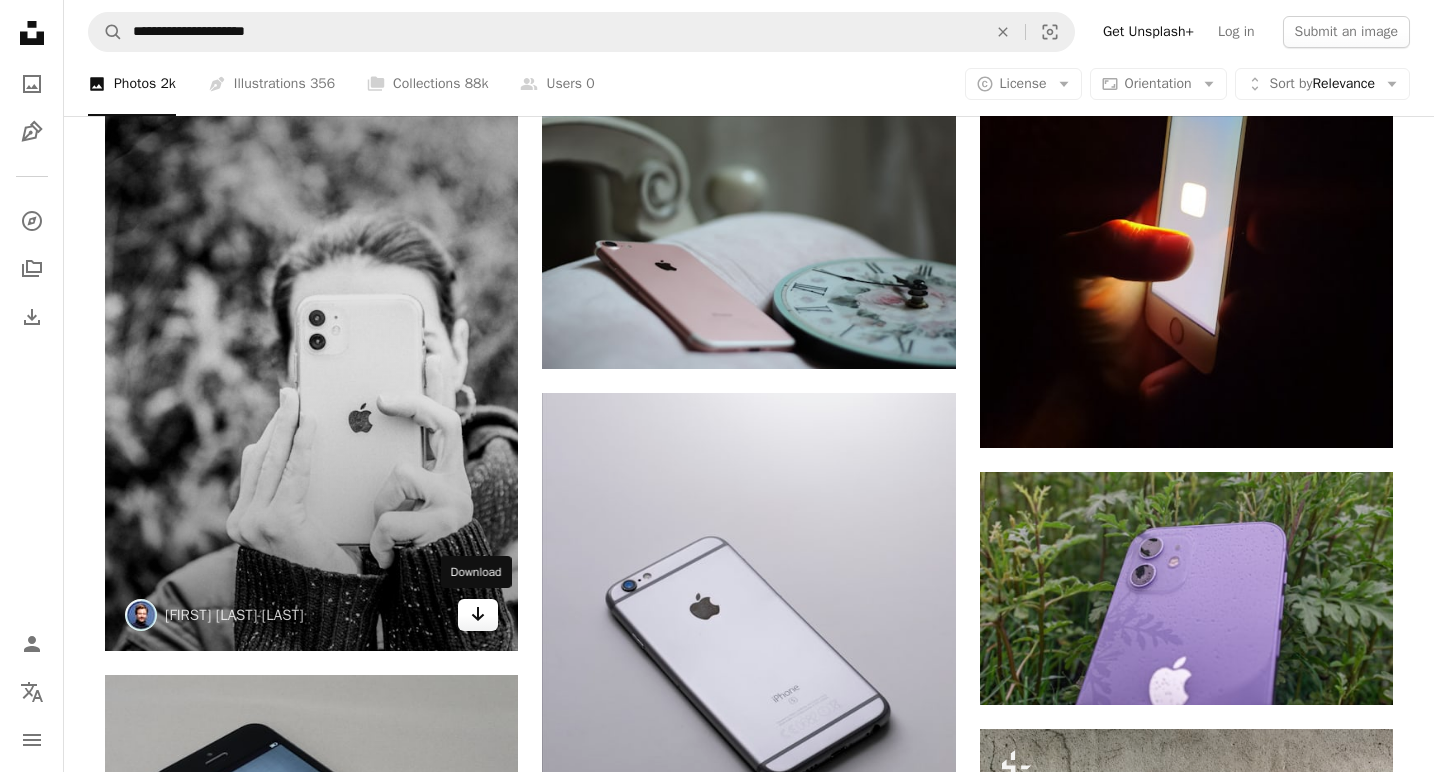 click 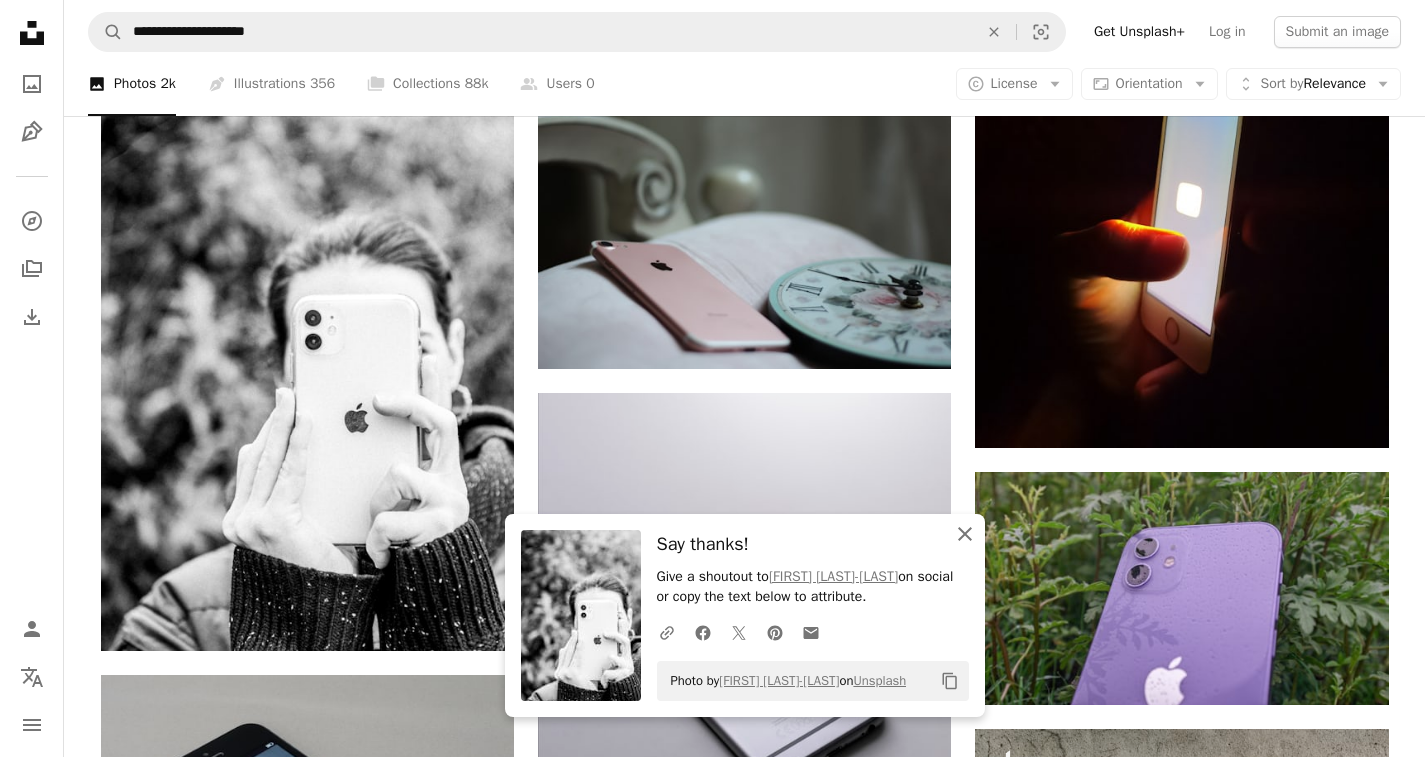 click on "An X shape" 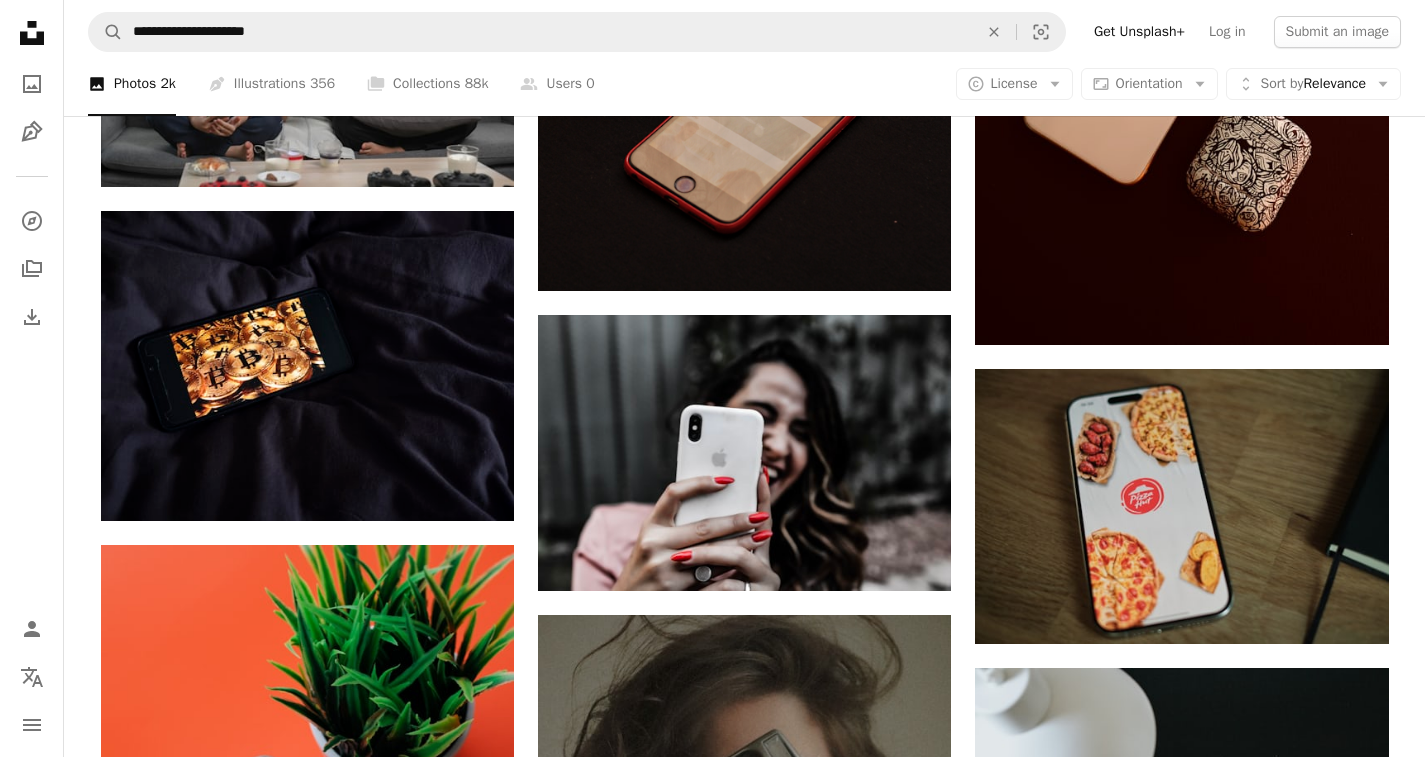 scroll, scrollTop: 20472, scrollLeft: 0, axis: vertical 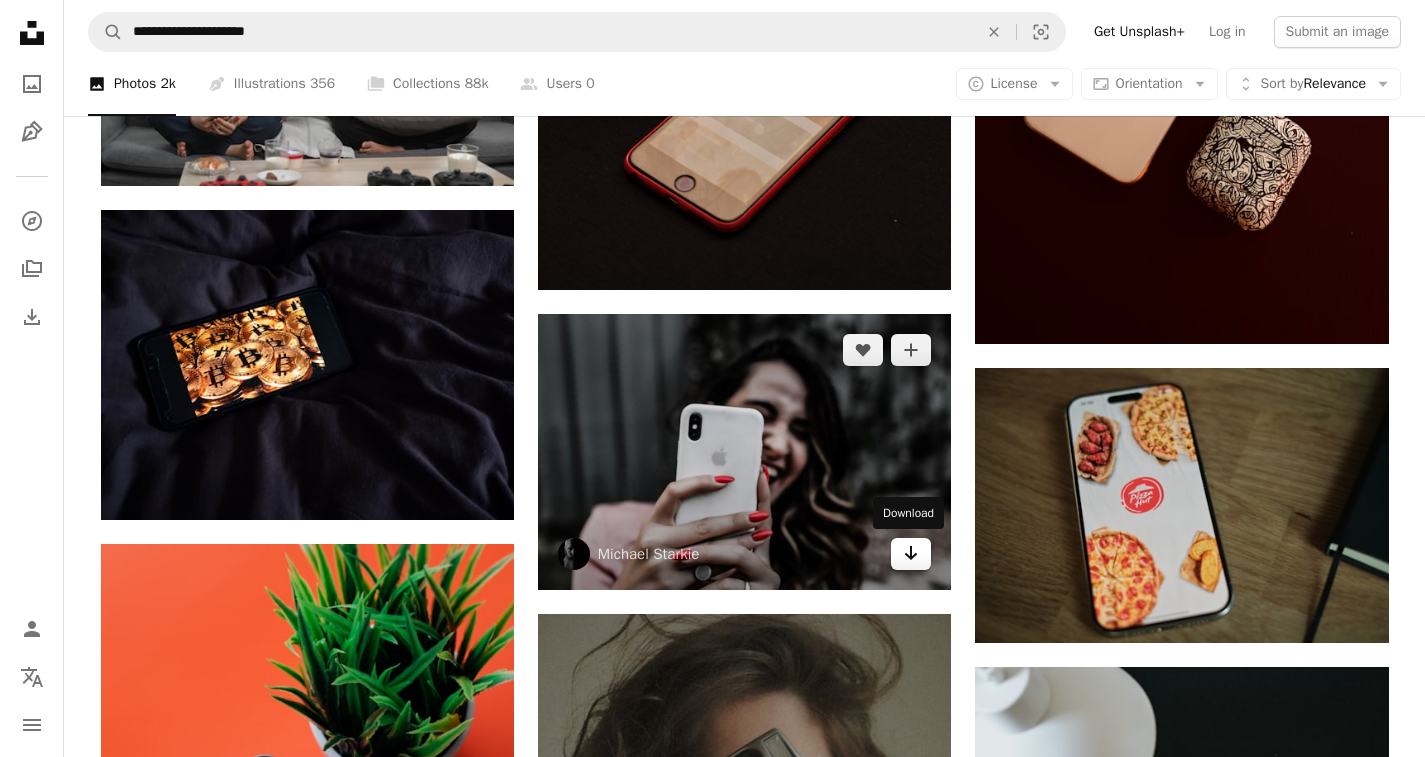 click on "Arrow pointing down" 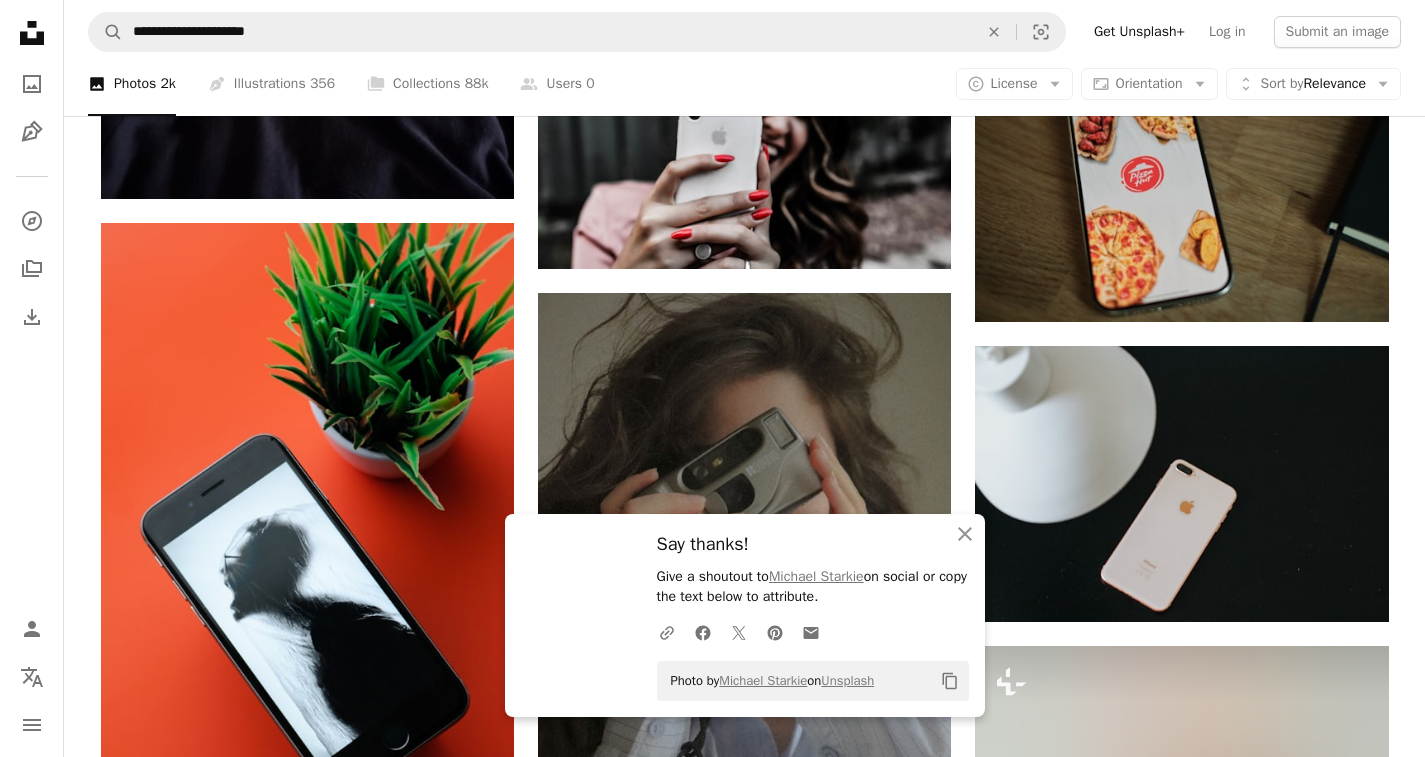 scroll, scrollTop: 20795, scrollLeft: 0, axis: vertical 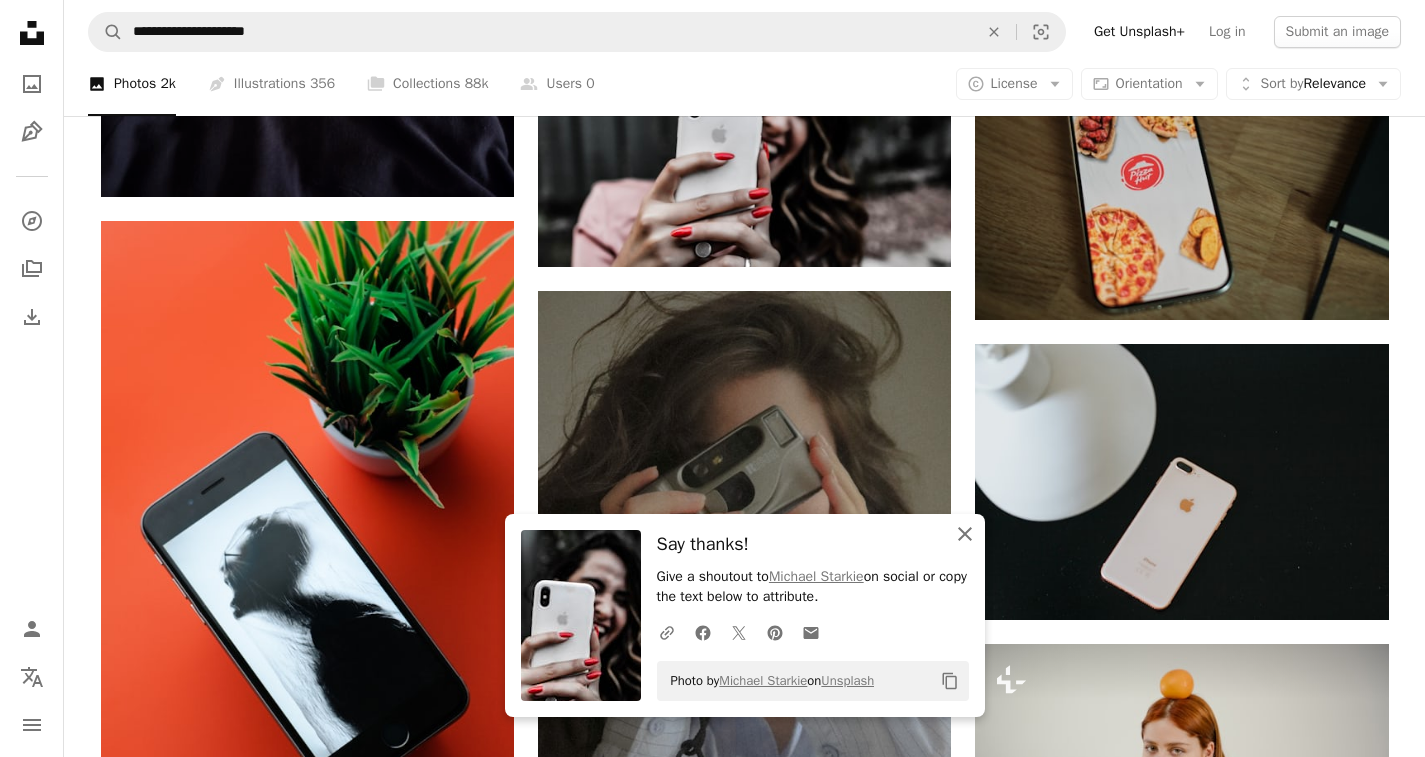 click on "An X shape" 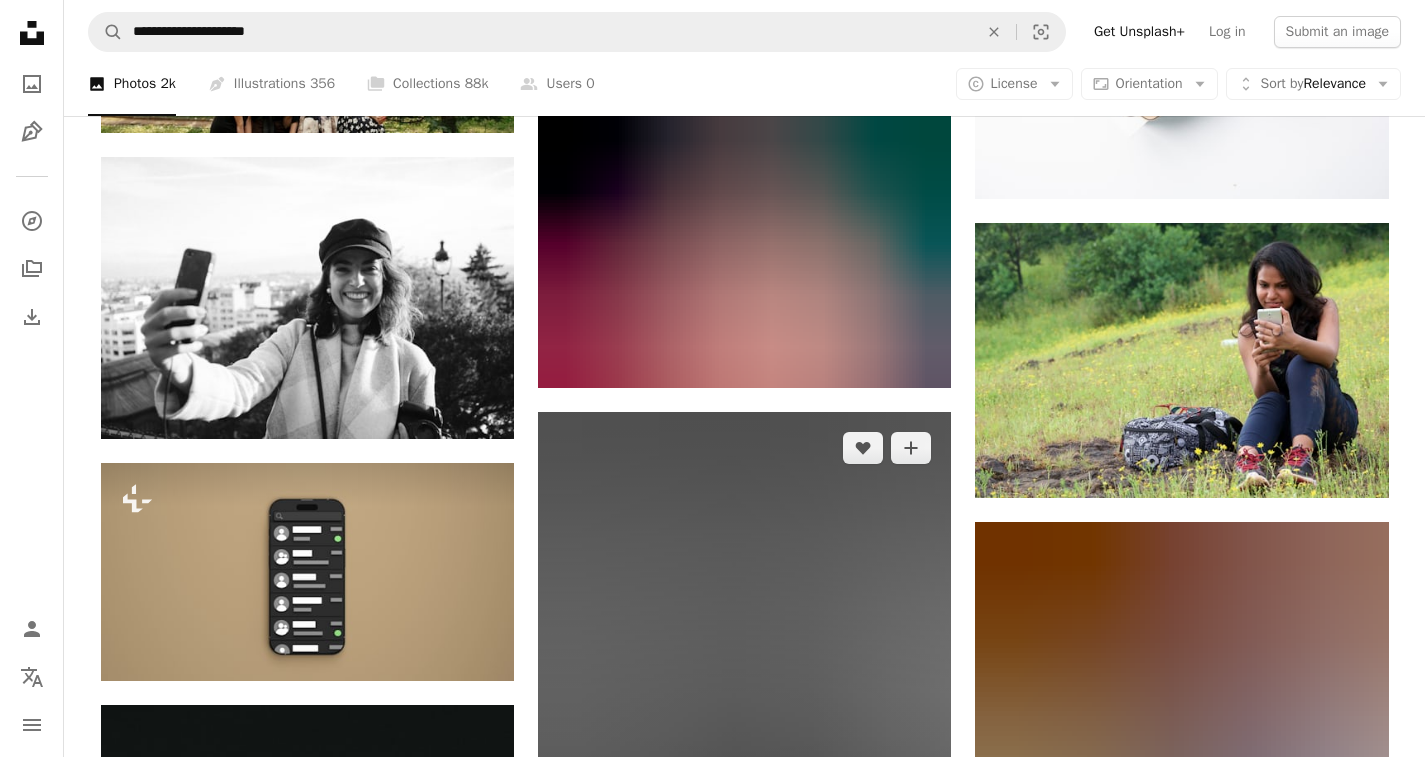 scroll, scrollTop: 29902, scrollLeft: 0, axis: vertical 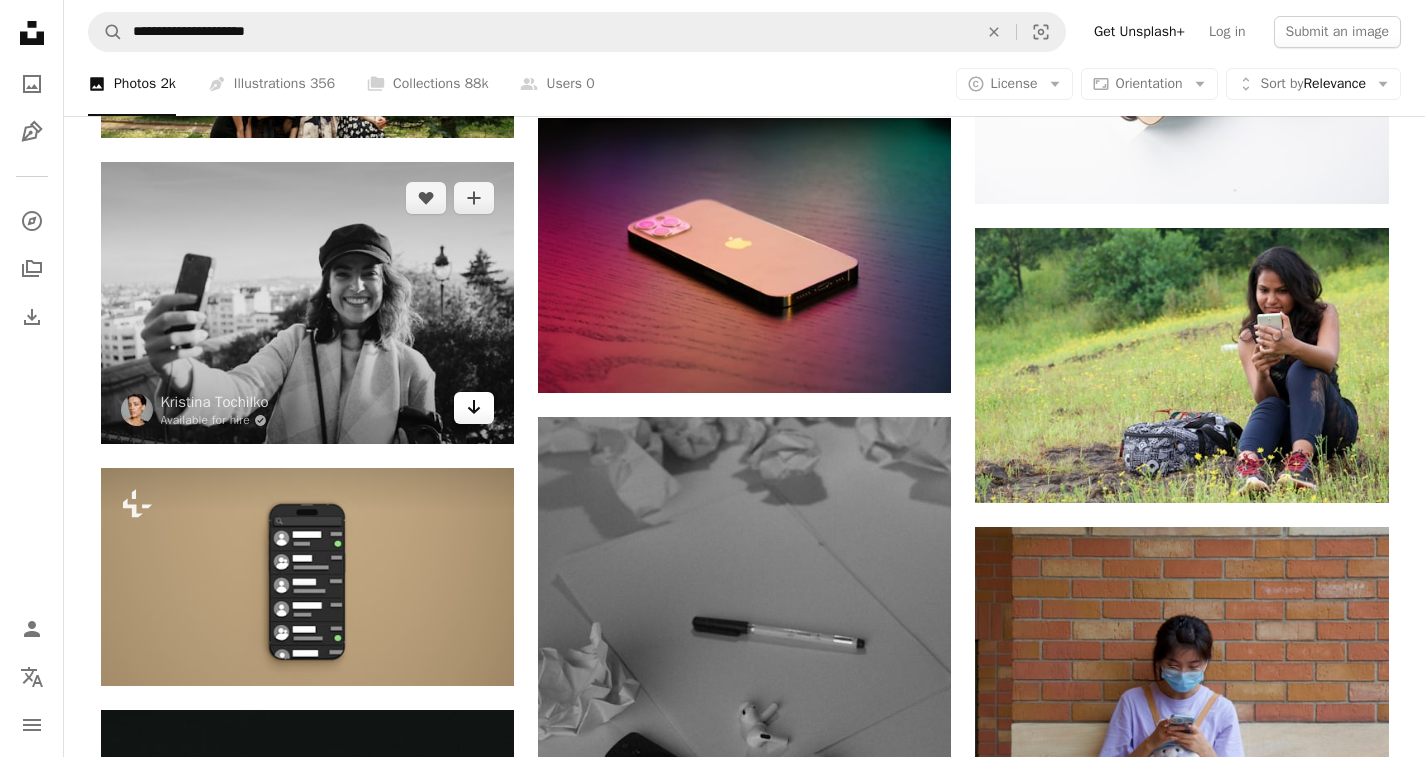 click 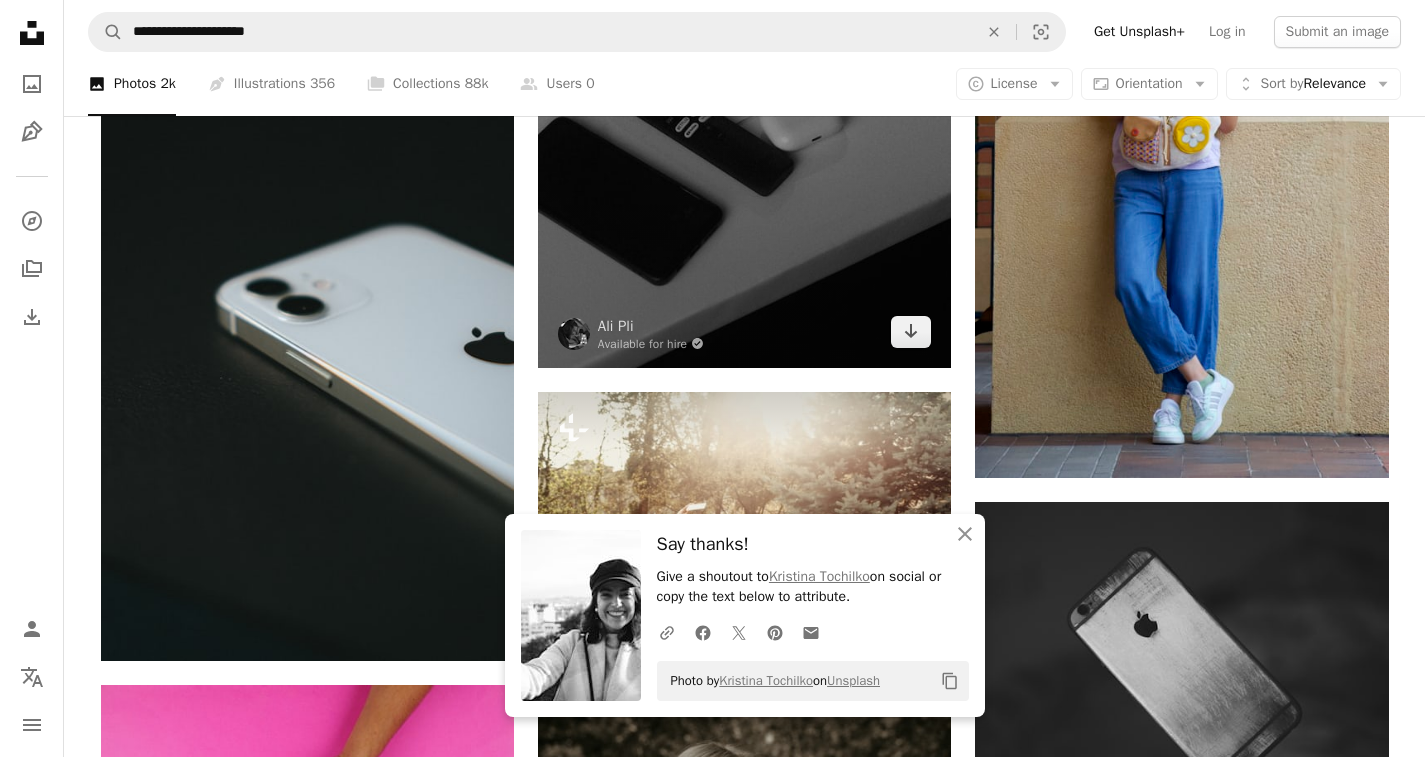 scroll, scrollTop: 30580, scrollLeft: 0, axis: vertical 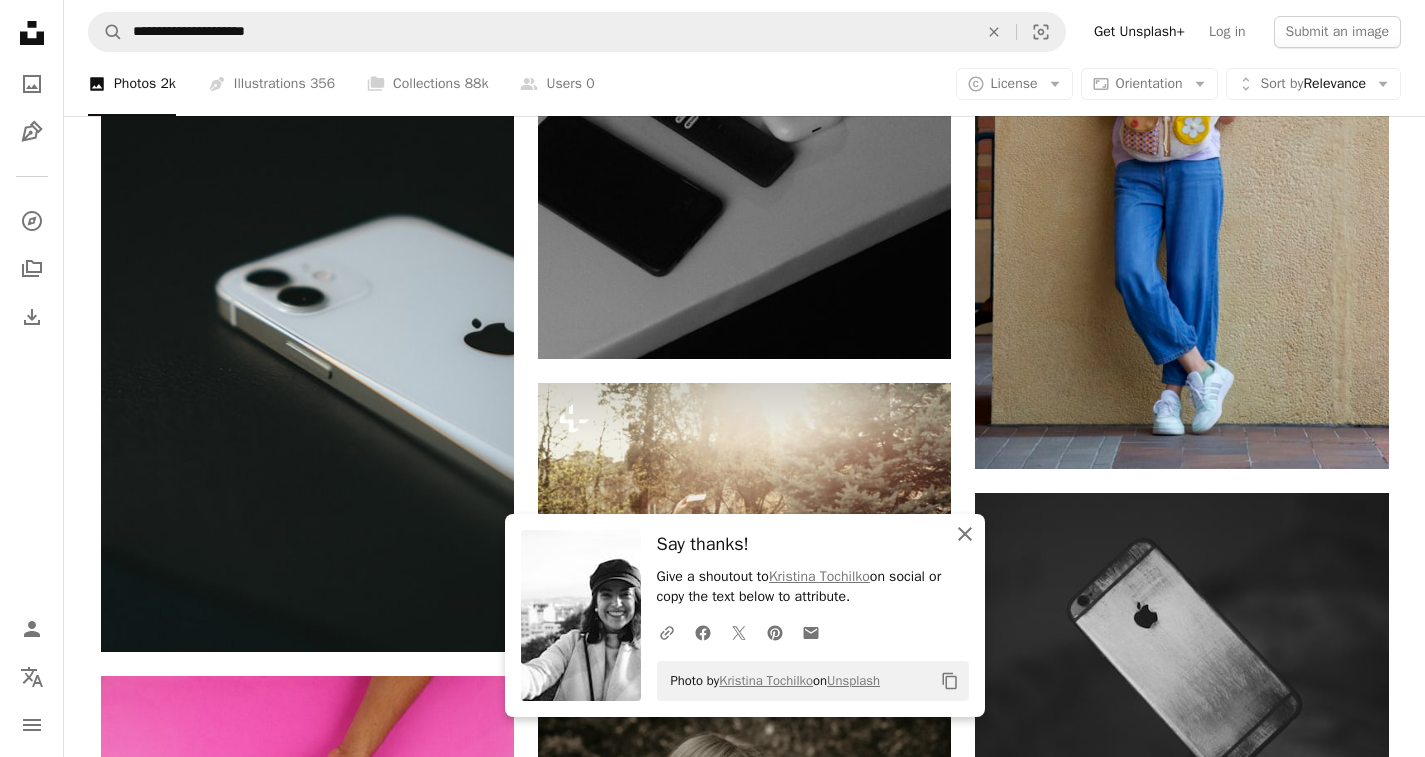 click on "An X shape" 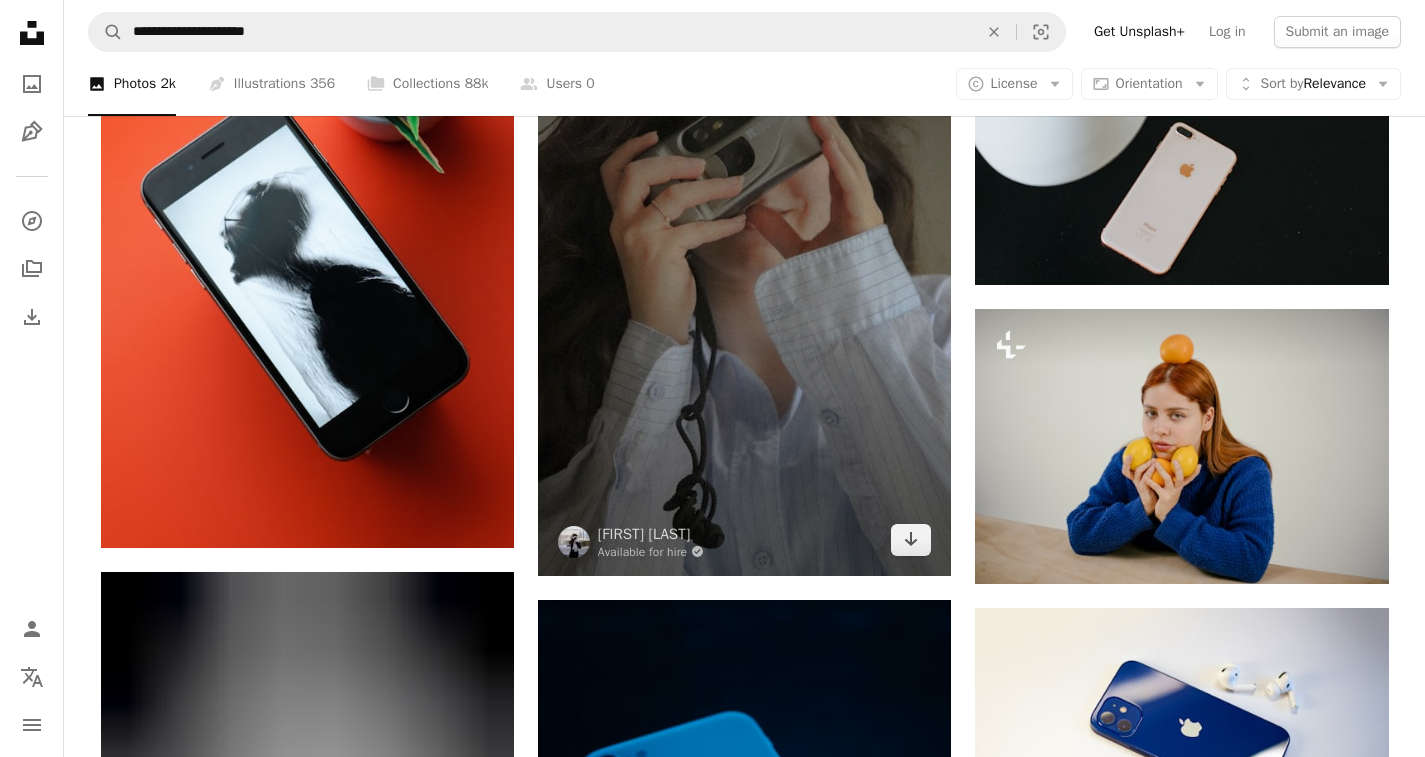 scroll, scrollTop: 21126, scrollLeft: 0, axis: vertical 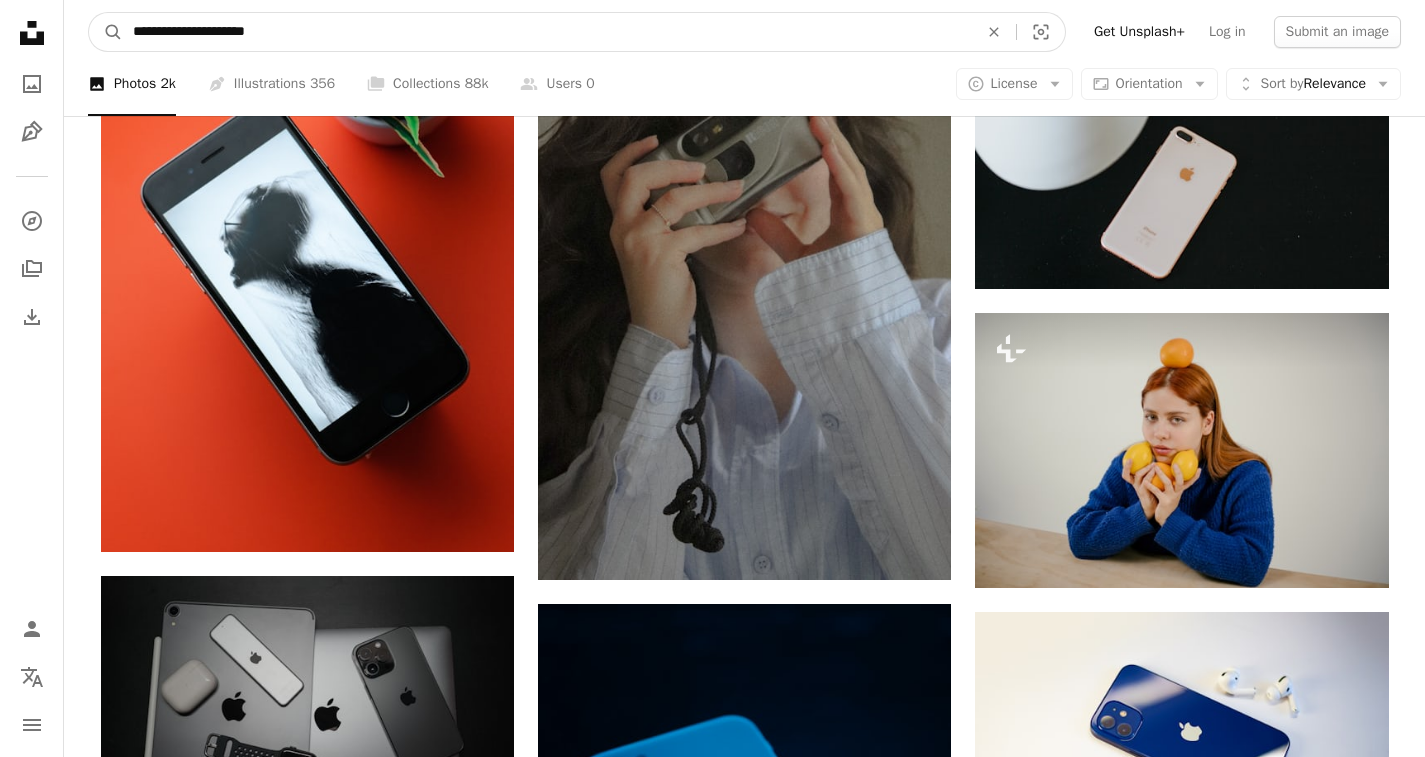 drag, startPoint x: 289, startPoint y: 33, endPoint x: 53, endPoint y: 33, distance: 236 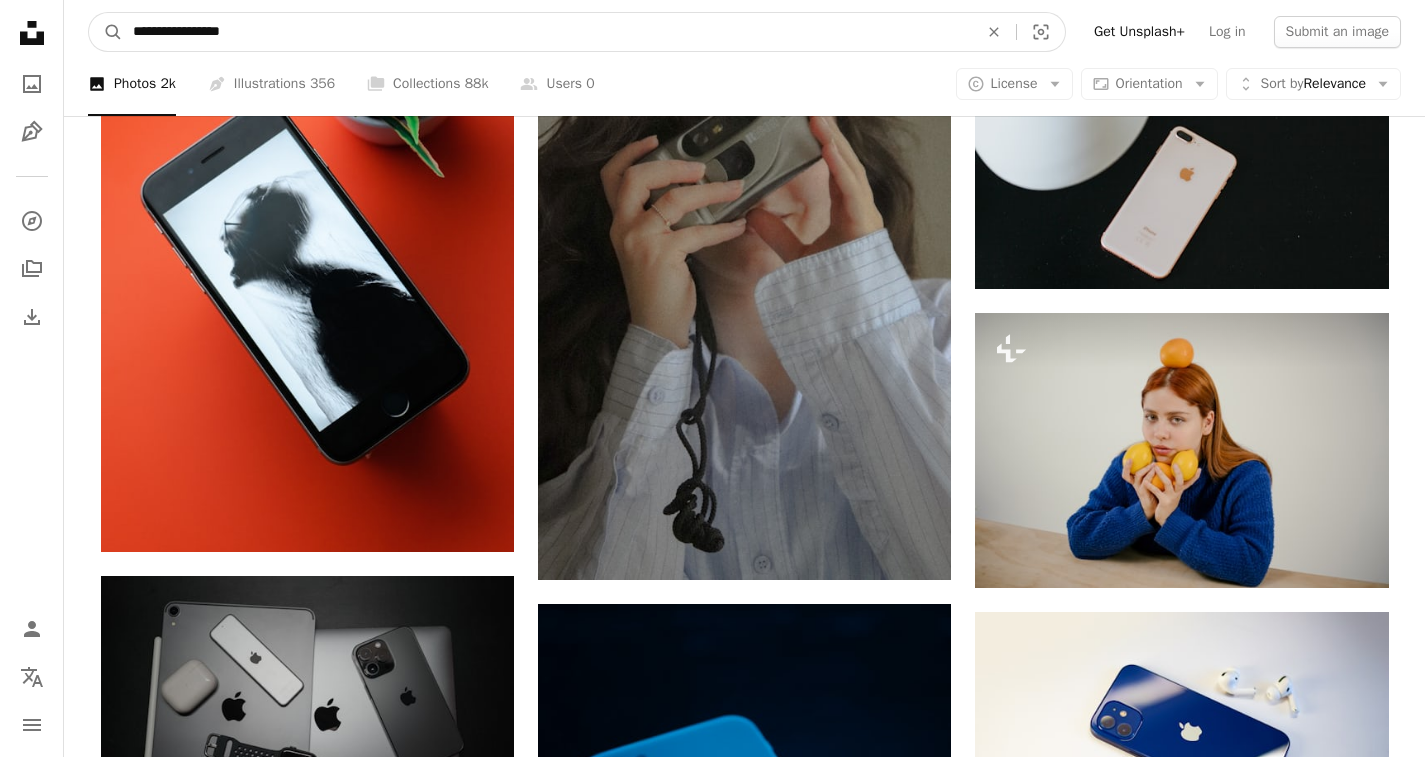 type on "**********" 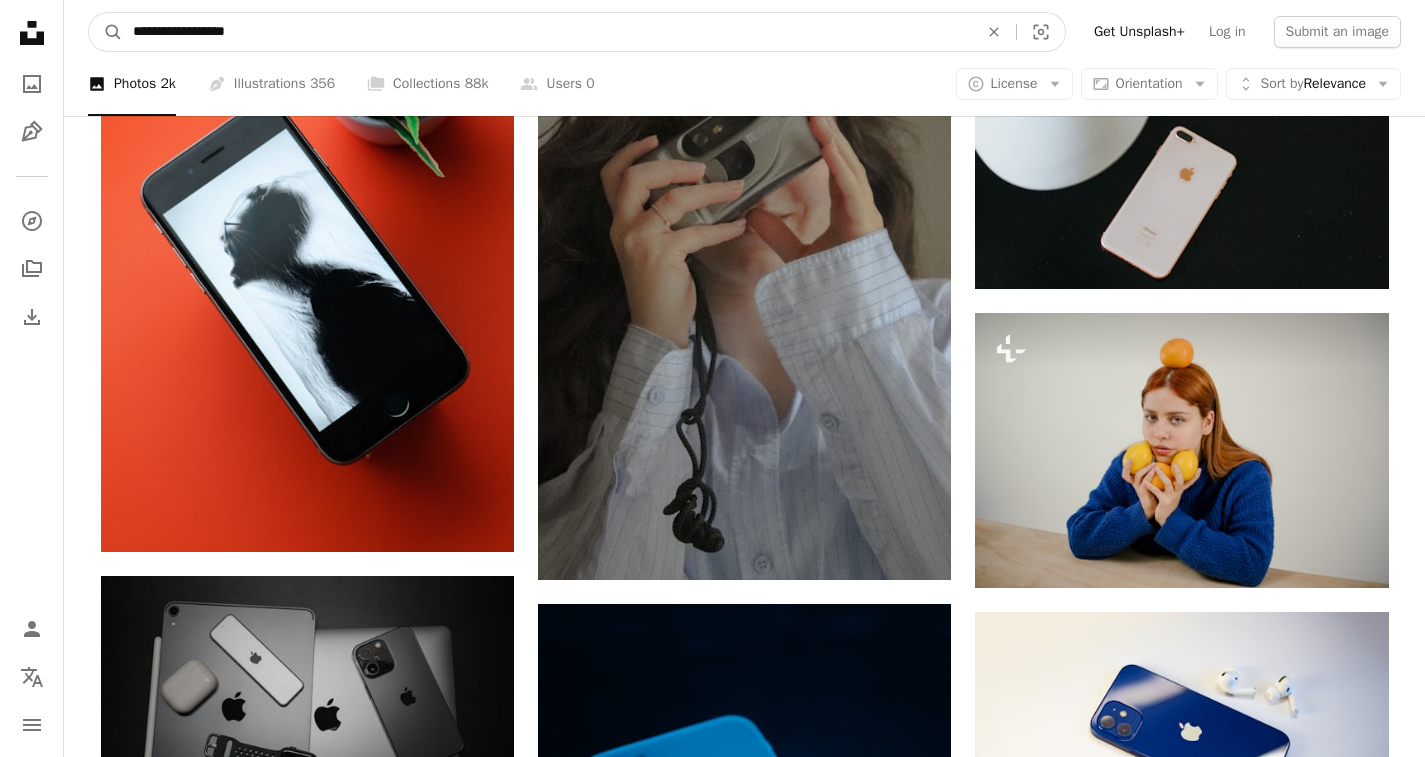 click on "A magnifying glass" at bounding box center (106, 32) 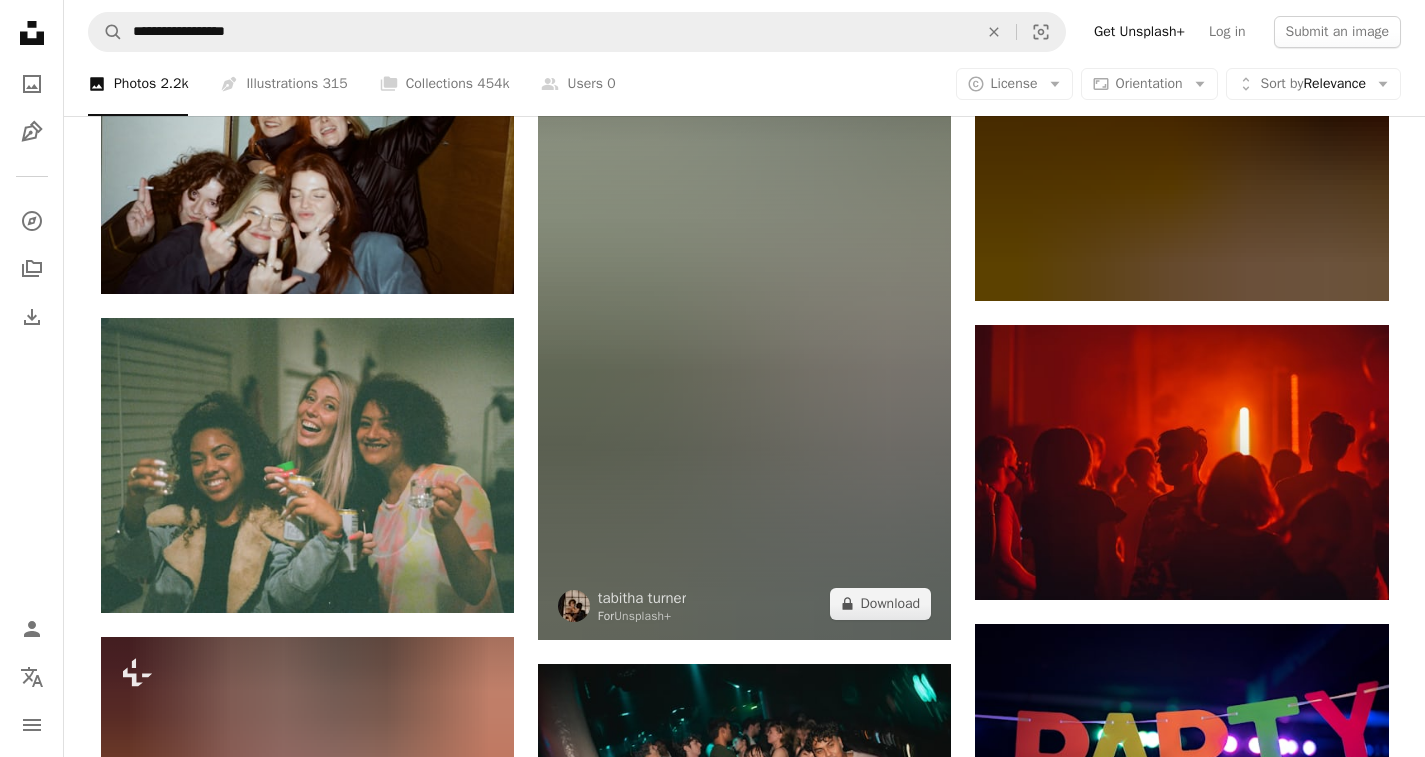 scroll, scrollTop: 1683, scrollLeft: 0, axis: vertical 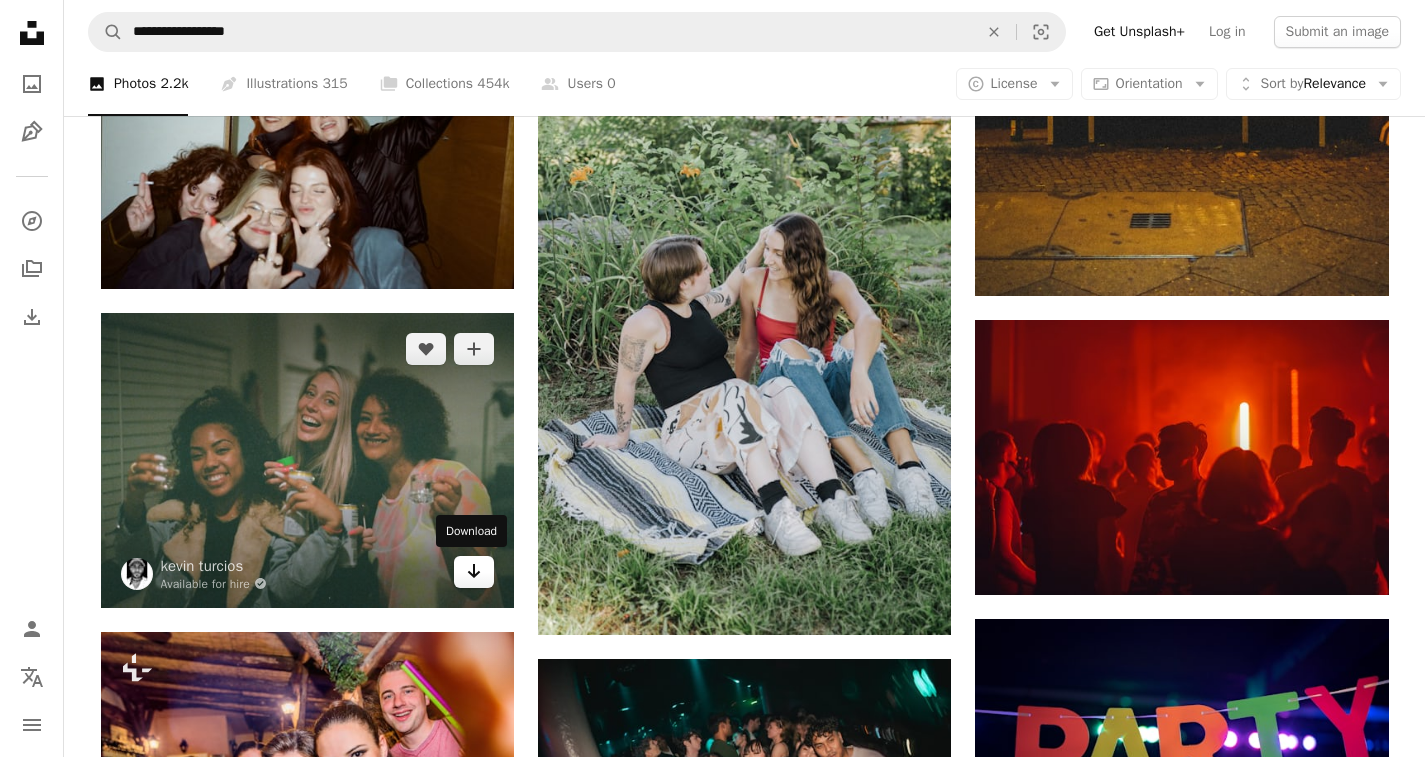 click on "Arrow pointing down" 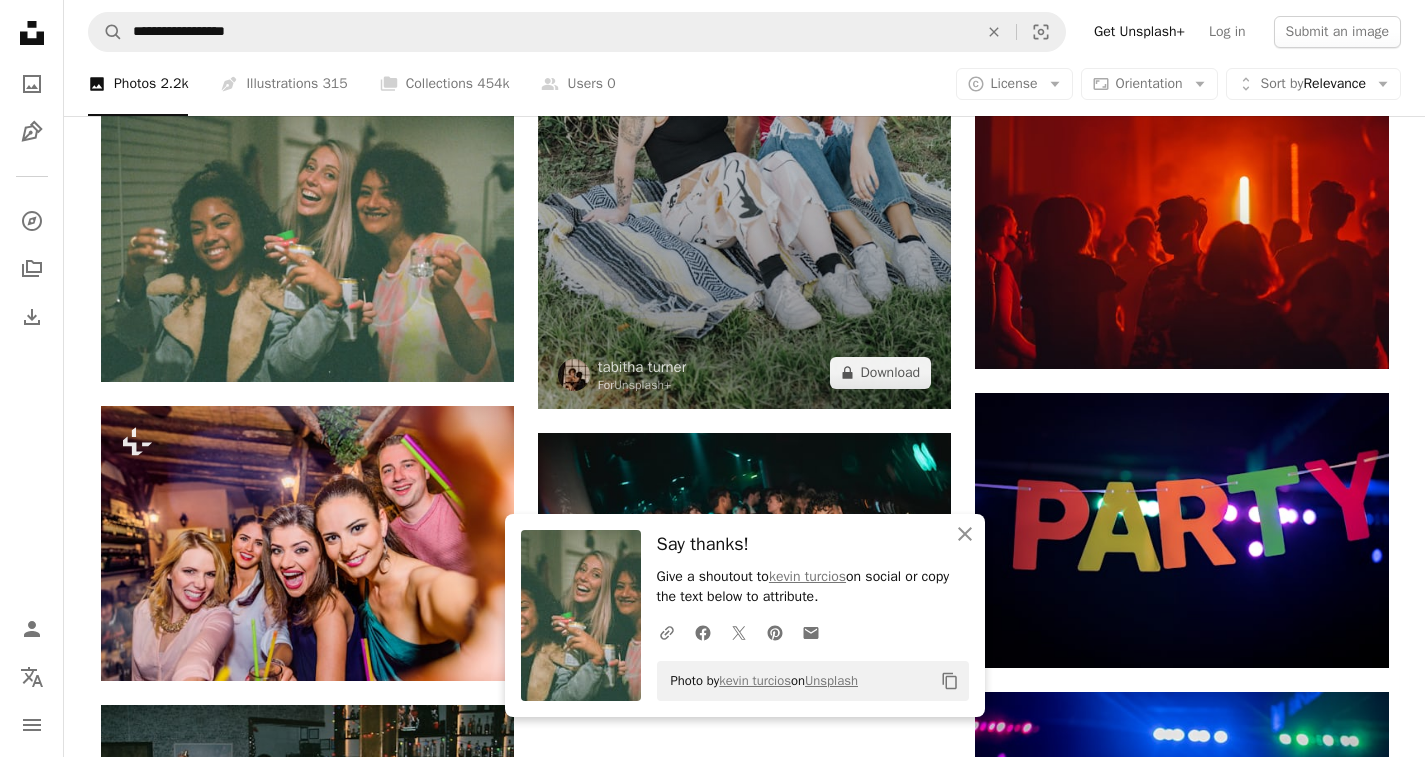 scroll, scrollTop: 1955, scrollLeft: 0, axis: vertical 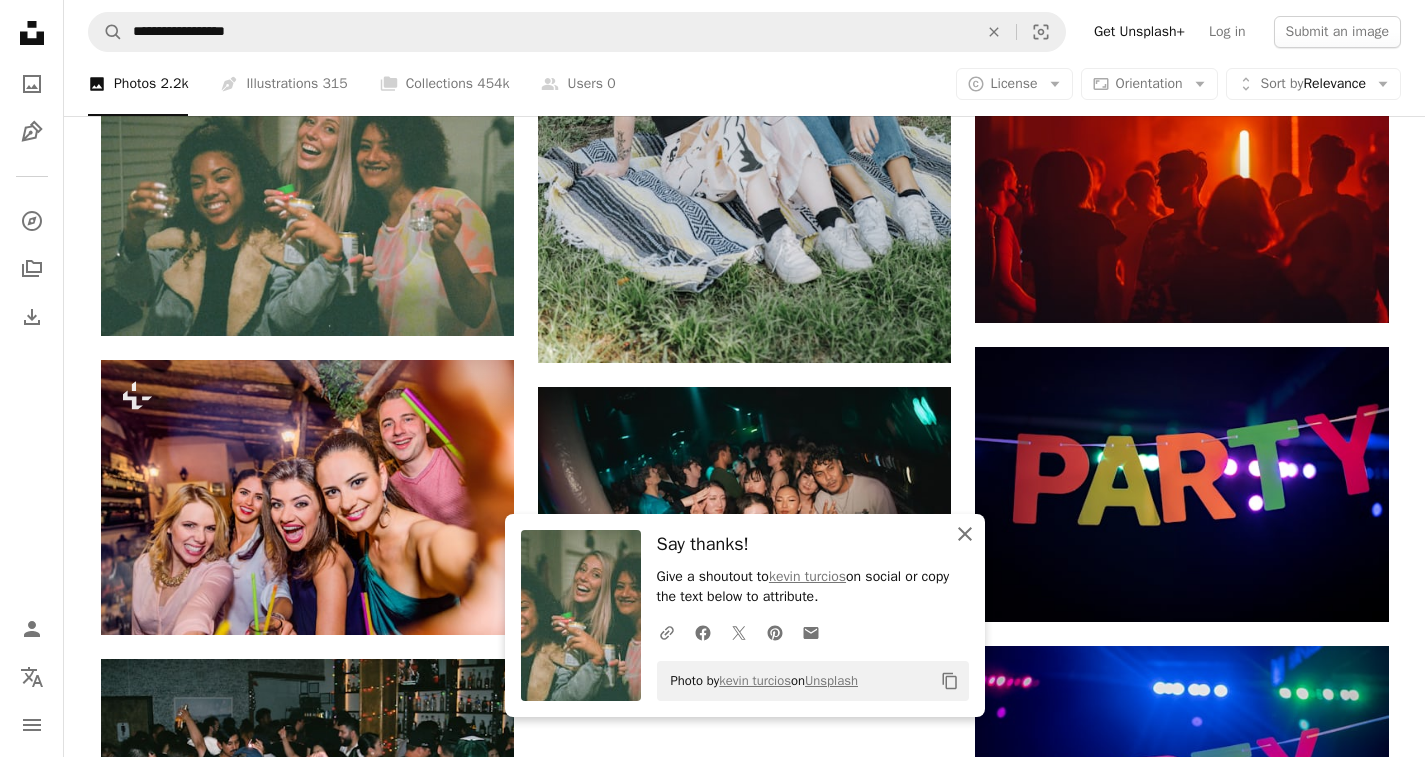click on "An X shape" 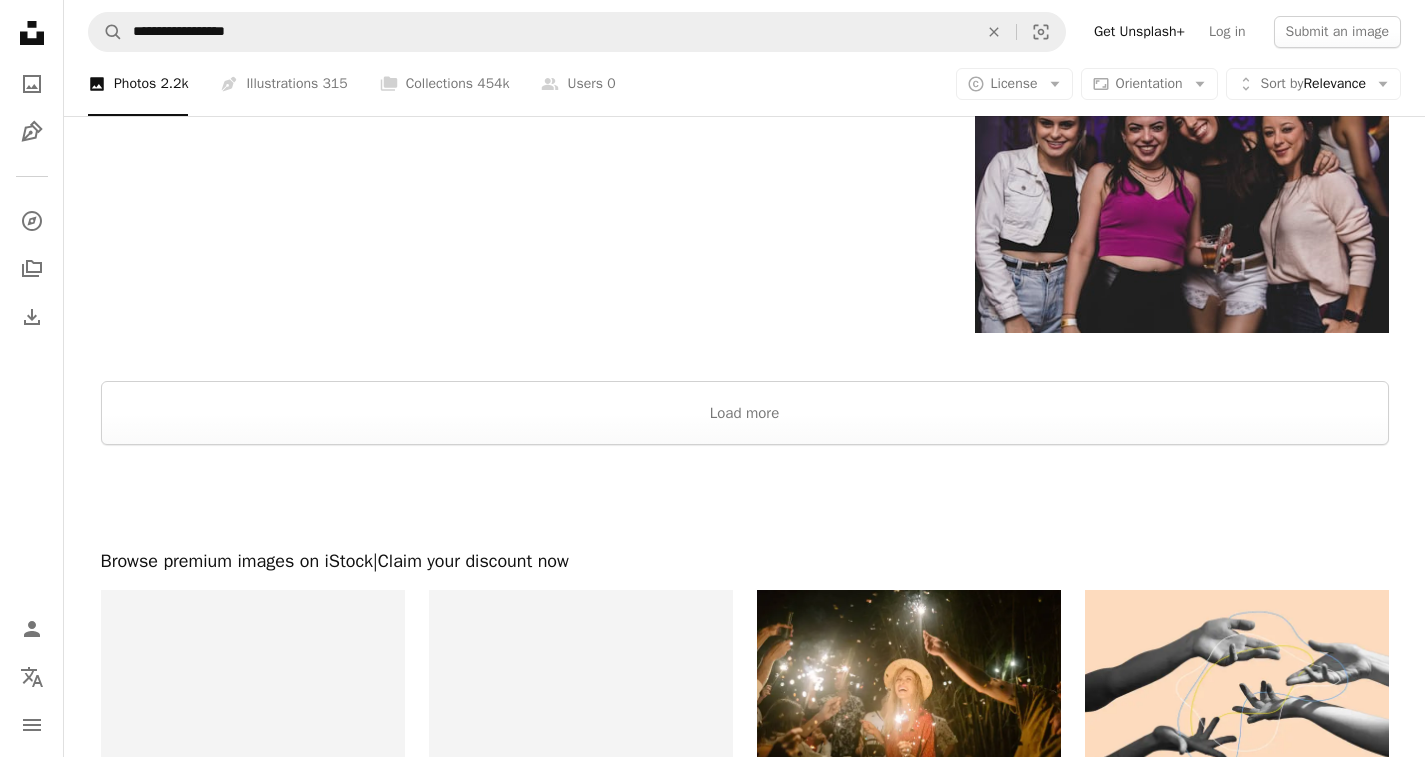 scroll, scrollTop: 2844, scrollLeft: 0, axis: vertical 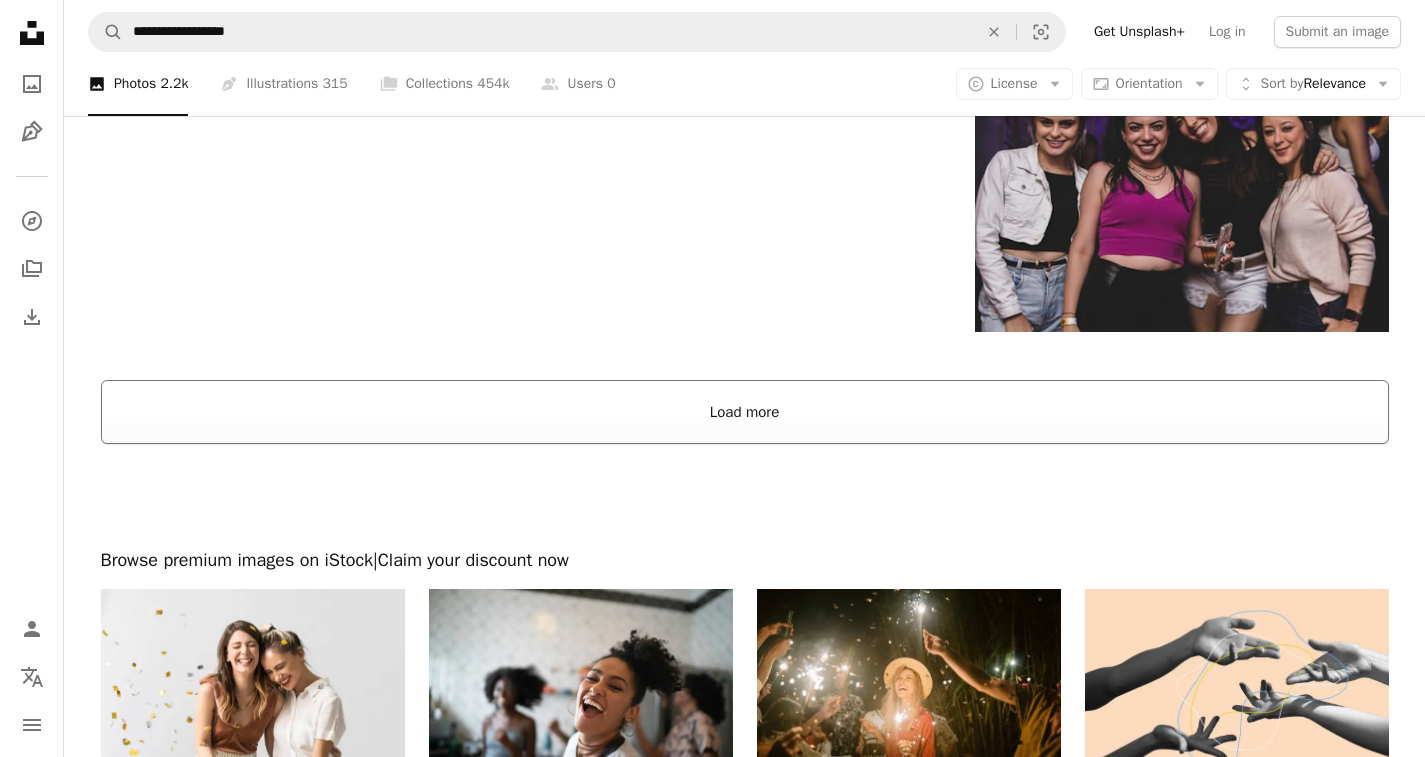 click on "Load more" at bounding box center (745, 412) 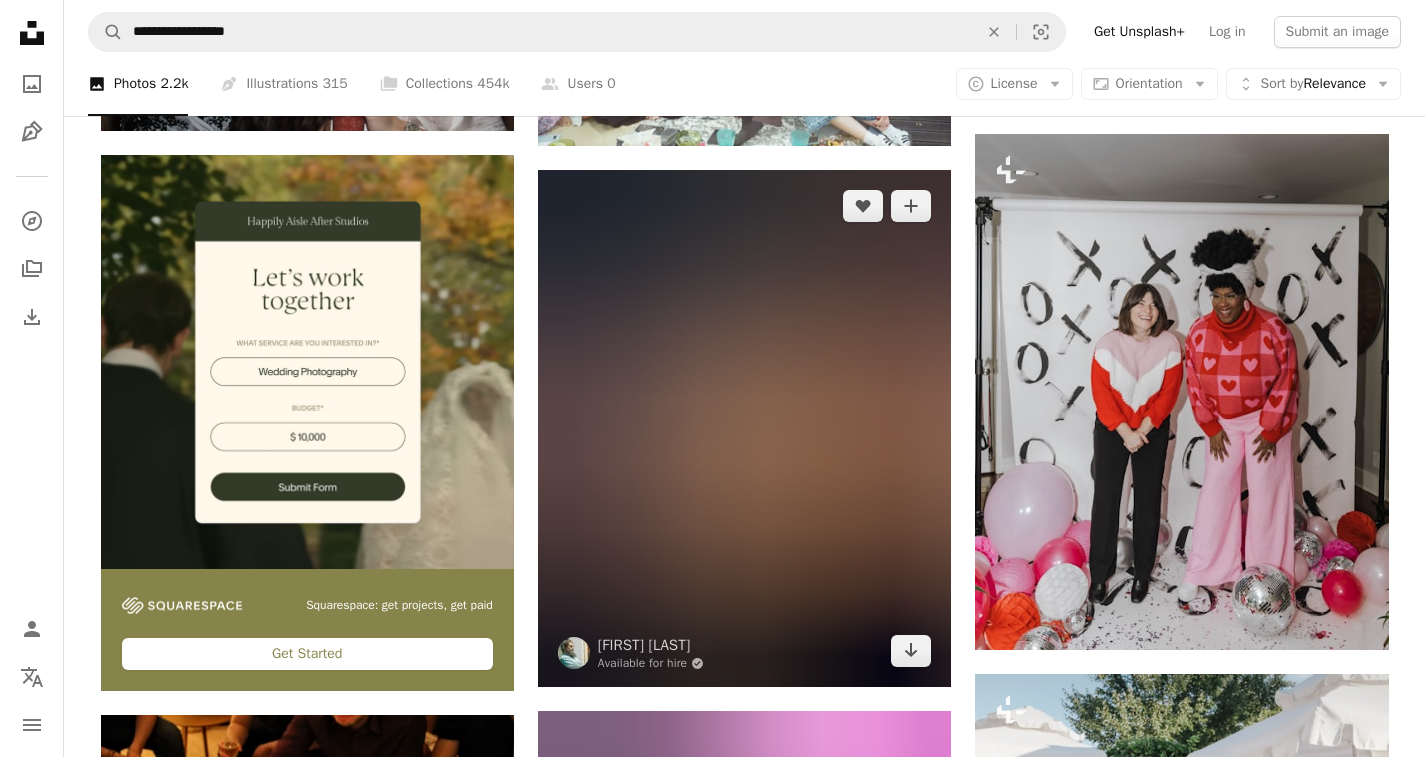 scroll, scrollTop: 3405, scrollLeft: 0, axis: vertical 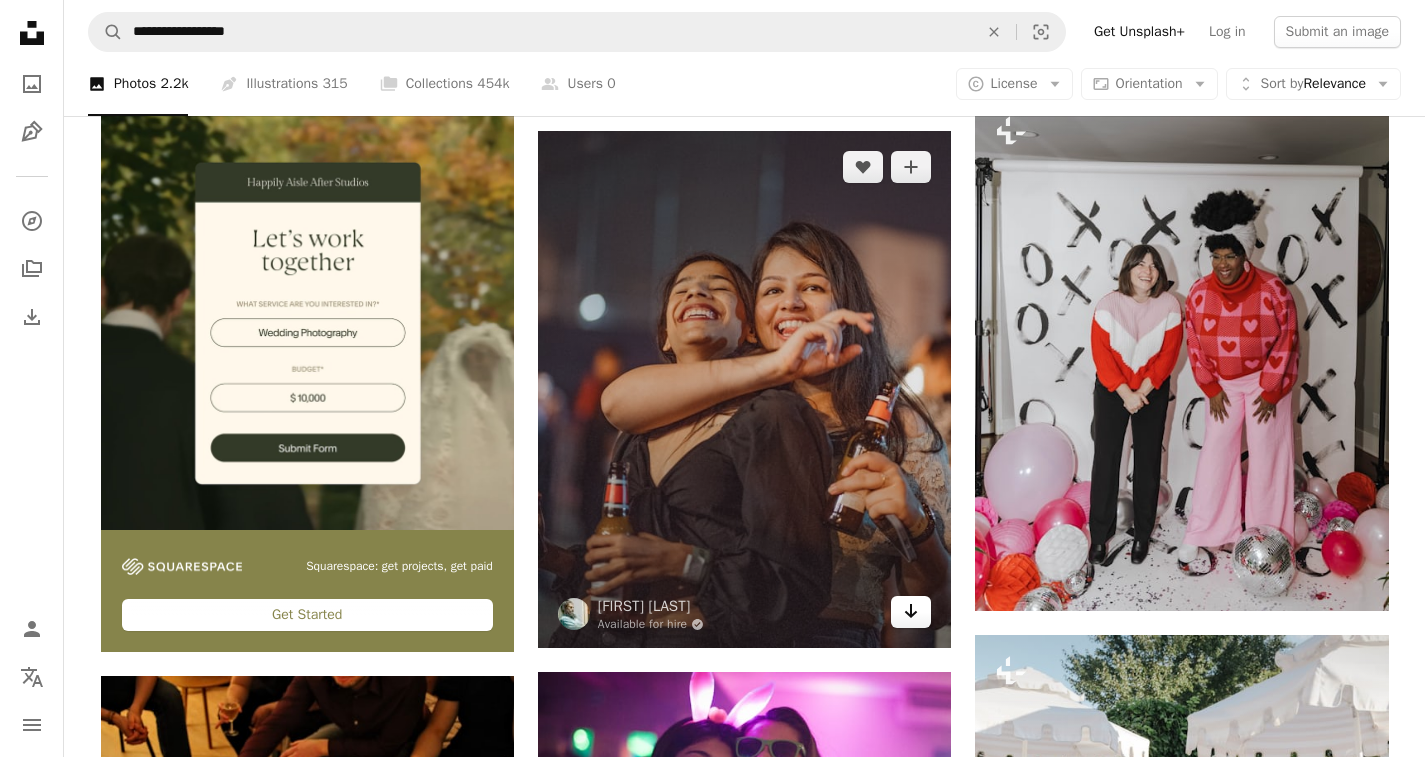 click 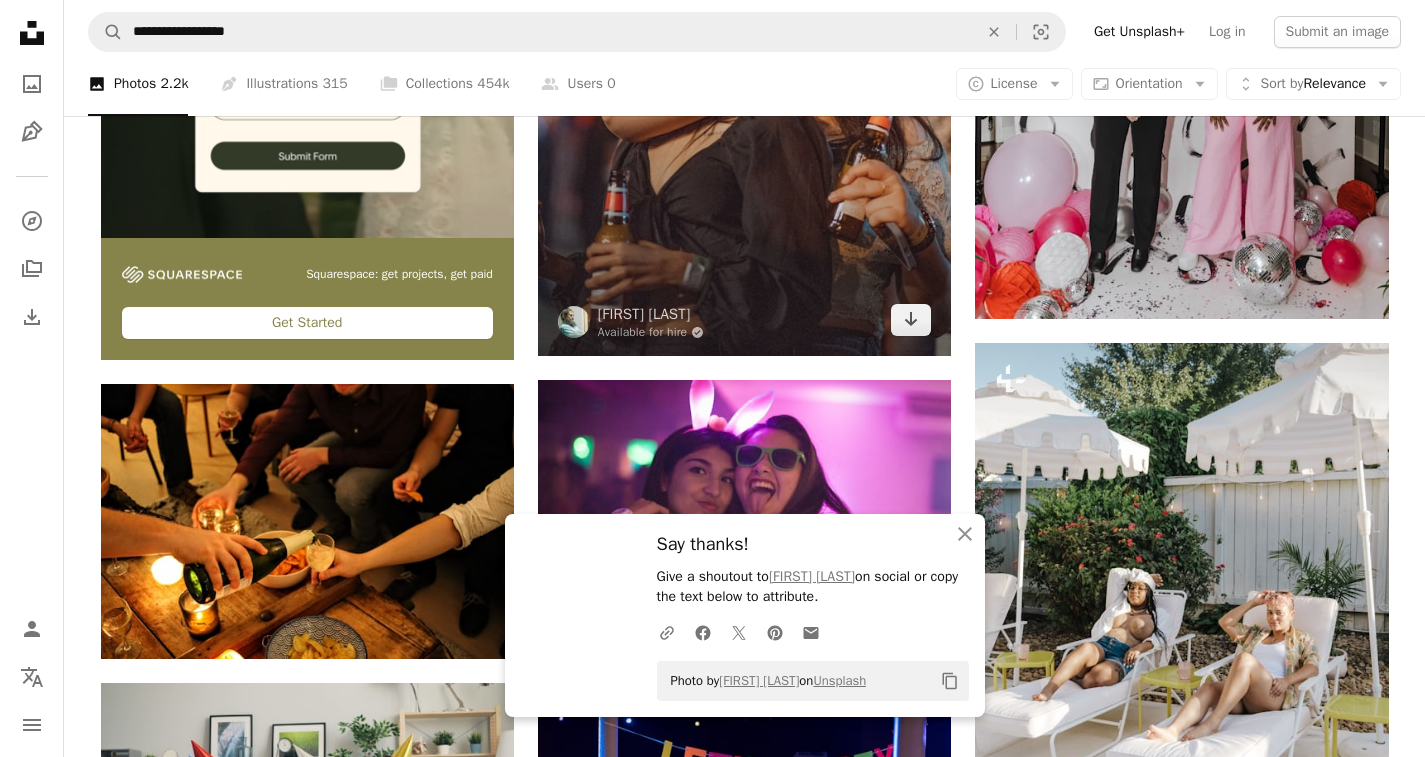 scroll, scrollTop: 3791, scrollLeft: 0, axis: vertical 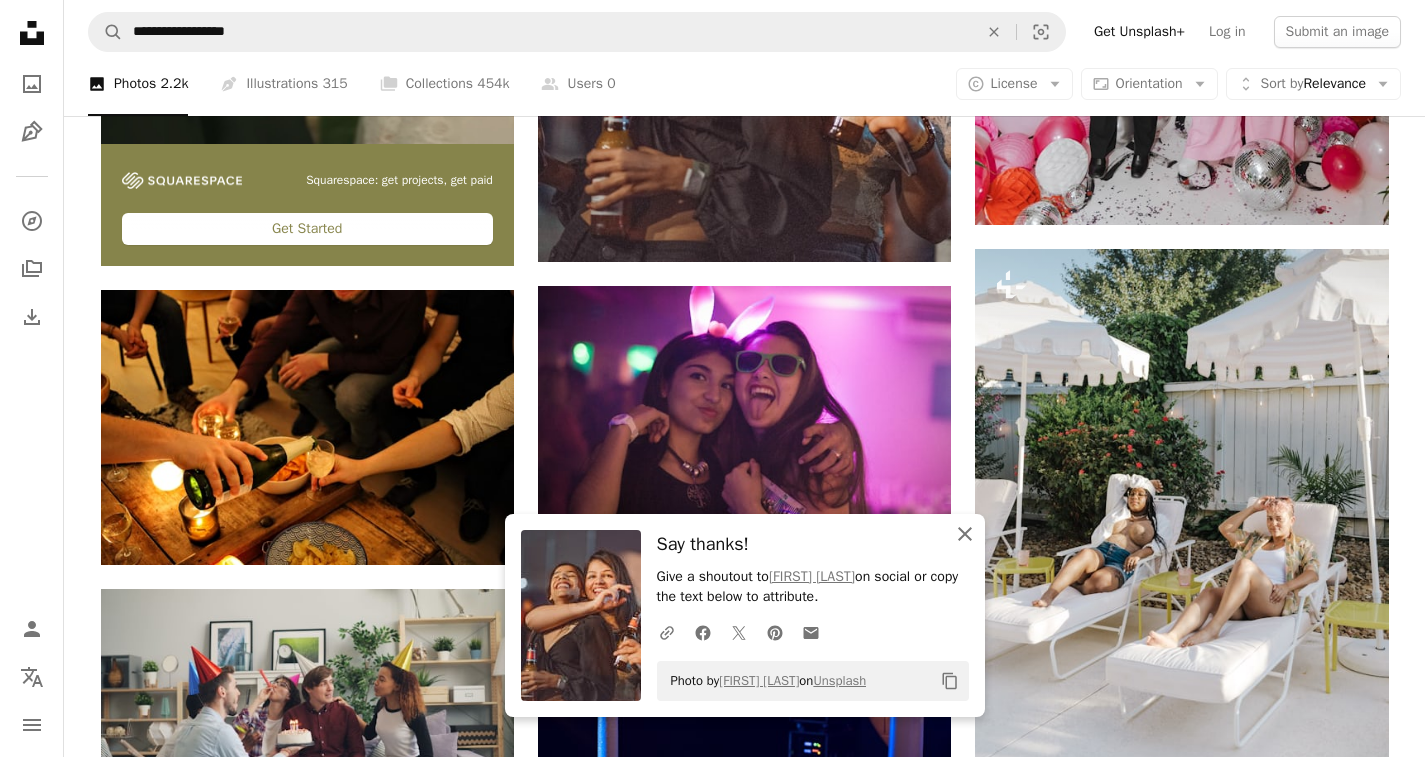 click on "An X shape" 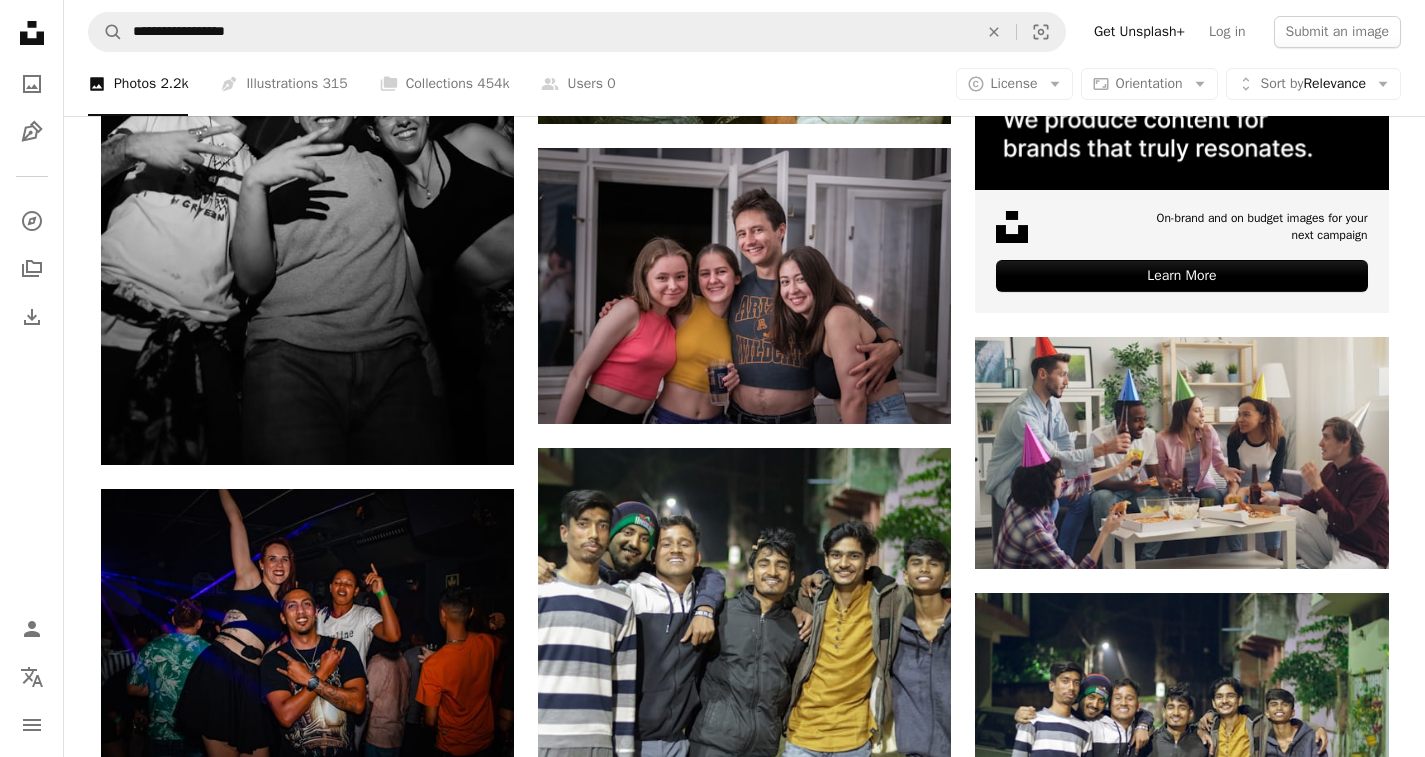scroll, scrollTop: 8207, scrollLeft: 0, axis: vertical 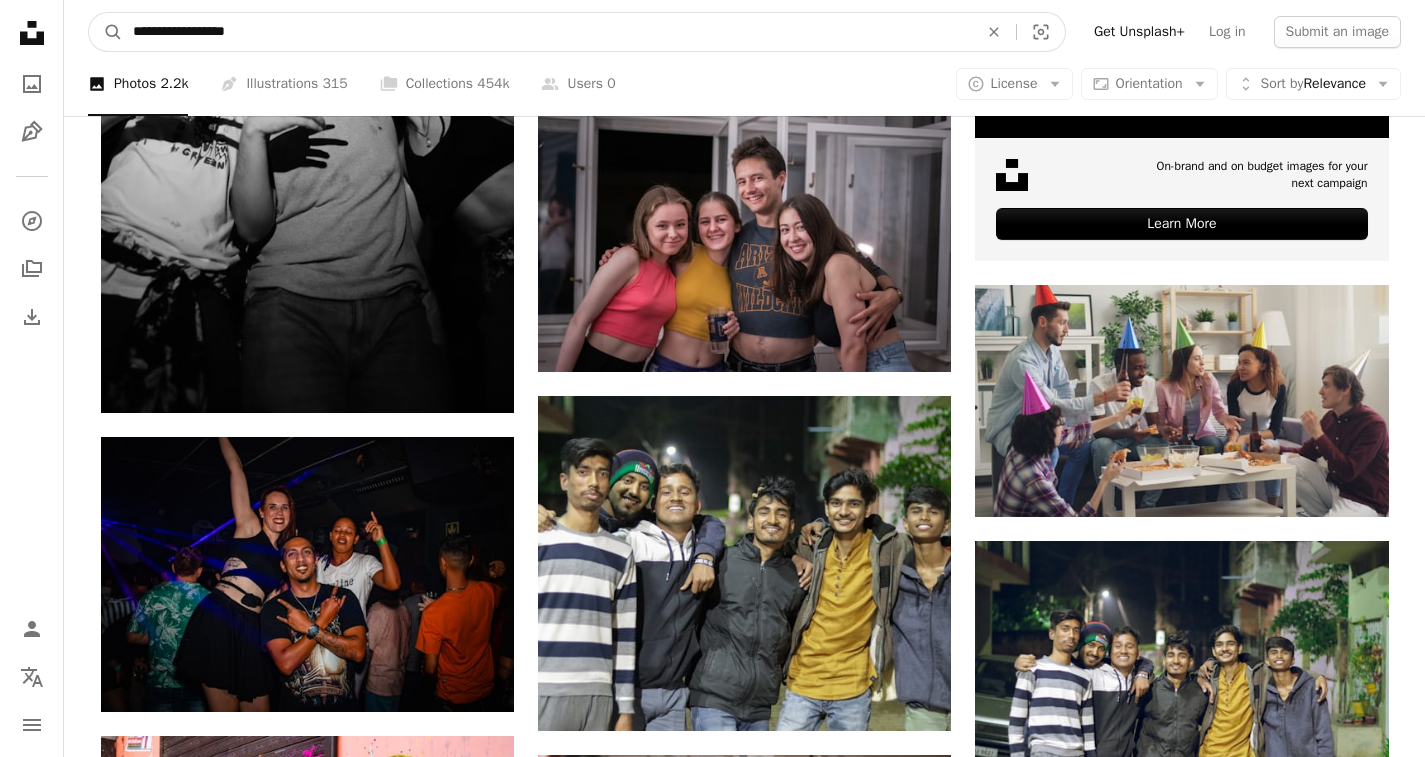 drag, startPoint x: 282, startPoint y: 32, endPoint x: 38, endPoint y: 13, distance: 244.73863 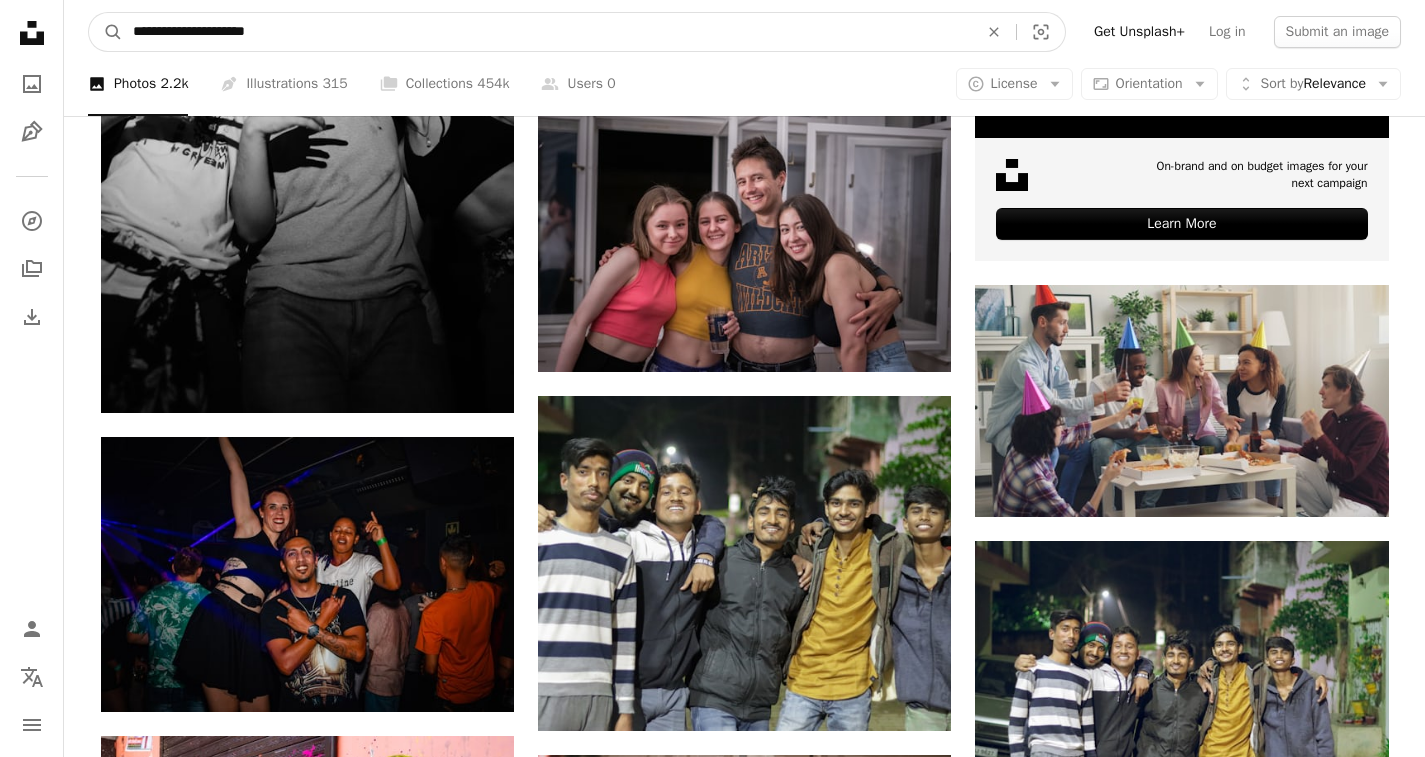 type on "**********" 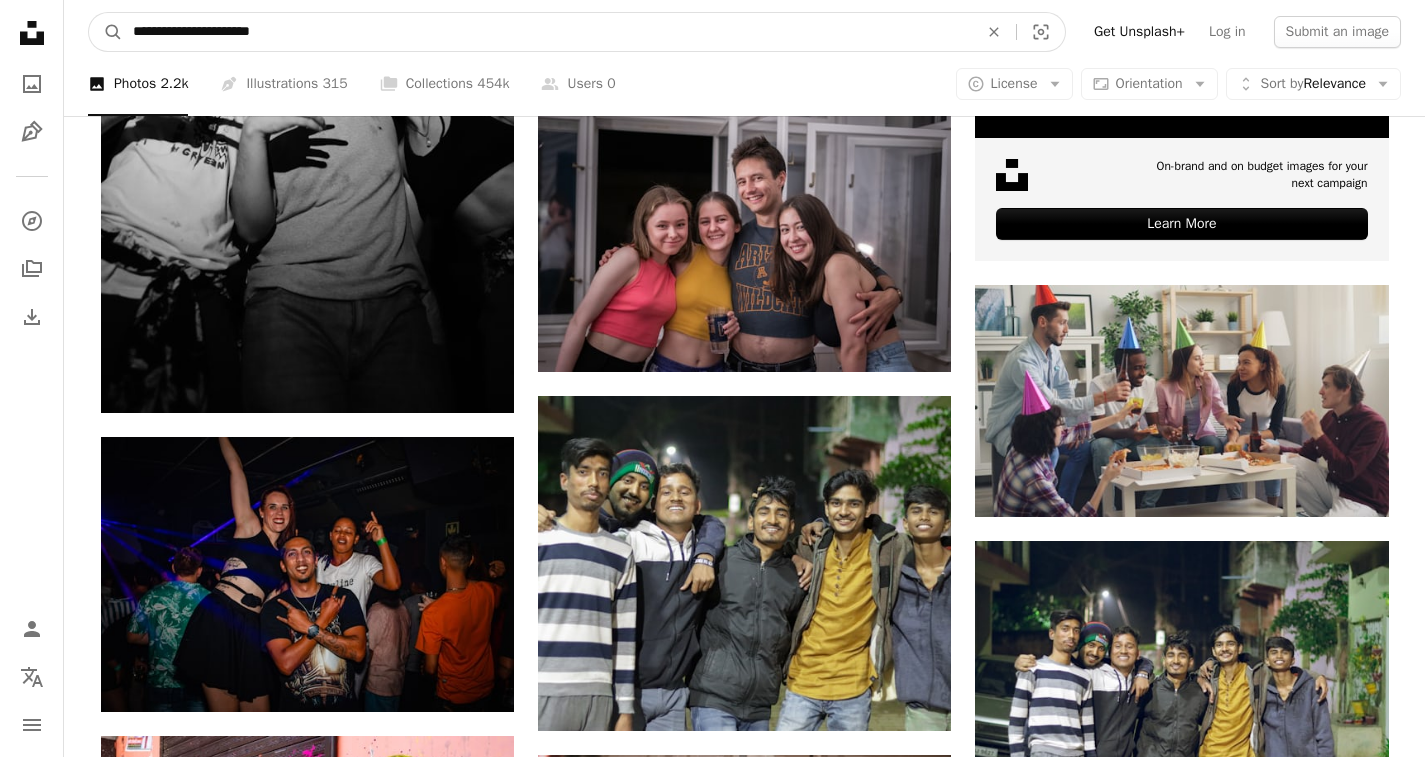 click on "A magnifying glass" at bounding box center (106, 32) 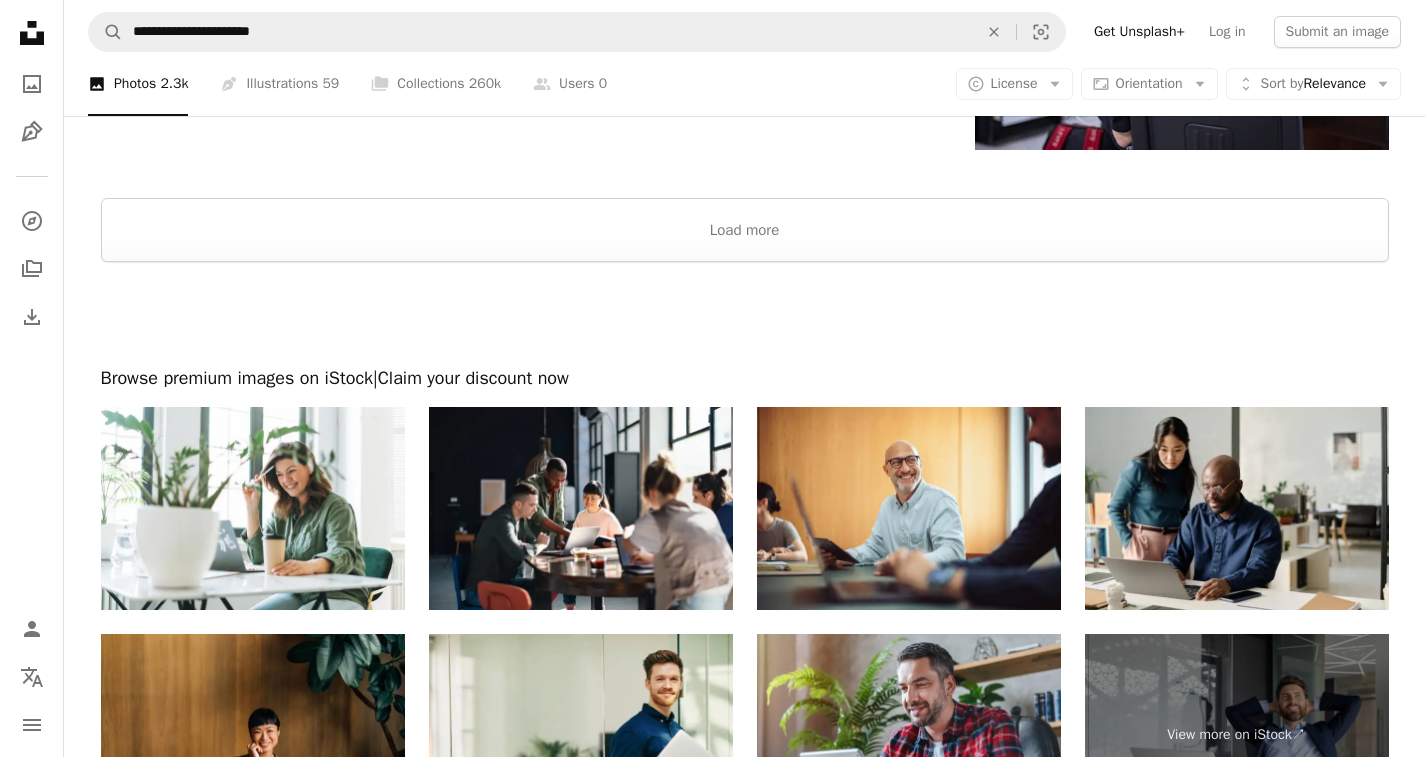 scroll, scrollTop: 3682, scrollLeft: 0, axis: vertical 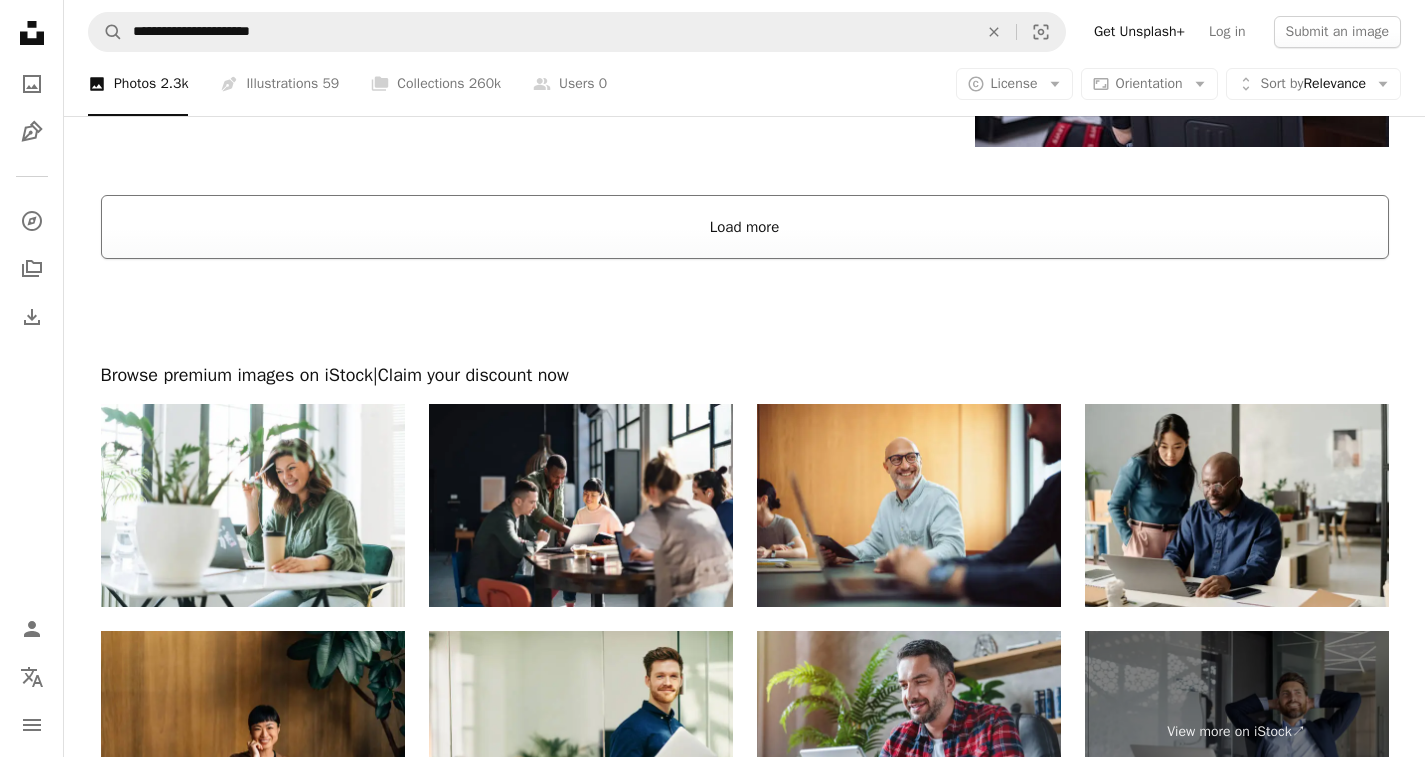 click on "Load more" at bounding box center [745, 227] 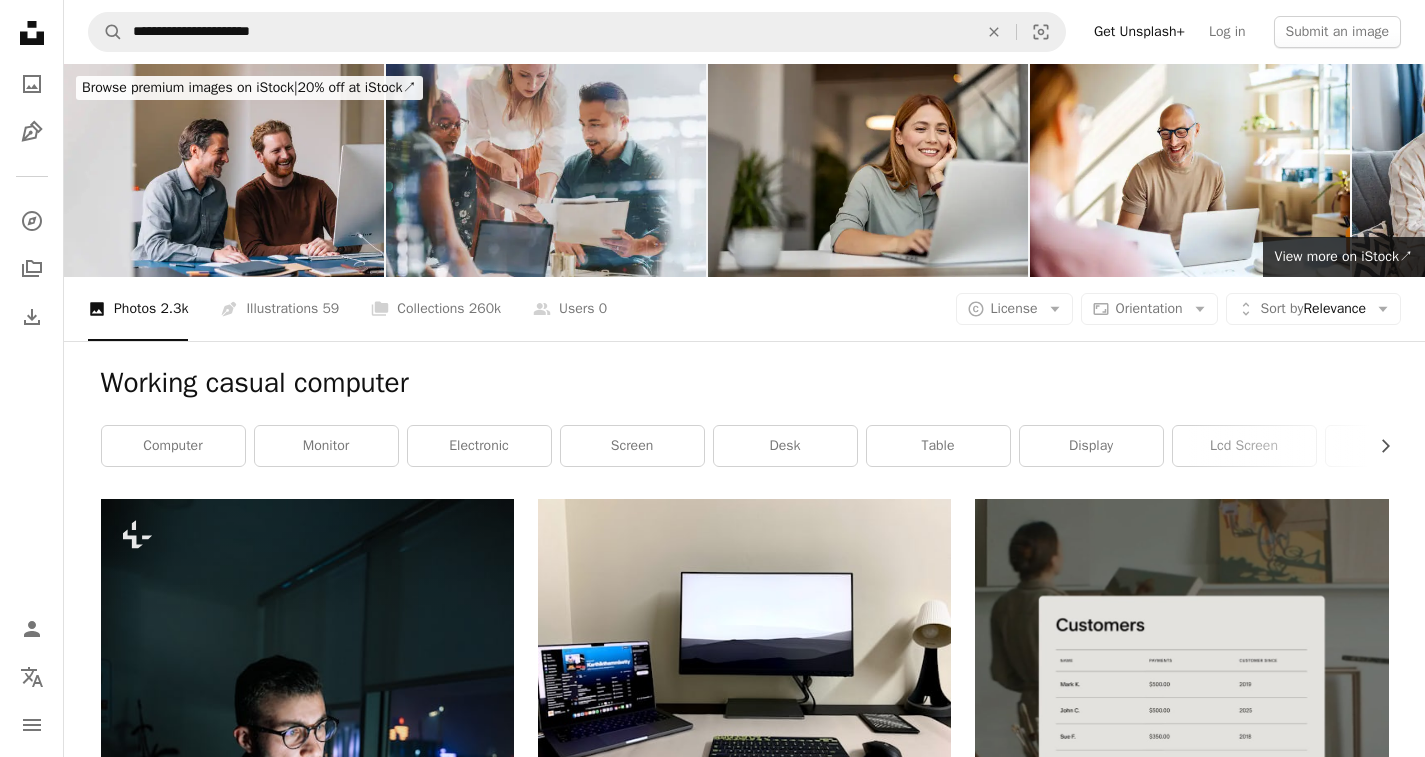 scroll, scrollTop: 0, scrollLeft: 0, axis: both 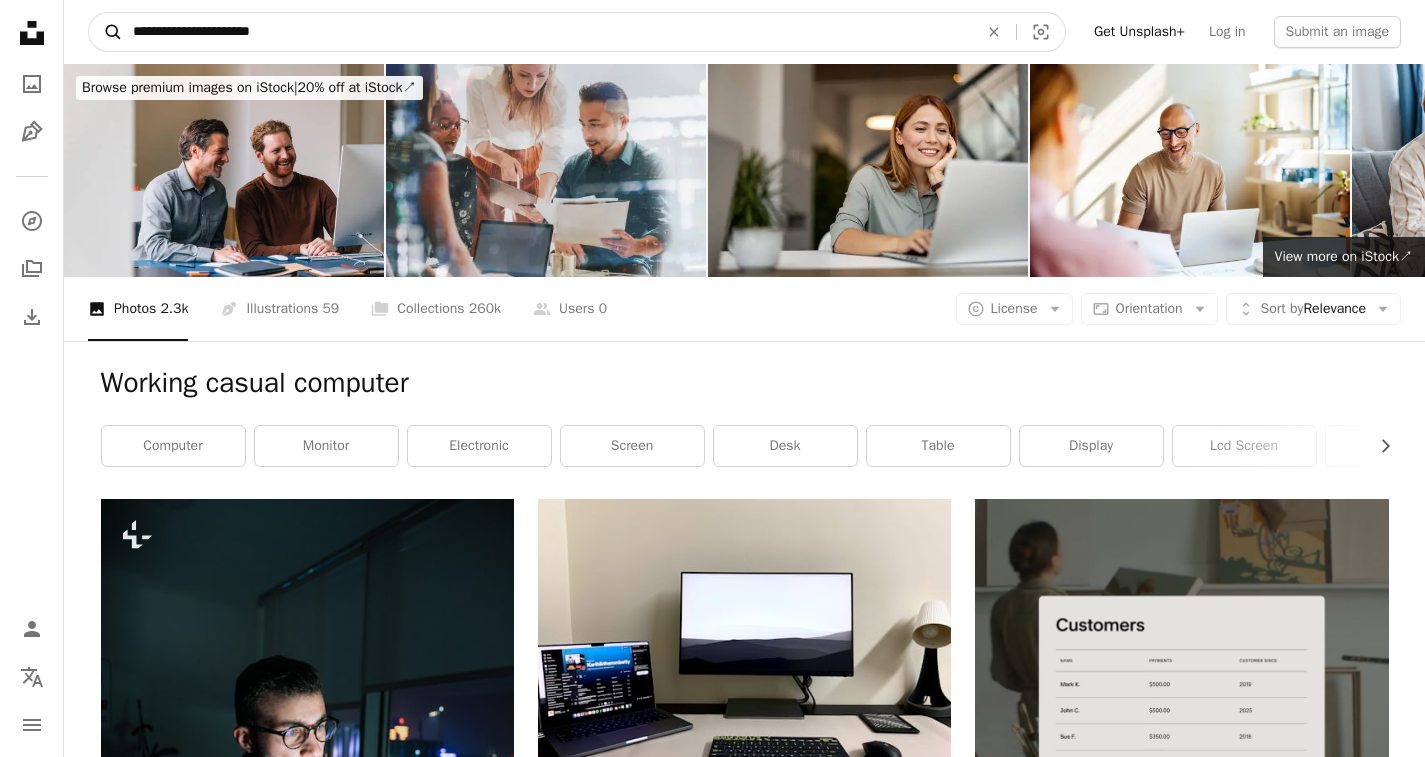drag, startPoint x: 300, startPoint y: 28, endPoint x: 90, endPoint y: 17, distance: 210.2879 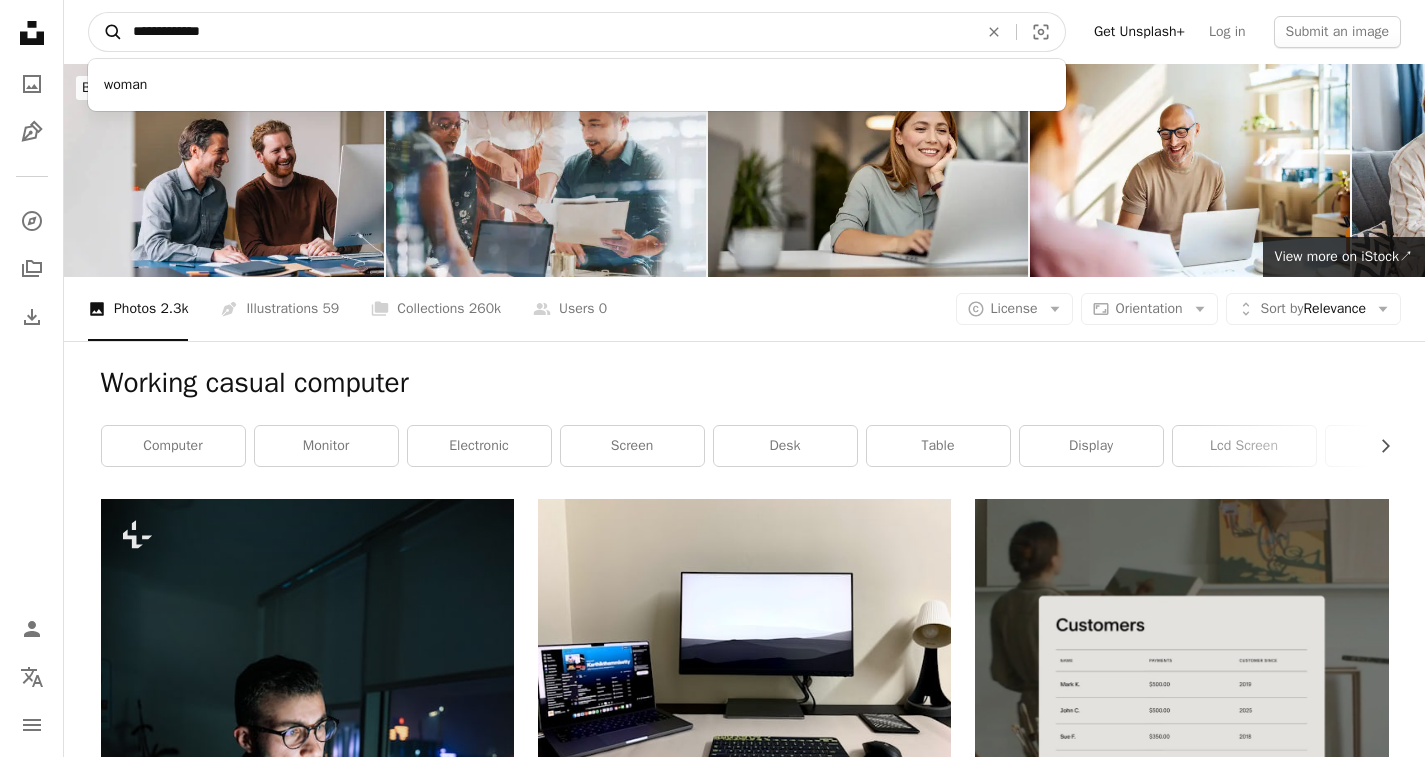 type on "**********" 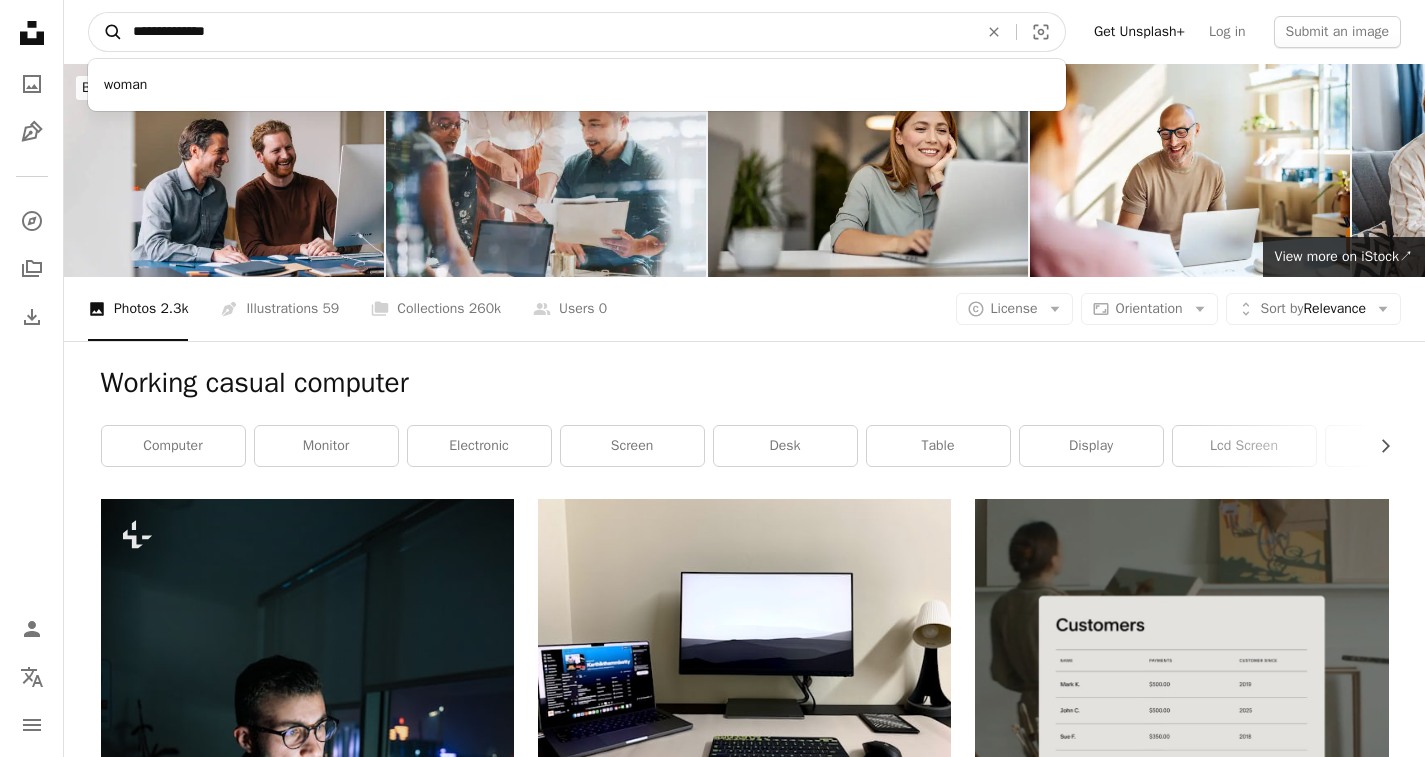 click on "A magnifying glass" at bounding box center (106, 32) 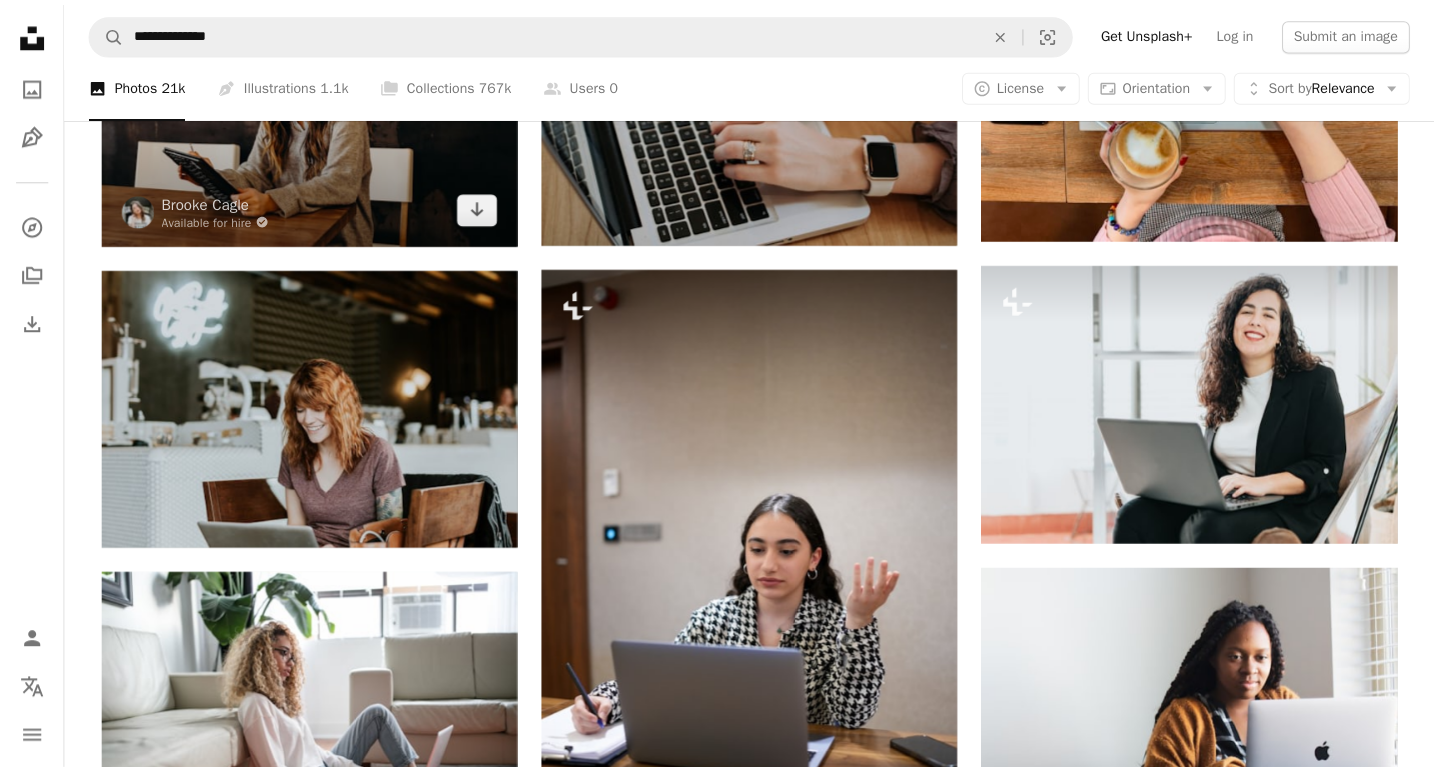 scroll, scrollTop: 1787, scrollLeft: 0, axis: vertical 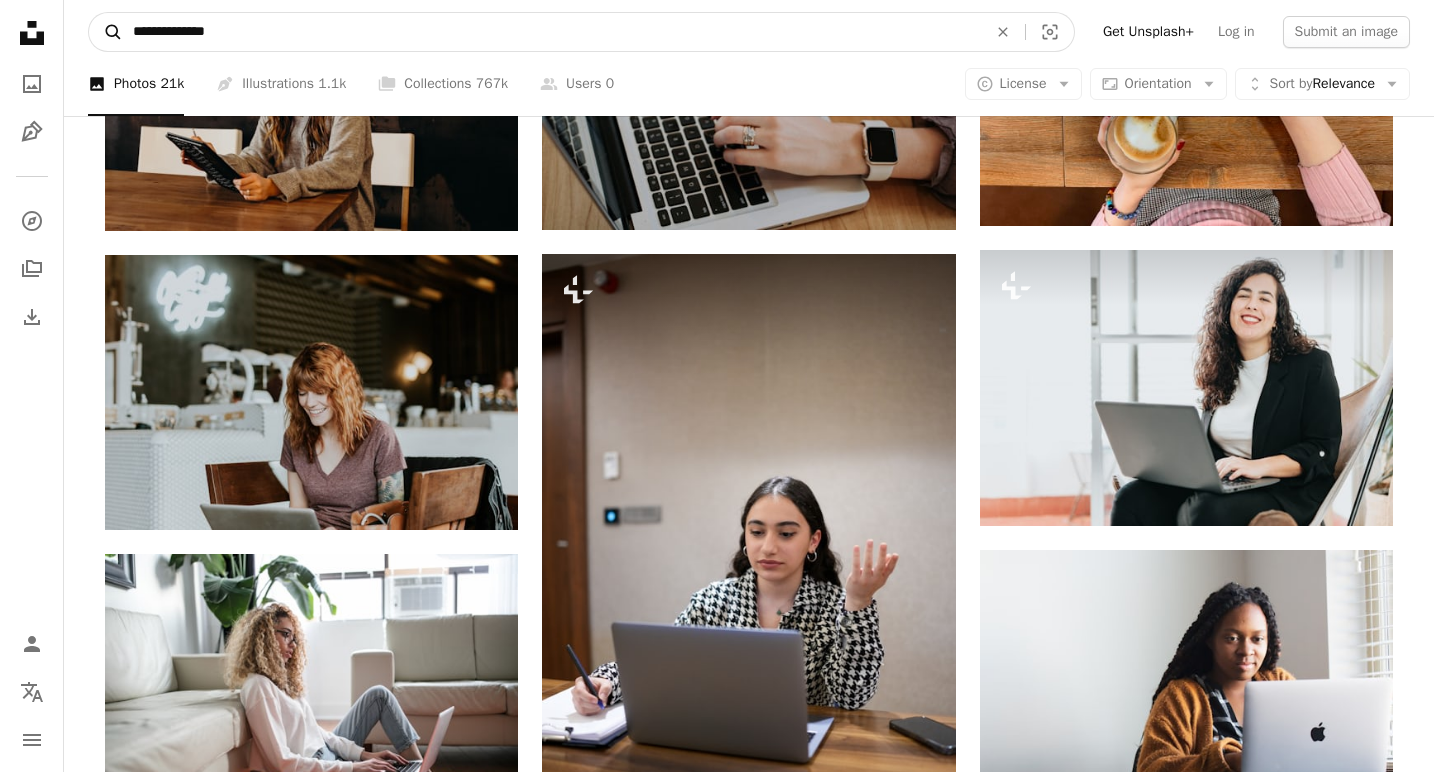 drag, startPoint x: 270, startPoint y: 26, endPoint x: 102, endPoint y: 34, distance: 168.19037 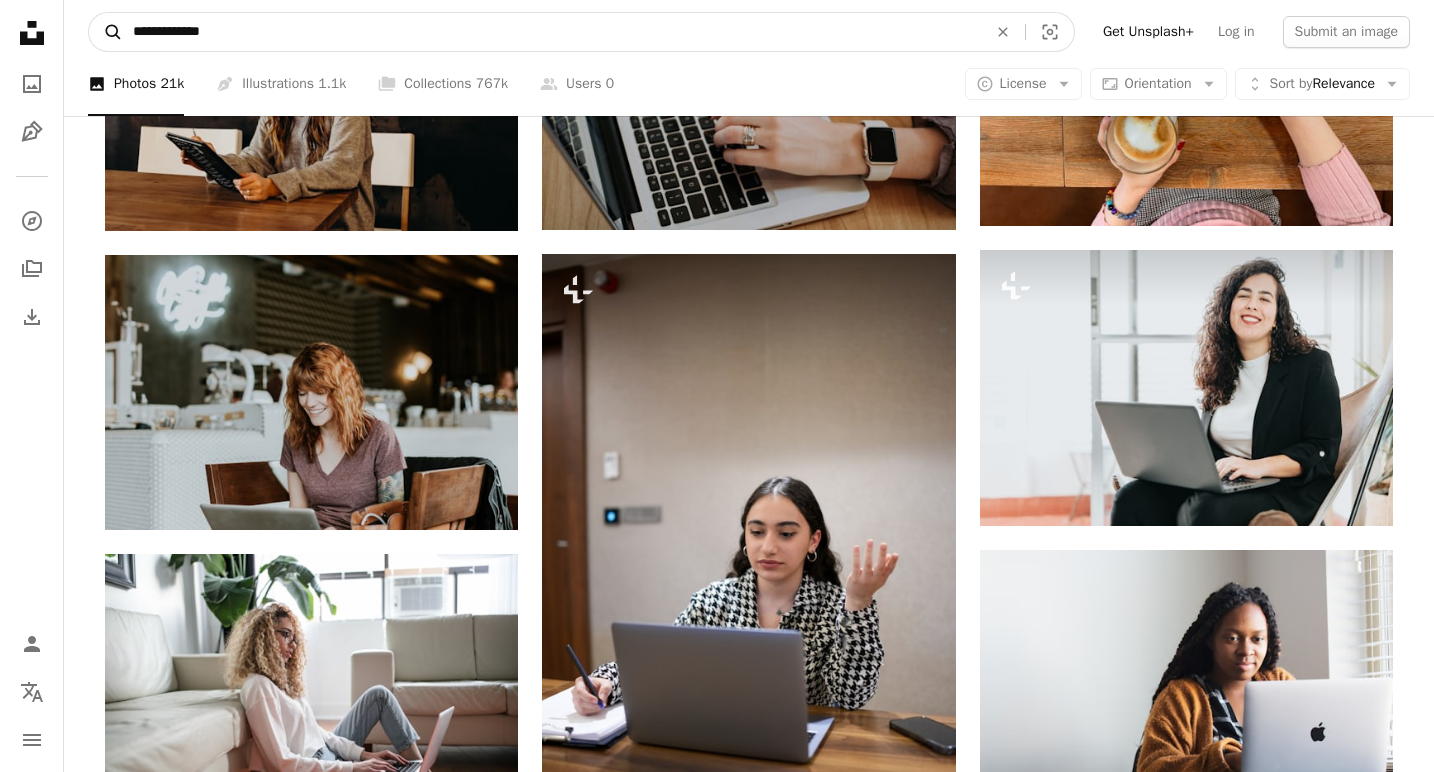 type on "**********" 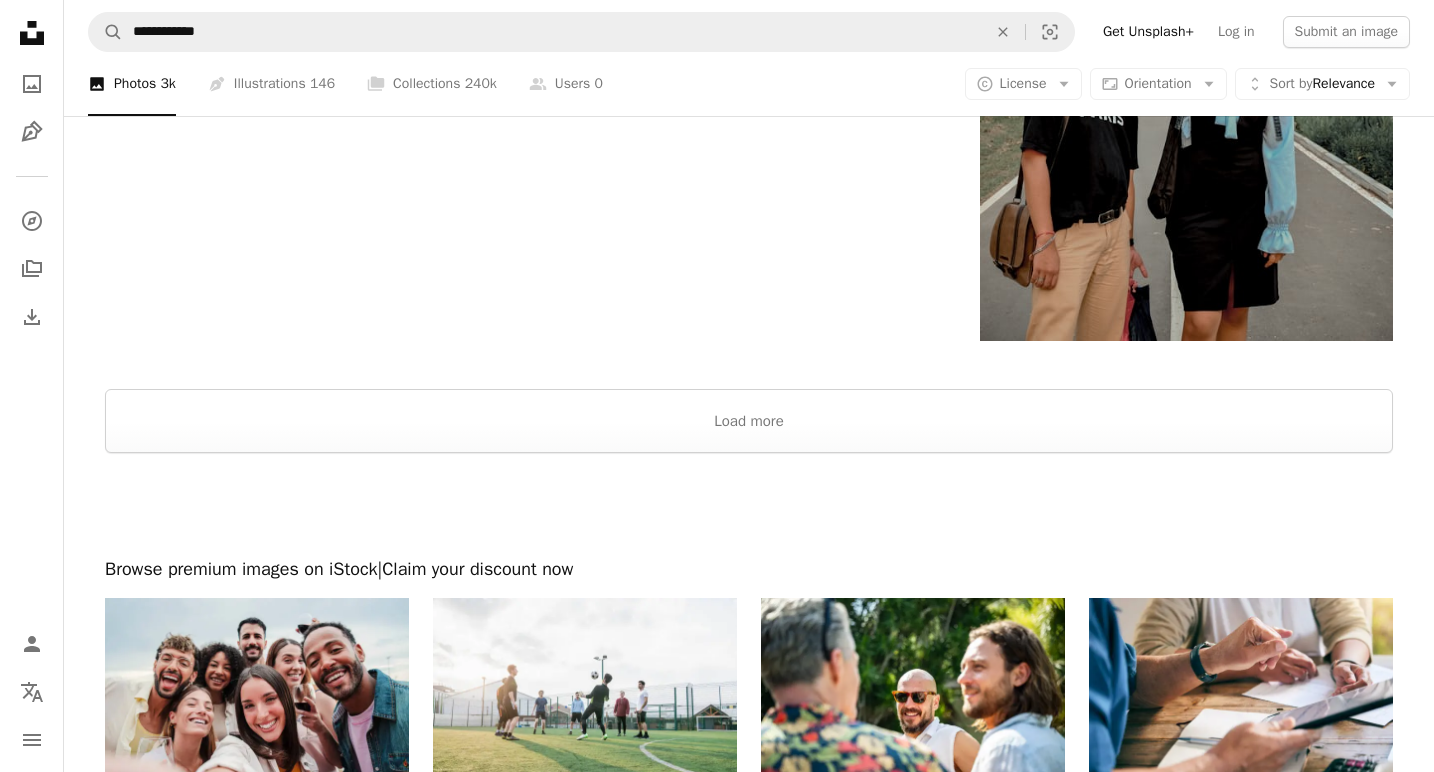 scroll, scrollTop: 3594, scrollLeft: 0, axis: vertical 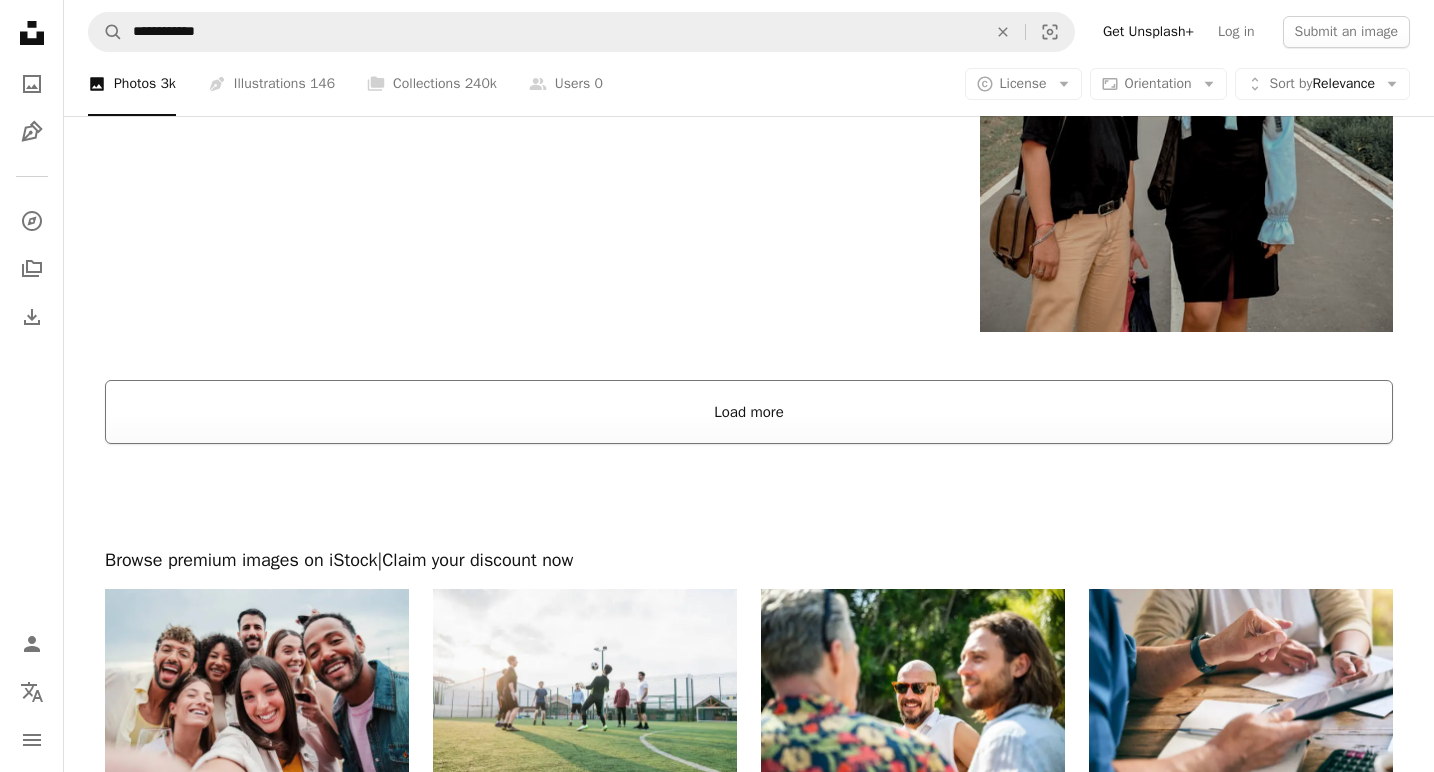 click on "Load more" at bounding box center (749, 412) 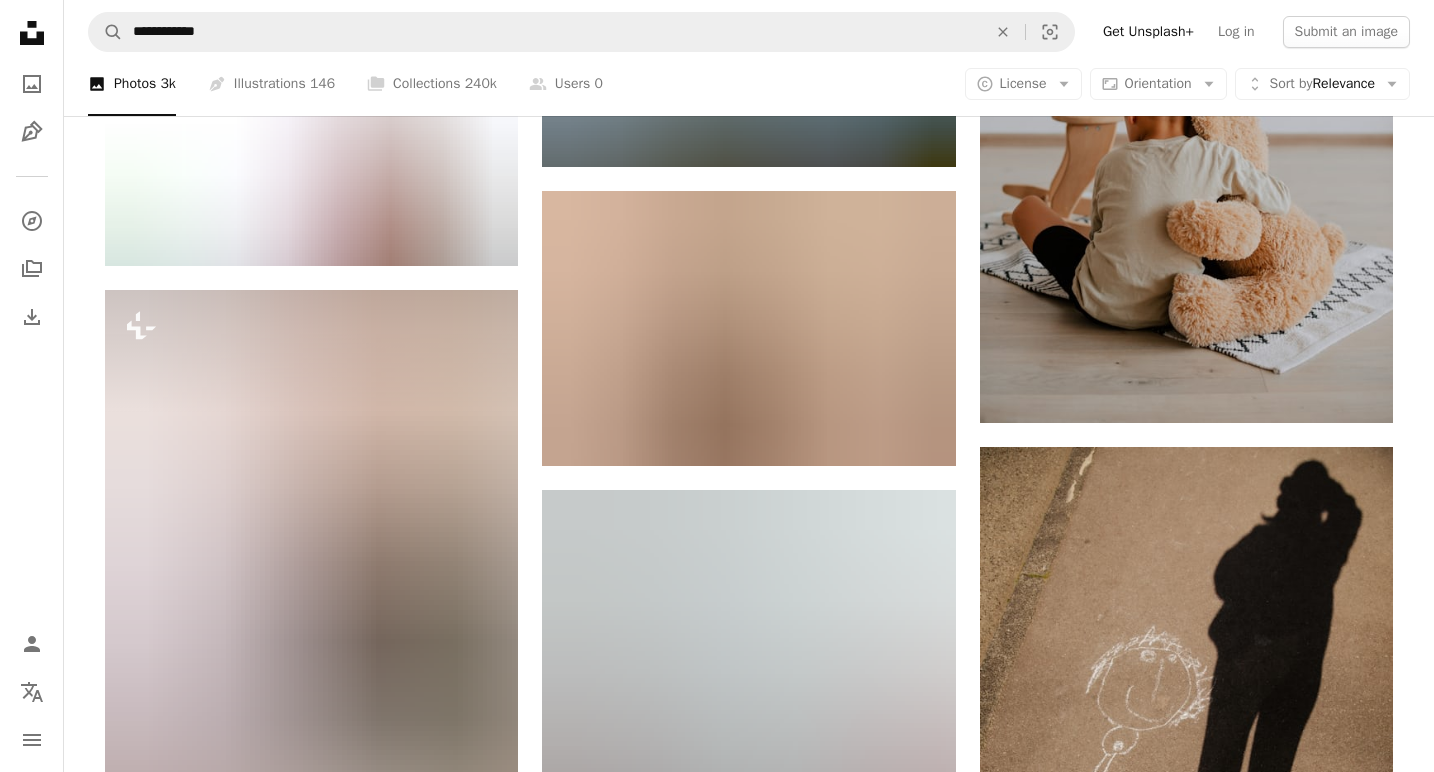 scroll, scrollTop: 5843, scrollLeft: 0, axis: vertical 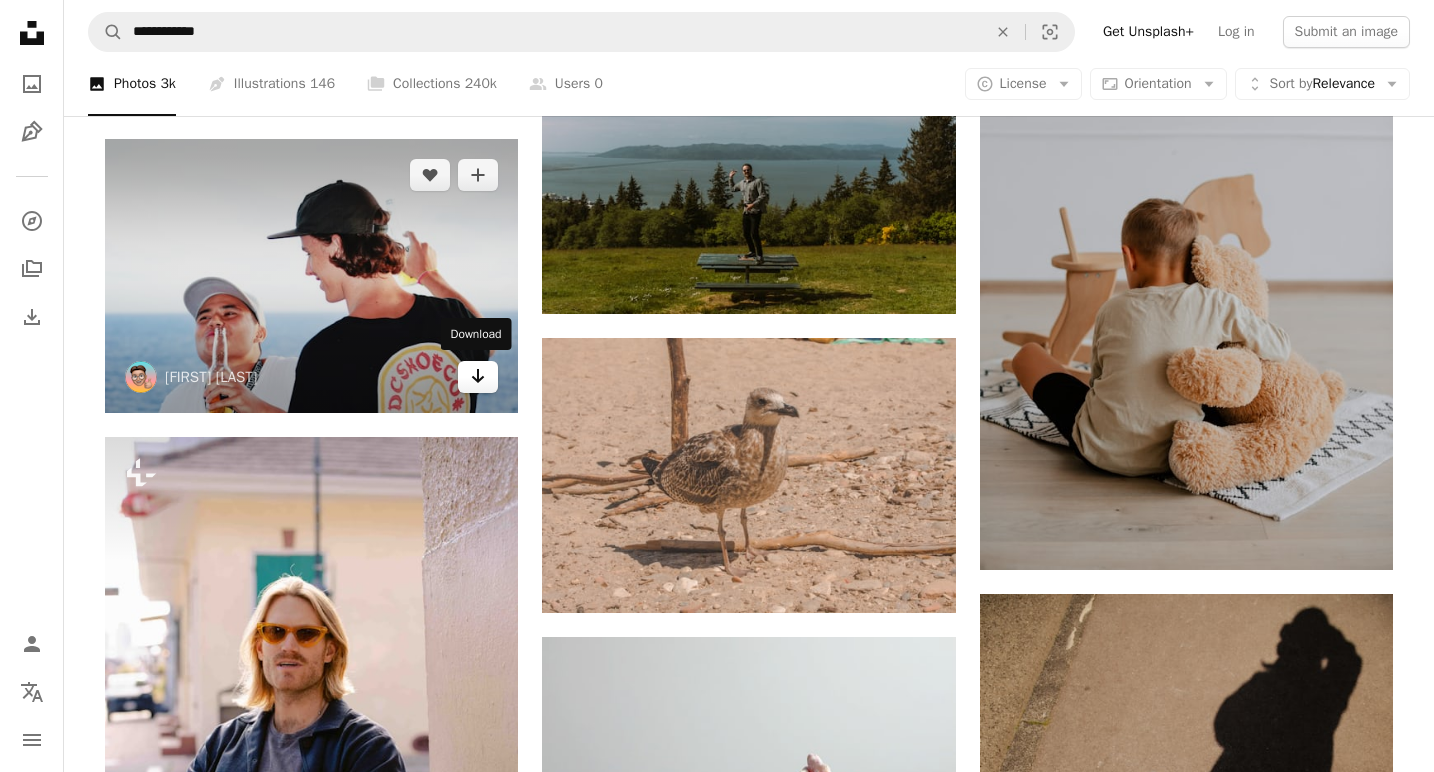 click on "Arrow pointing down" 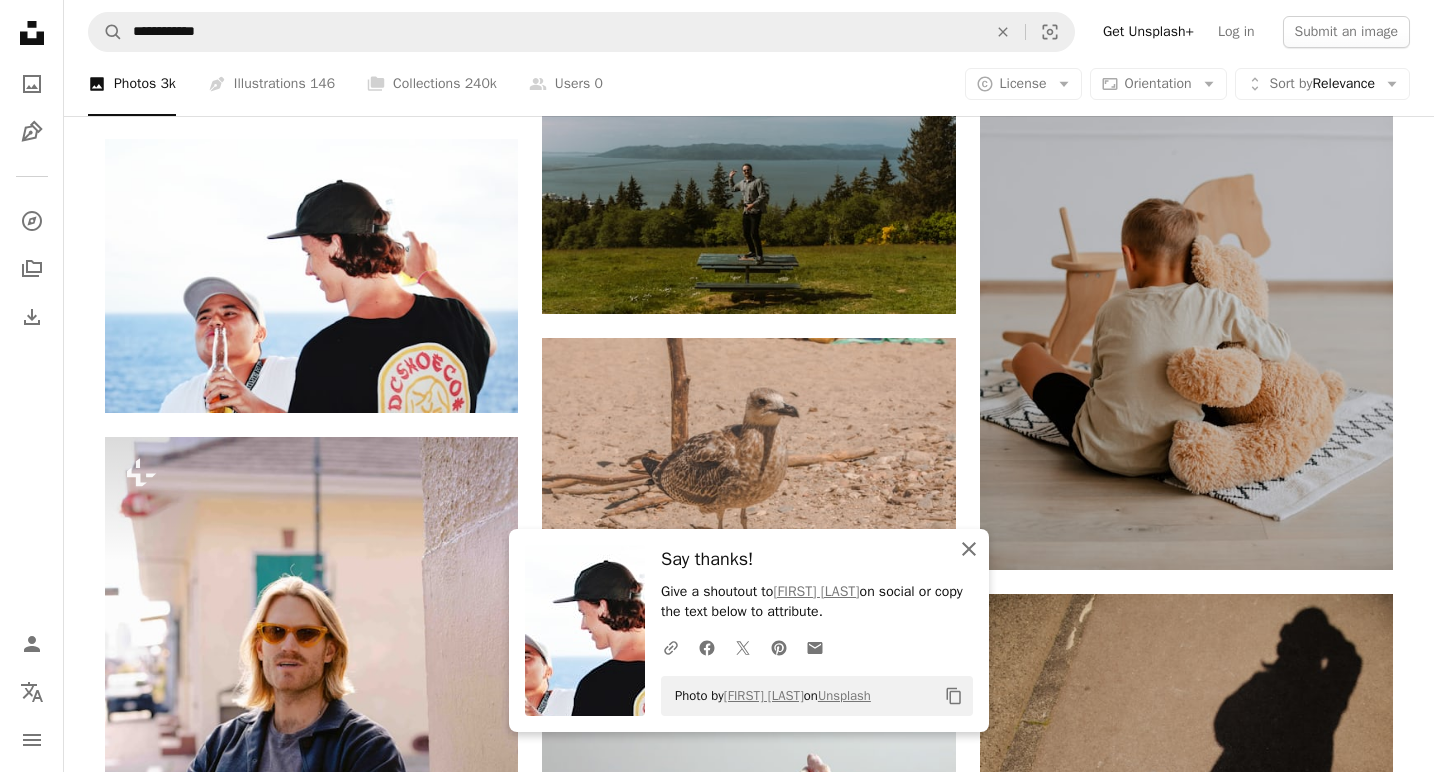 click on "An X shape" 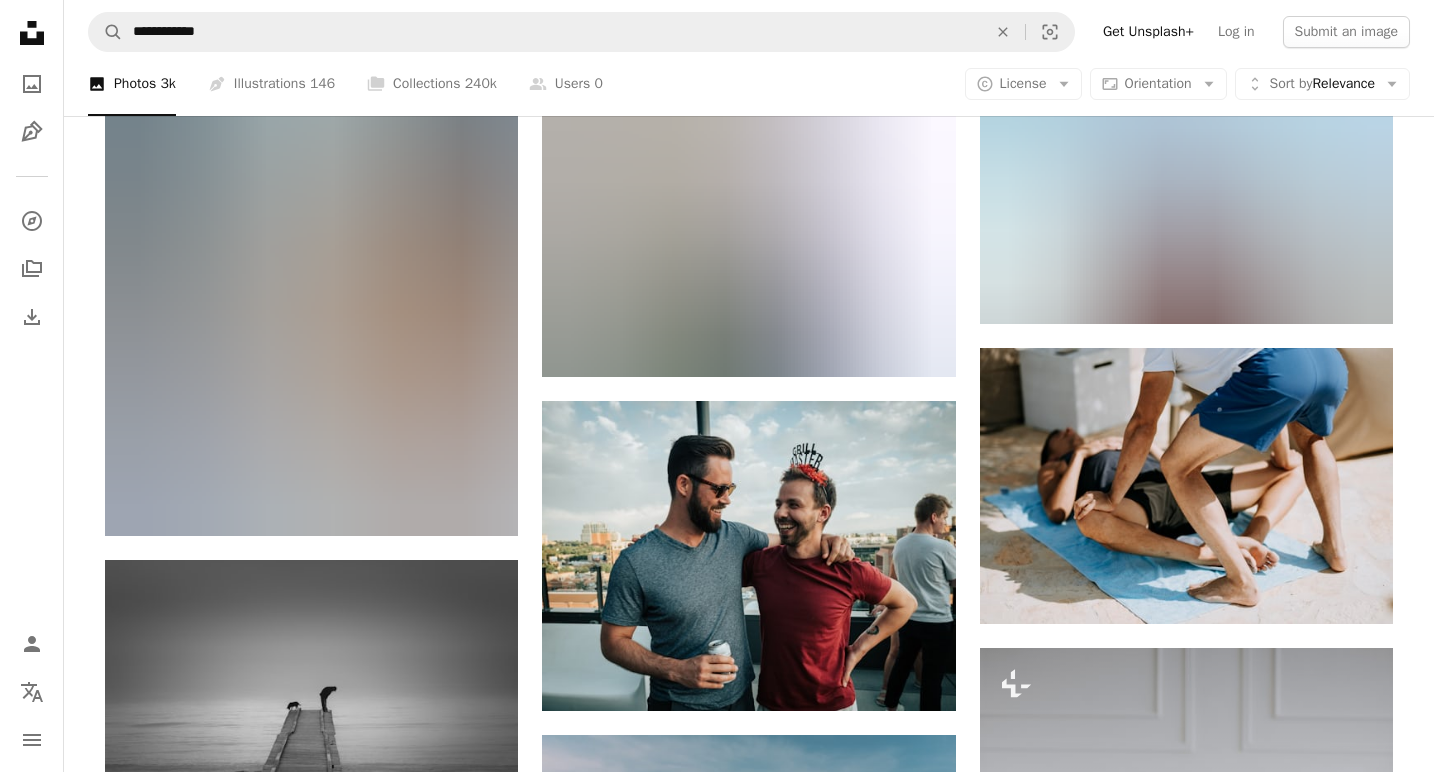 scroll, scrollTop: 5138, scrollLeft: 0, axis: vertical 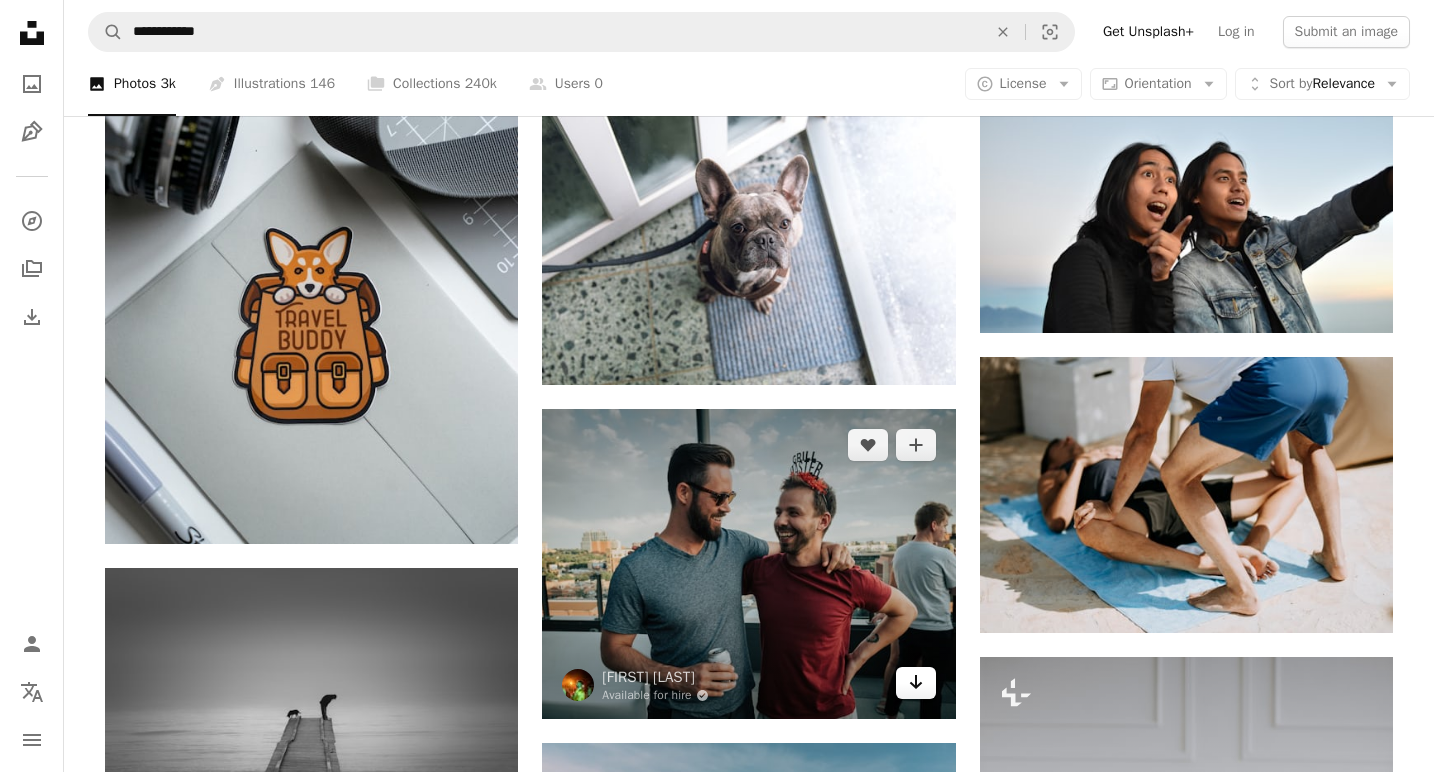 click on "Arrow pointing down" 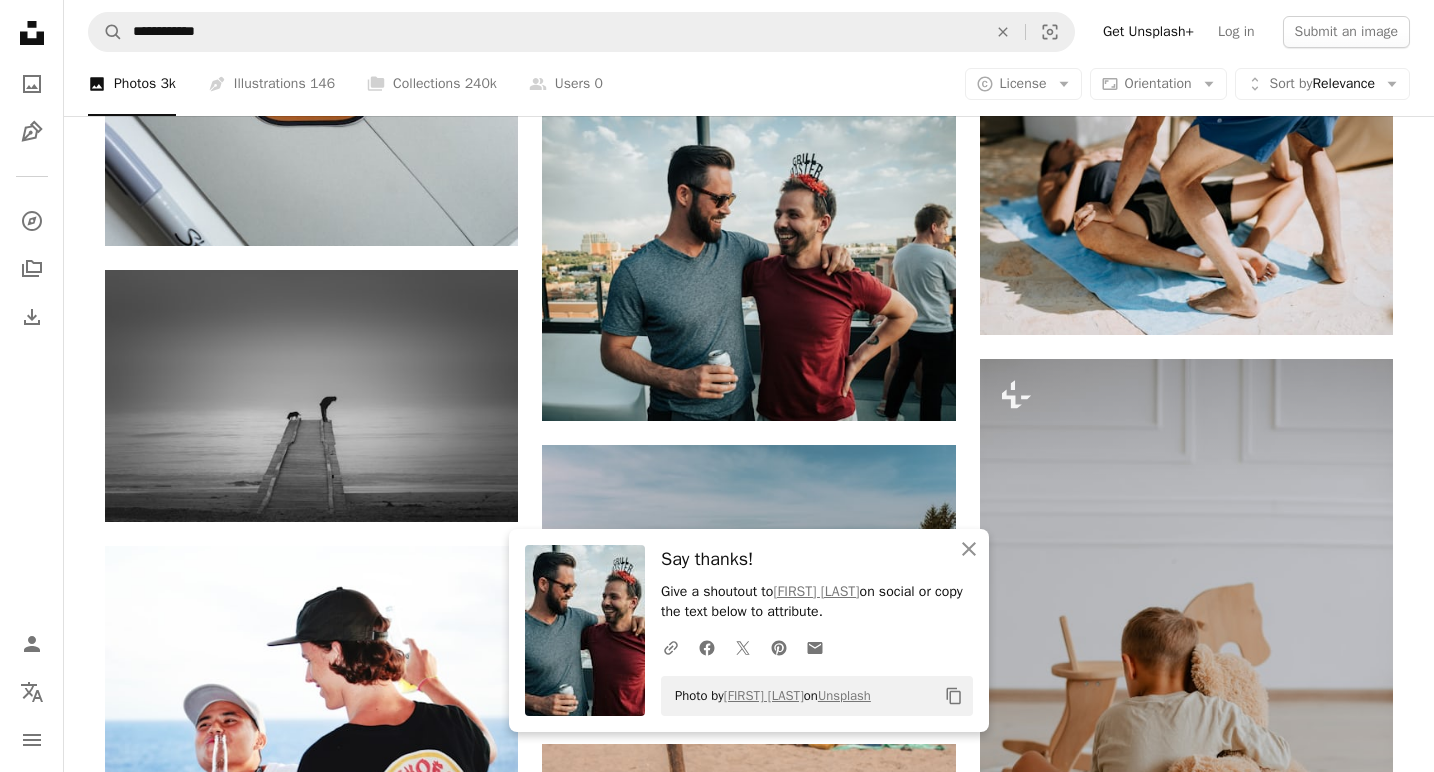 scroll, scrollTop: 5442, scrollLeft: 0, axis: vertical 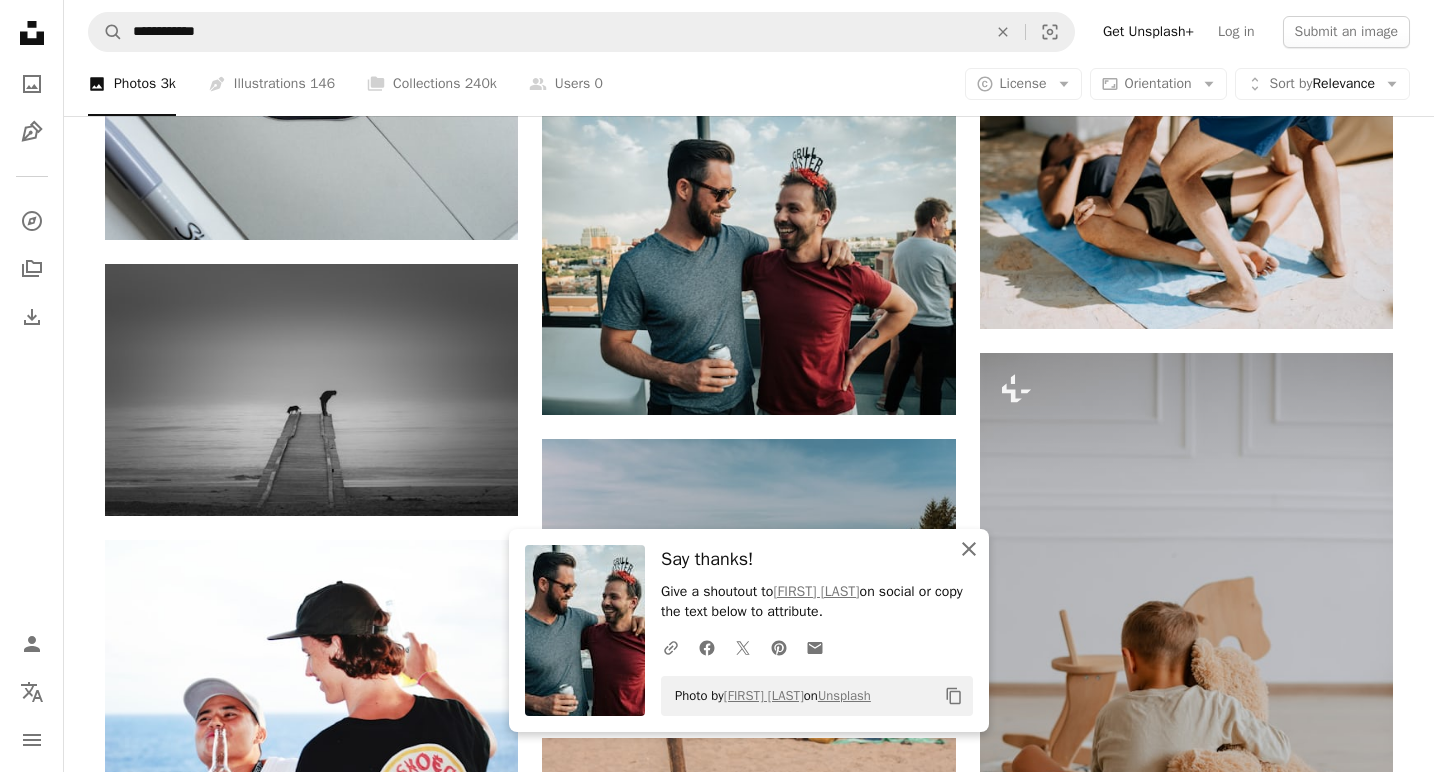 click 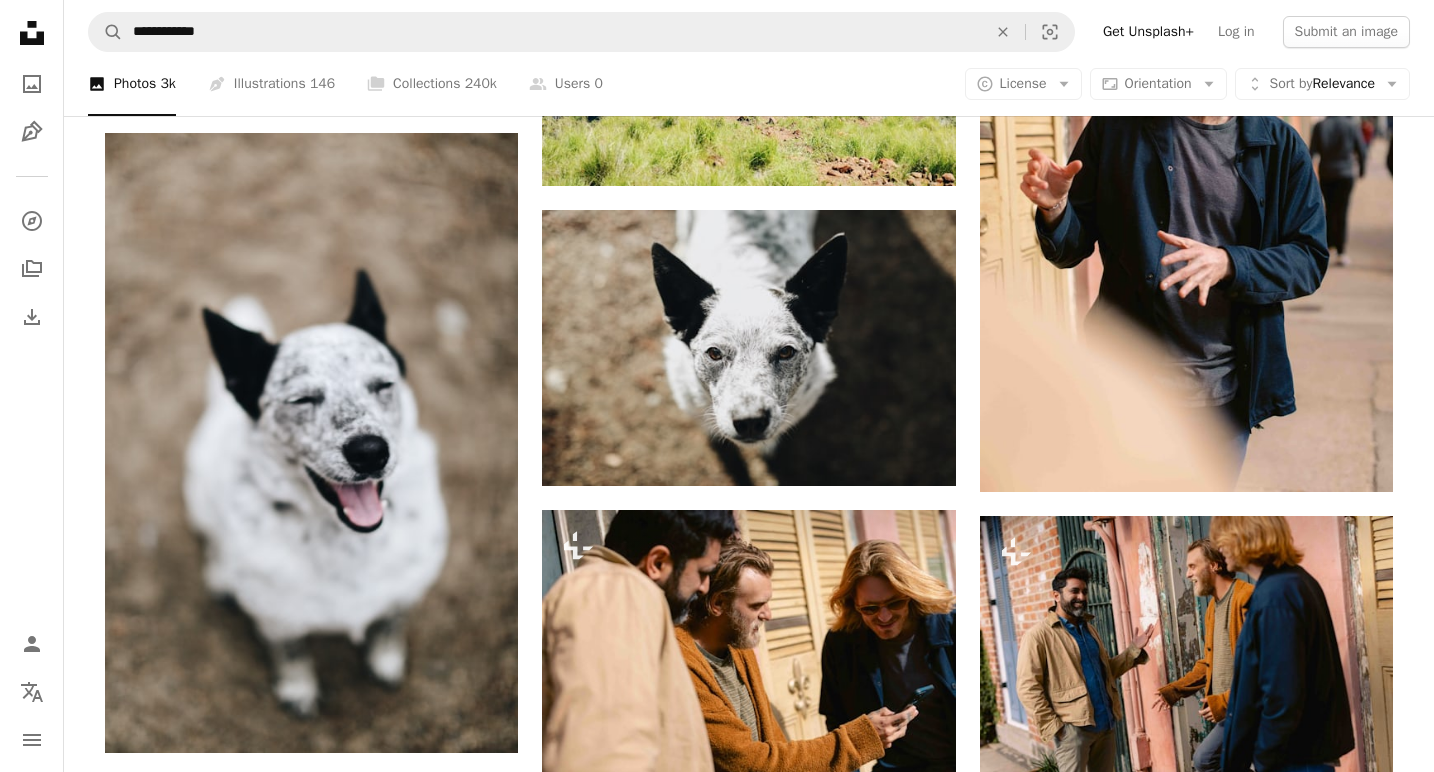 scroll, scrollTop: 15971, scrollLeft: 0, axis: vertical 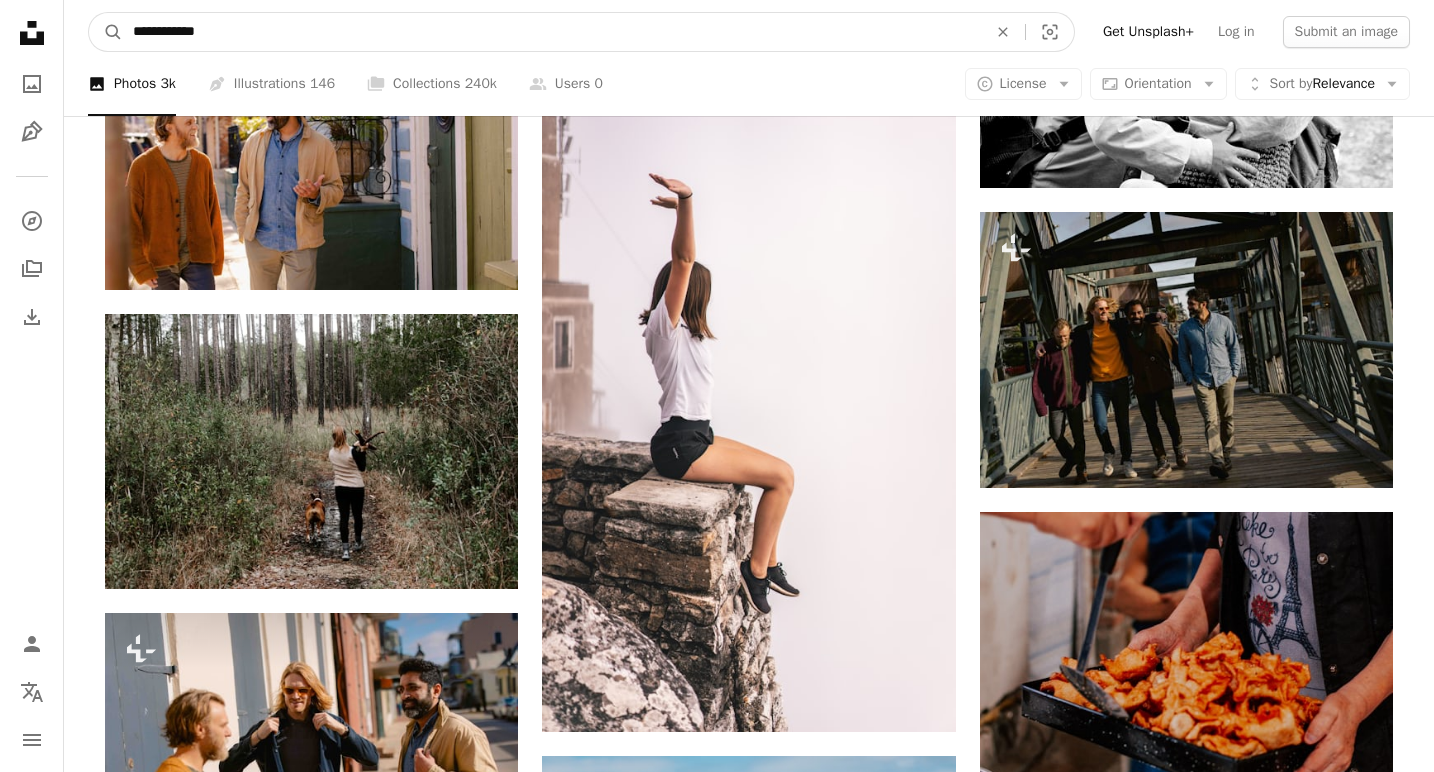 click on "**********" at bounding box center (552, 32) 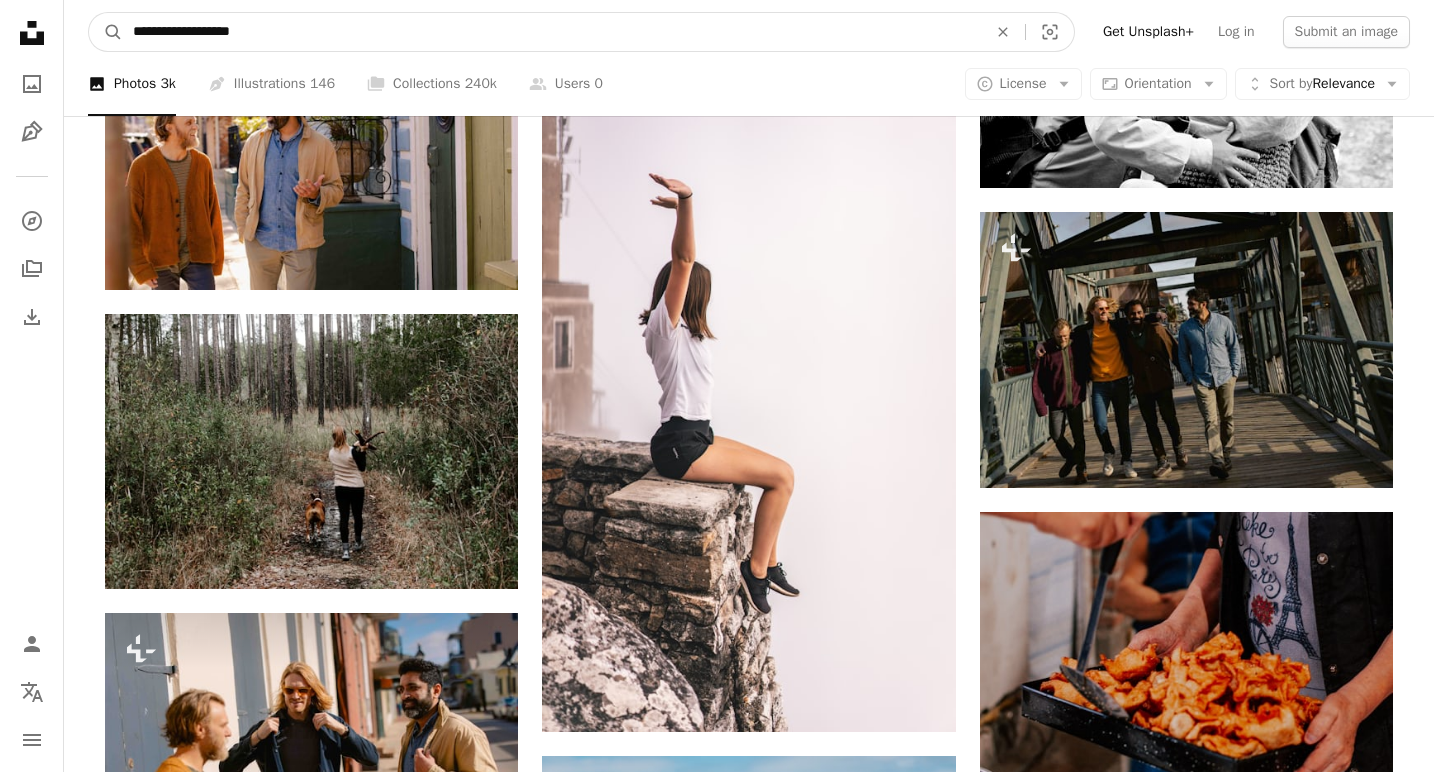 type on "**********" 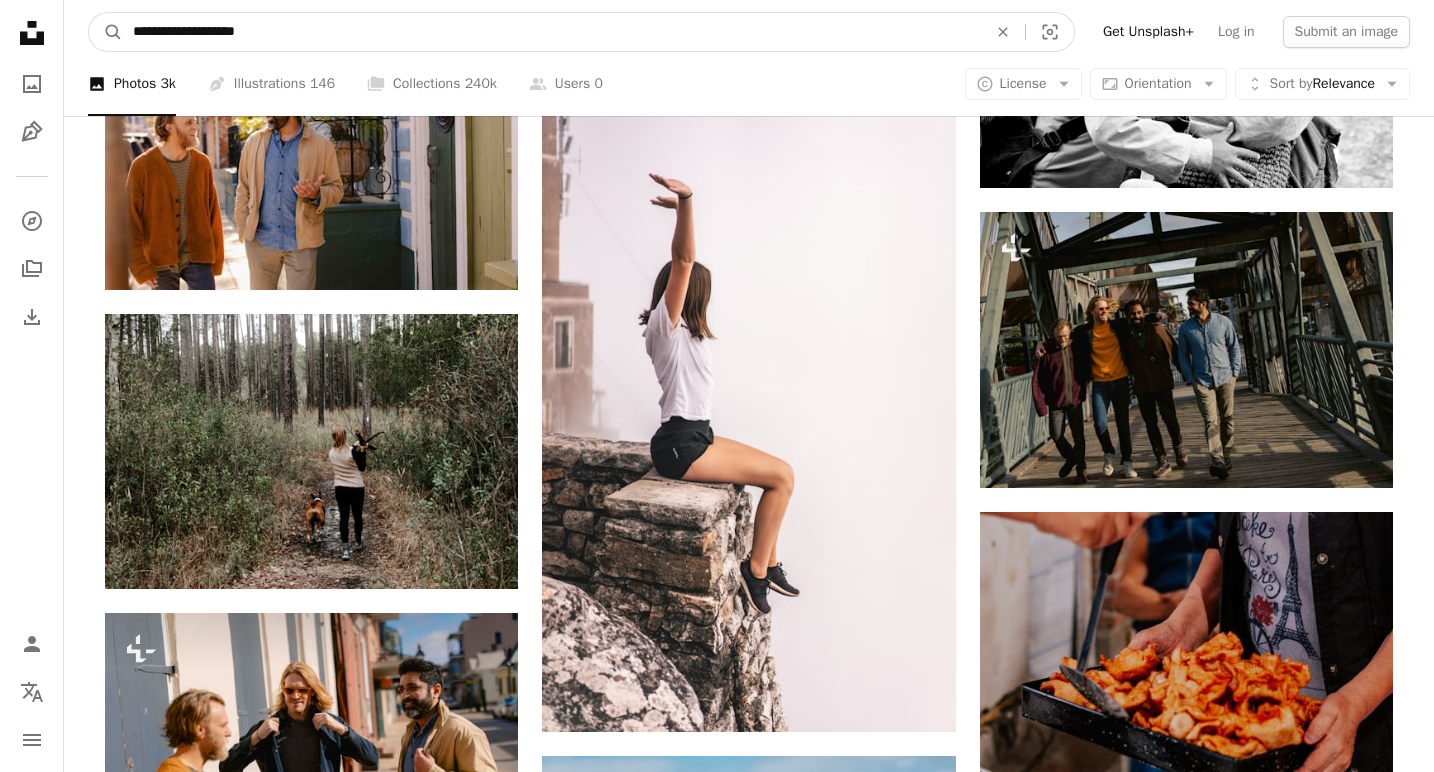 click on "A magnifying glass" at bounding box center (106, 32) 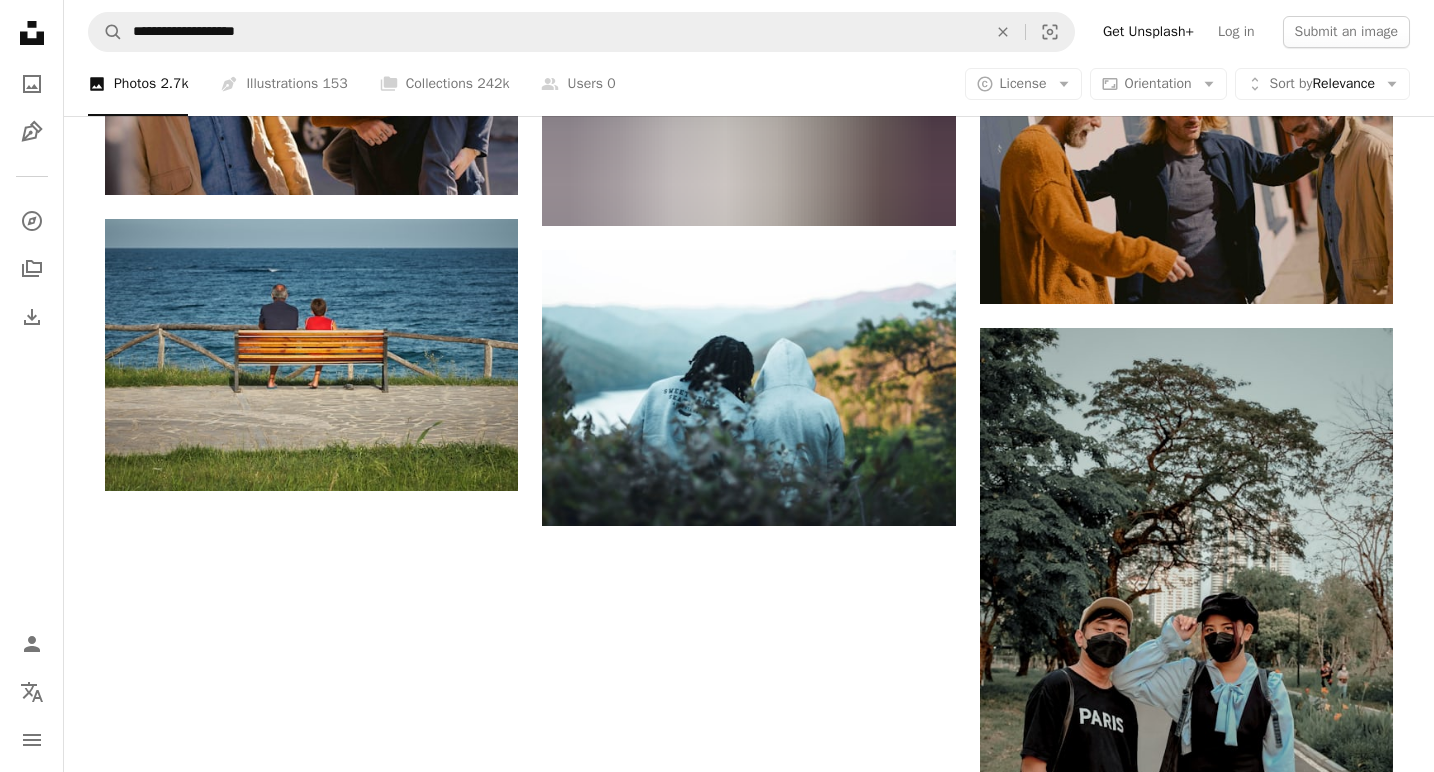 scroll, scrollTop: 2102, scrollLeft: 0, axis: vertical 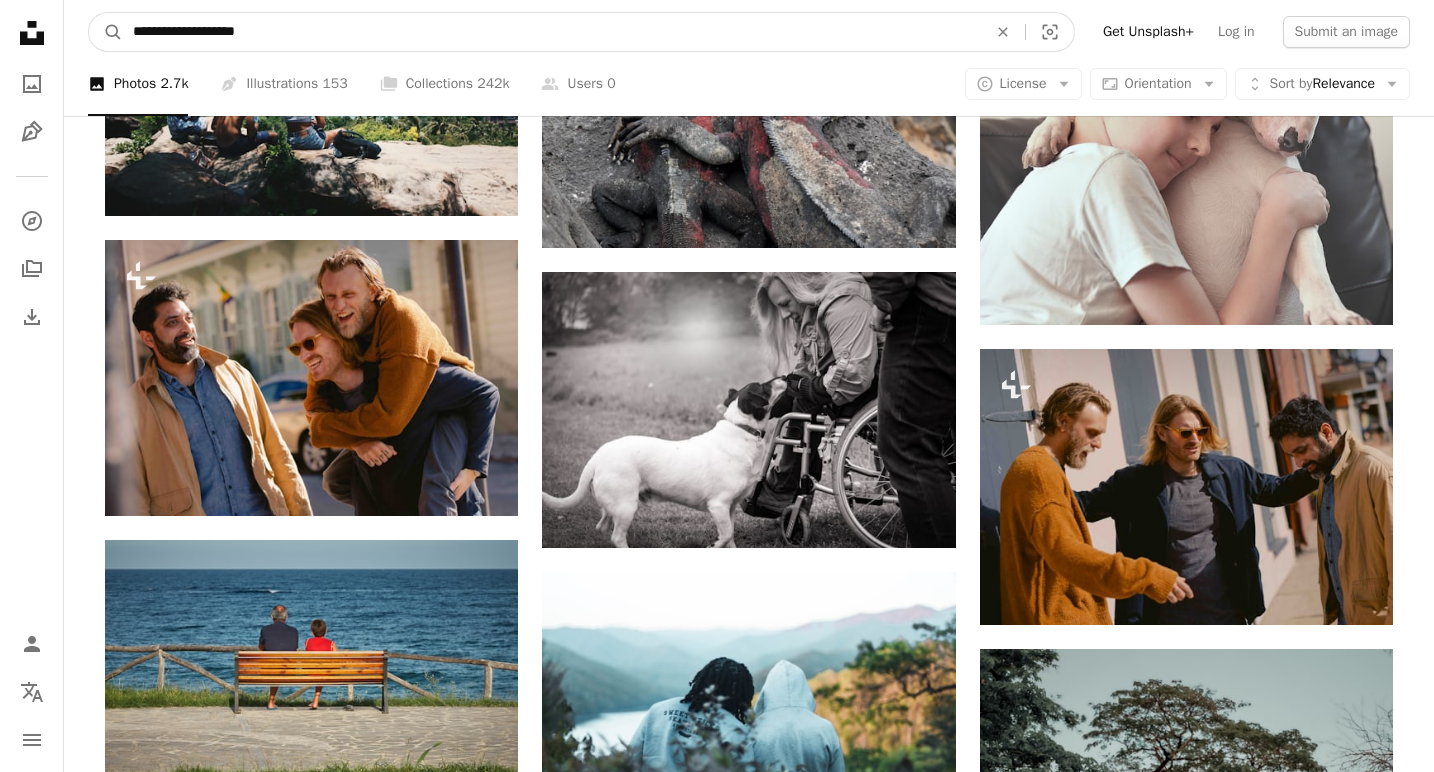 drag, startPoint x: 266, startPoint y: 27, endPoint x: 82, endPoint y: 26, distance: 184.00272 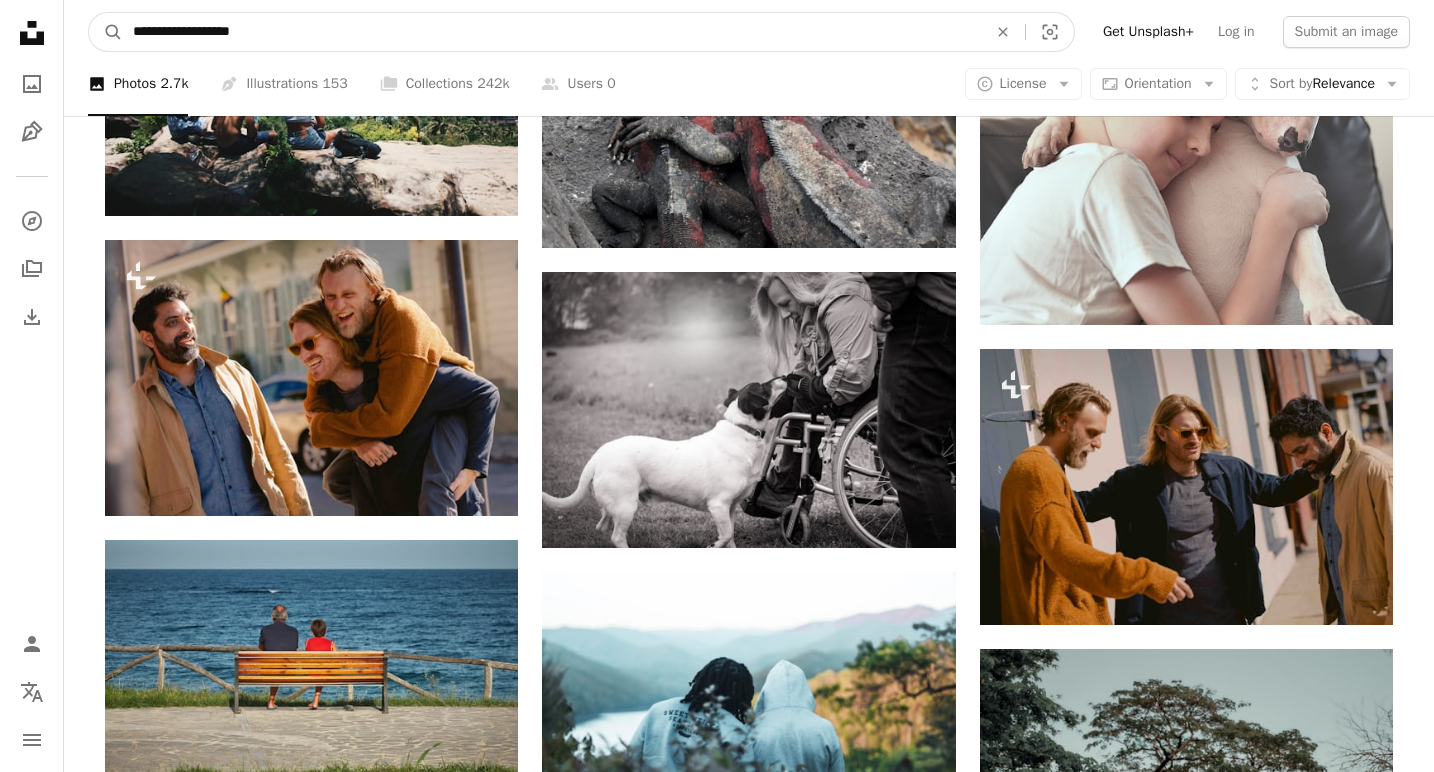type on "**********" 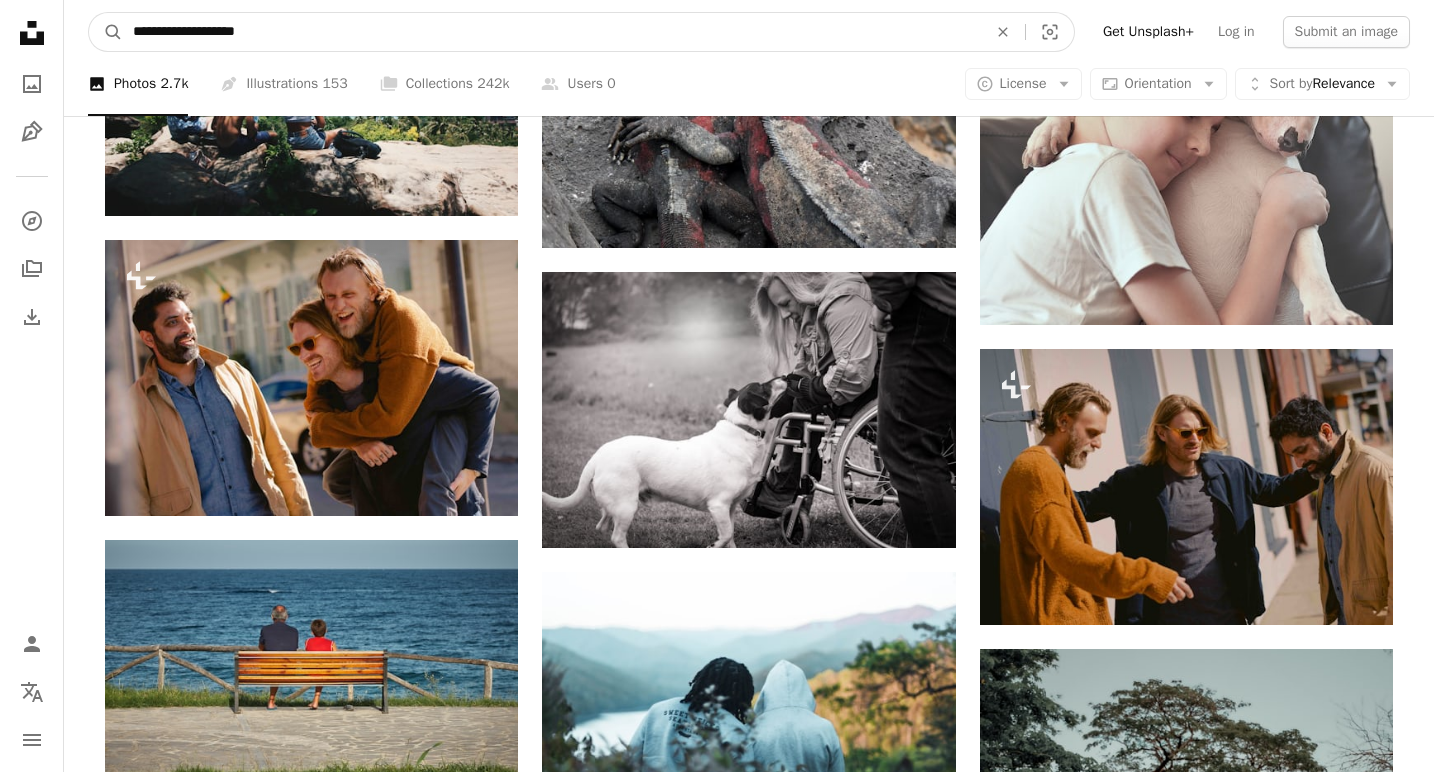 click on "A magnifying glass" at bounding box center (106, 32) 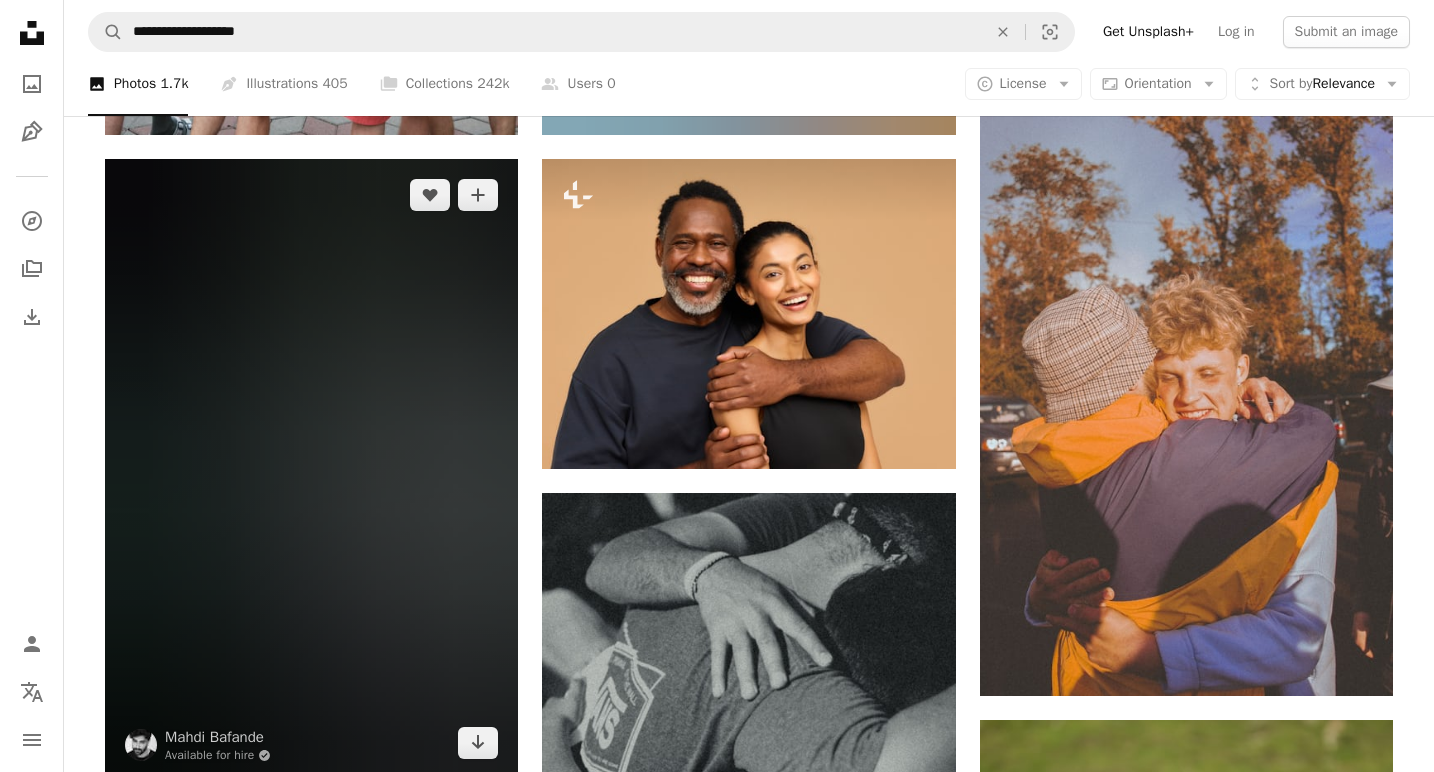 scroll, scrollTop: 981, scrollLeft: 0, axis: vertical 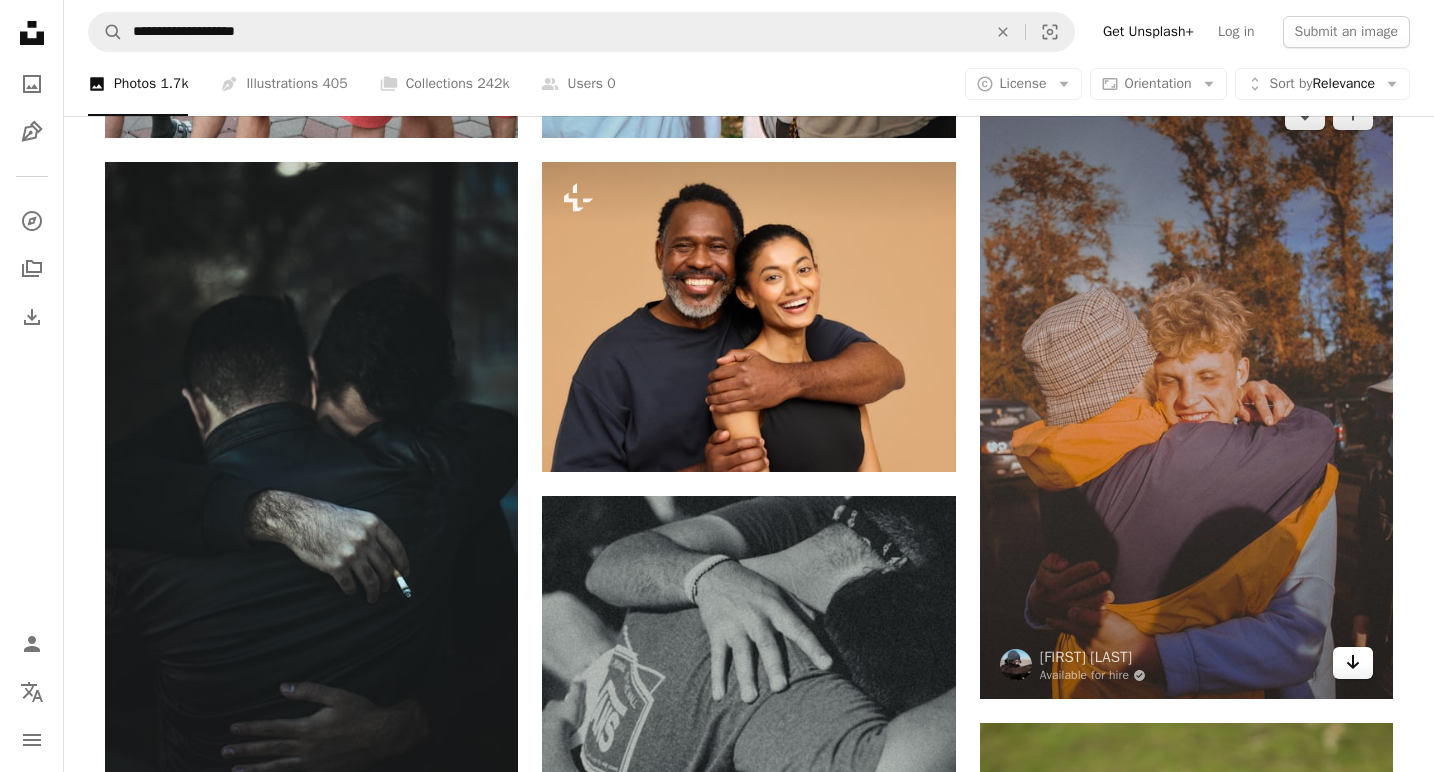 click on "Arrow pointing down" 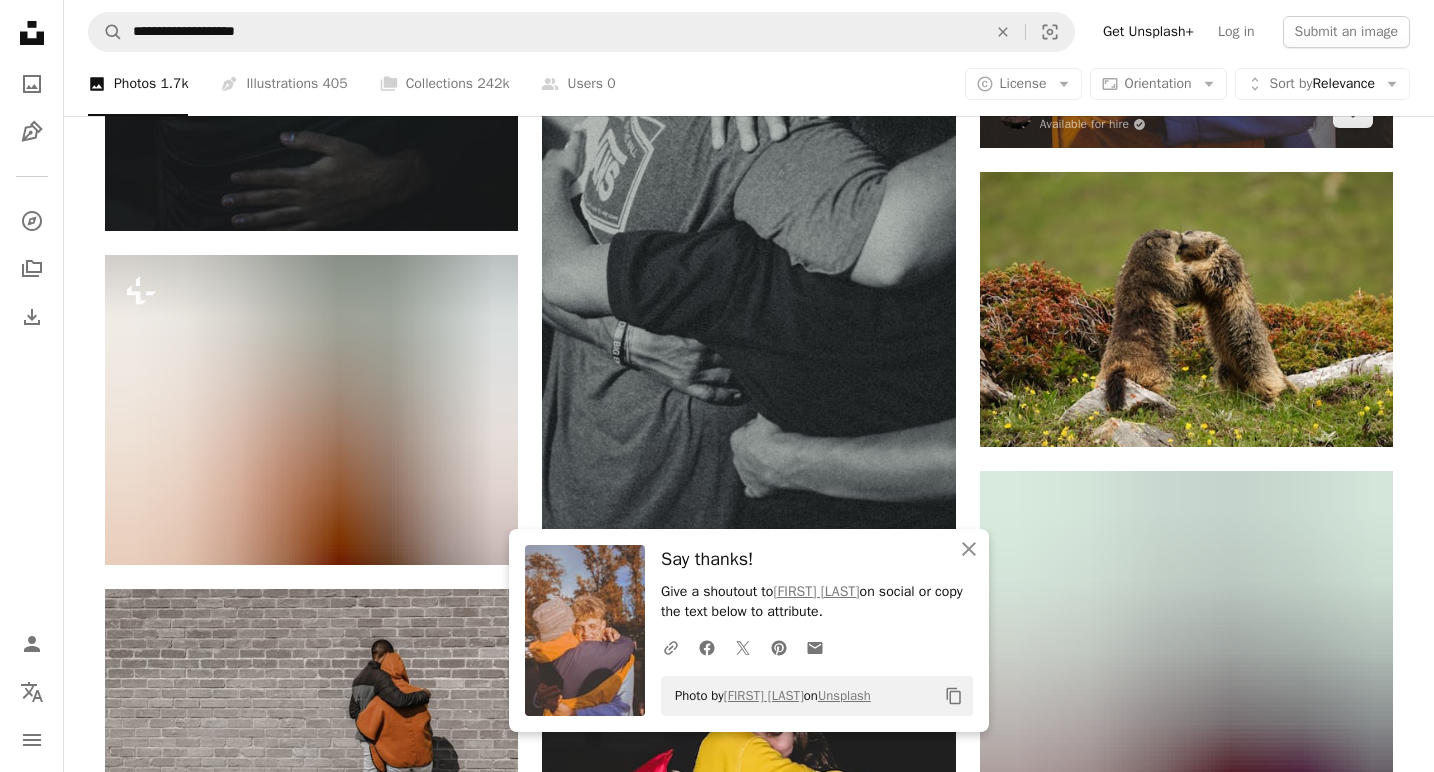 scroll, scrollTop: 1547, scrollLeft: 0, axis: vertical 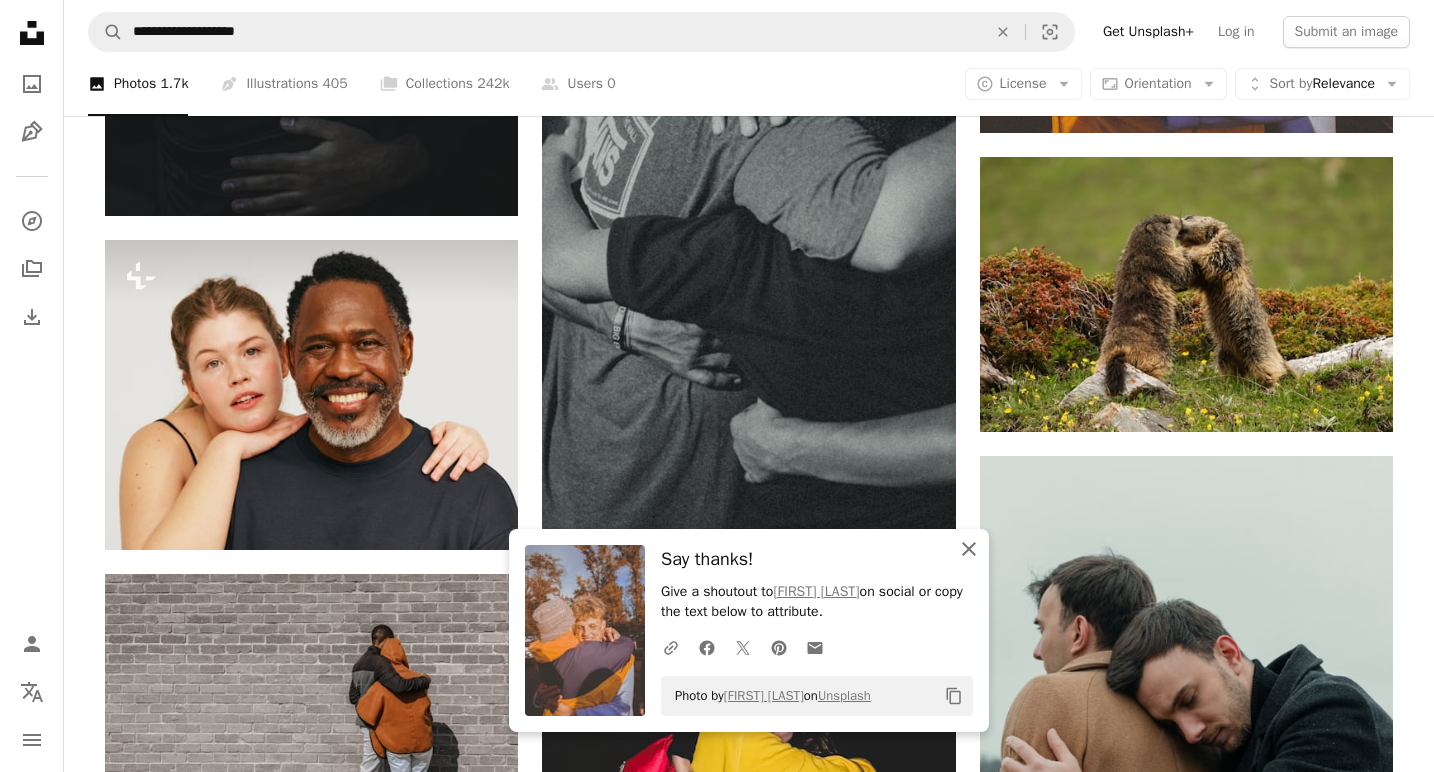 click 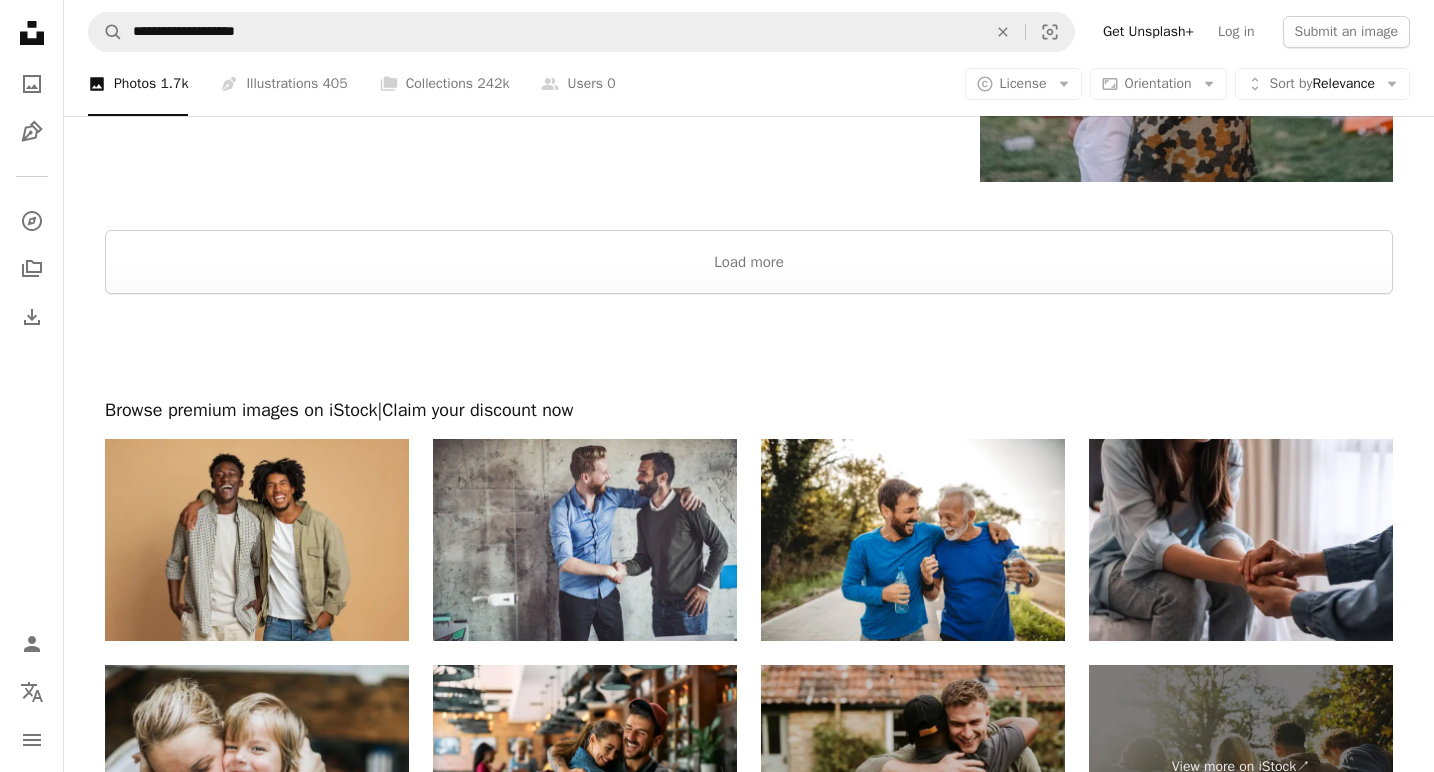 scroll, scrollTop: 3673, scrollLeft: 0, axis: vertical 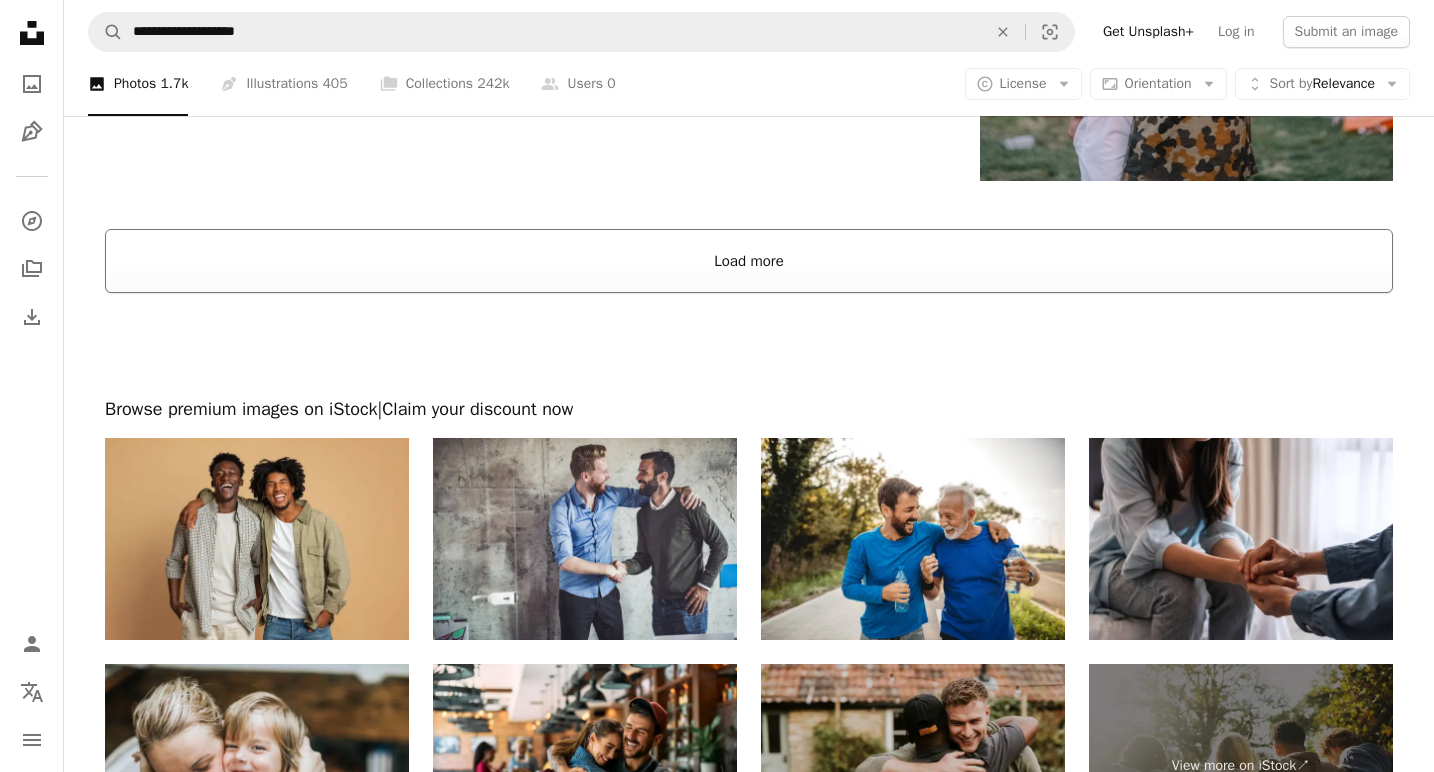 click on "Load more" at bounding box center [749, 261] 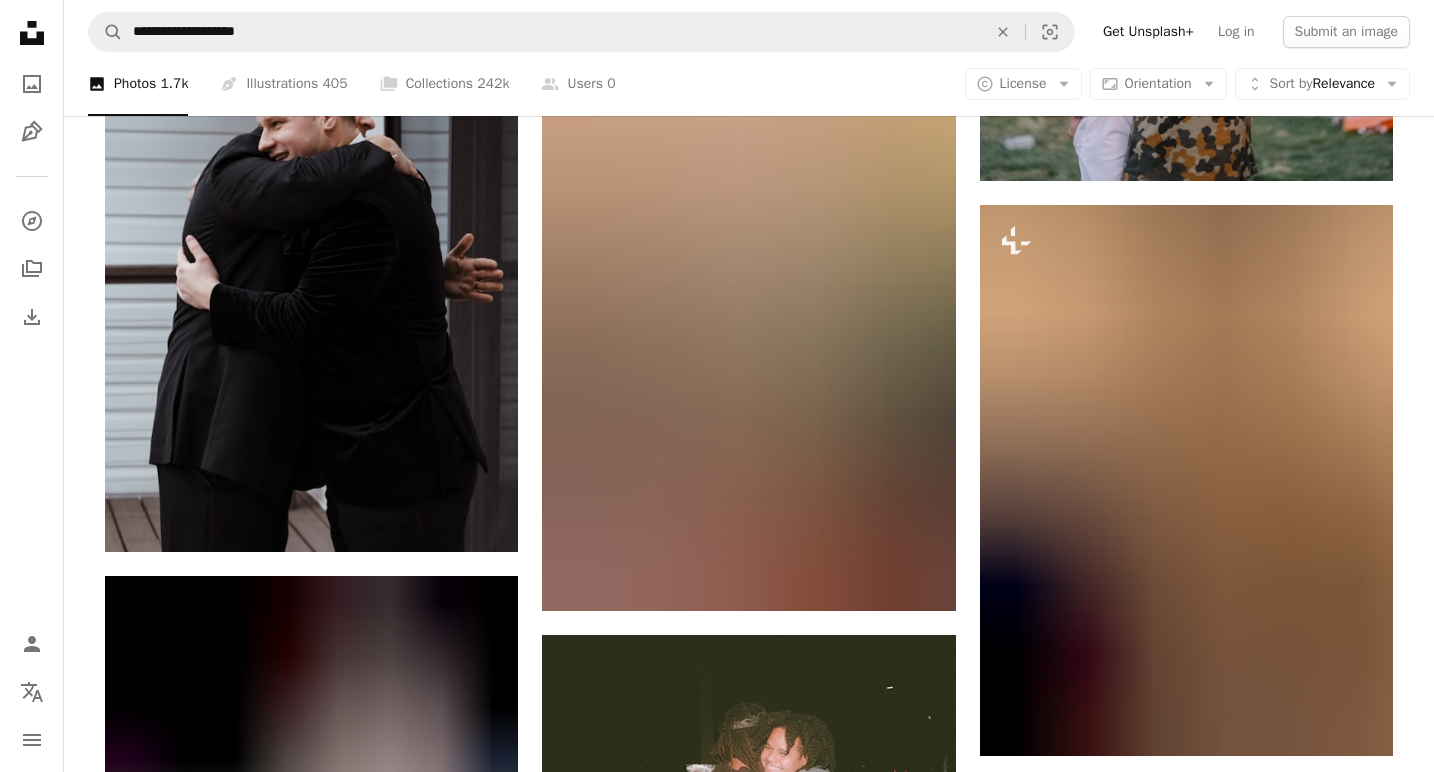 scroll, scrollTop: 3500, scrollLeft: 0, axis: vertical 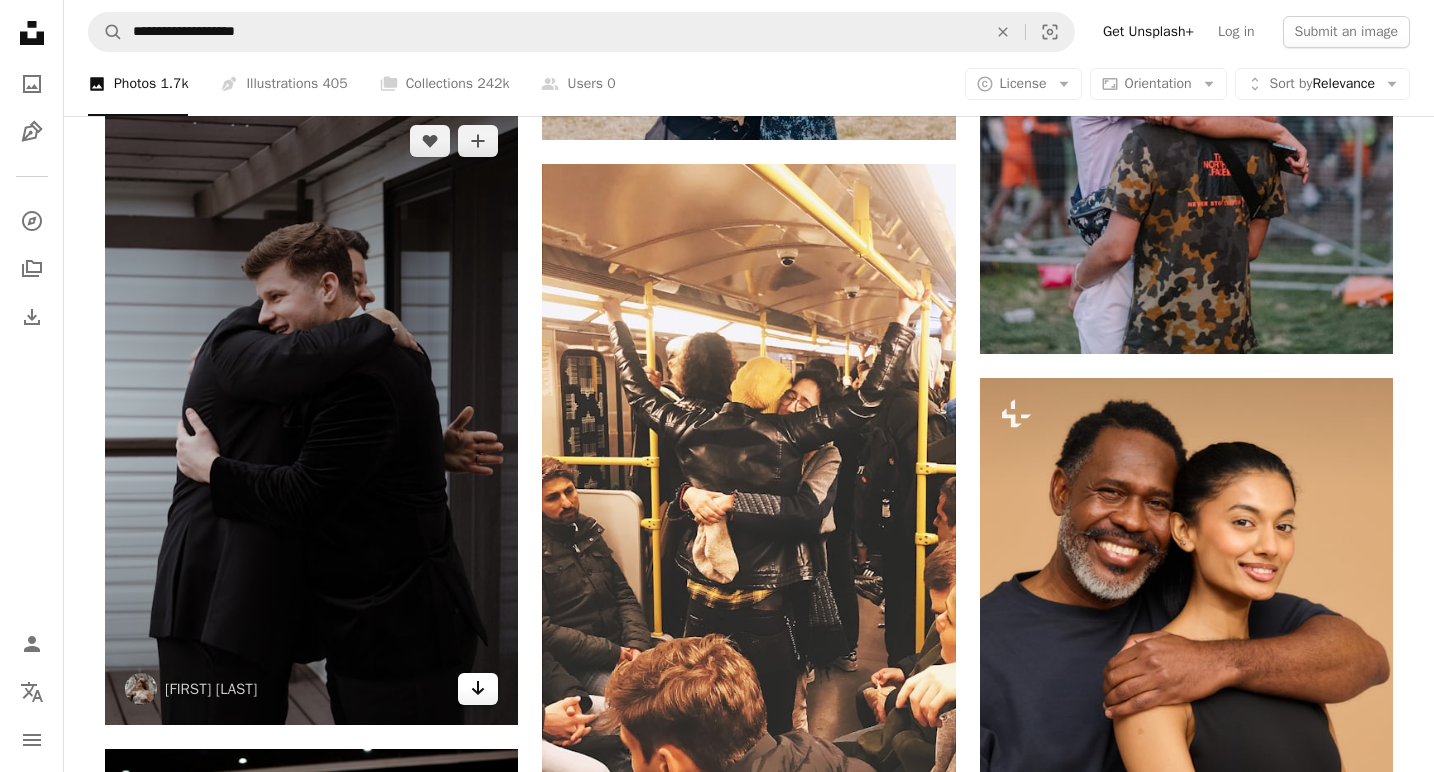 click on "Arrow pointing down" 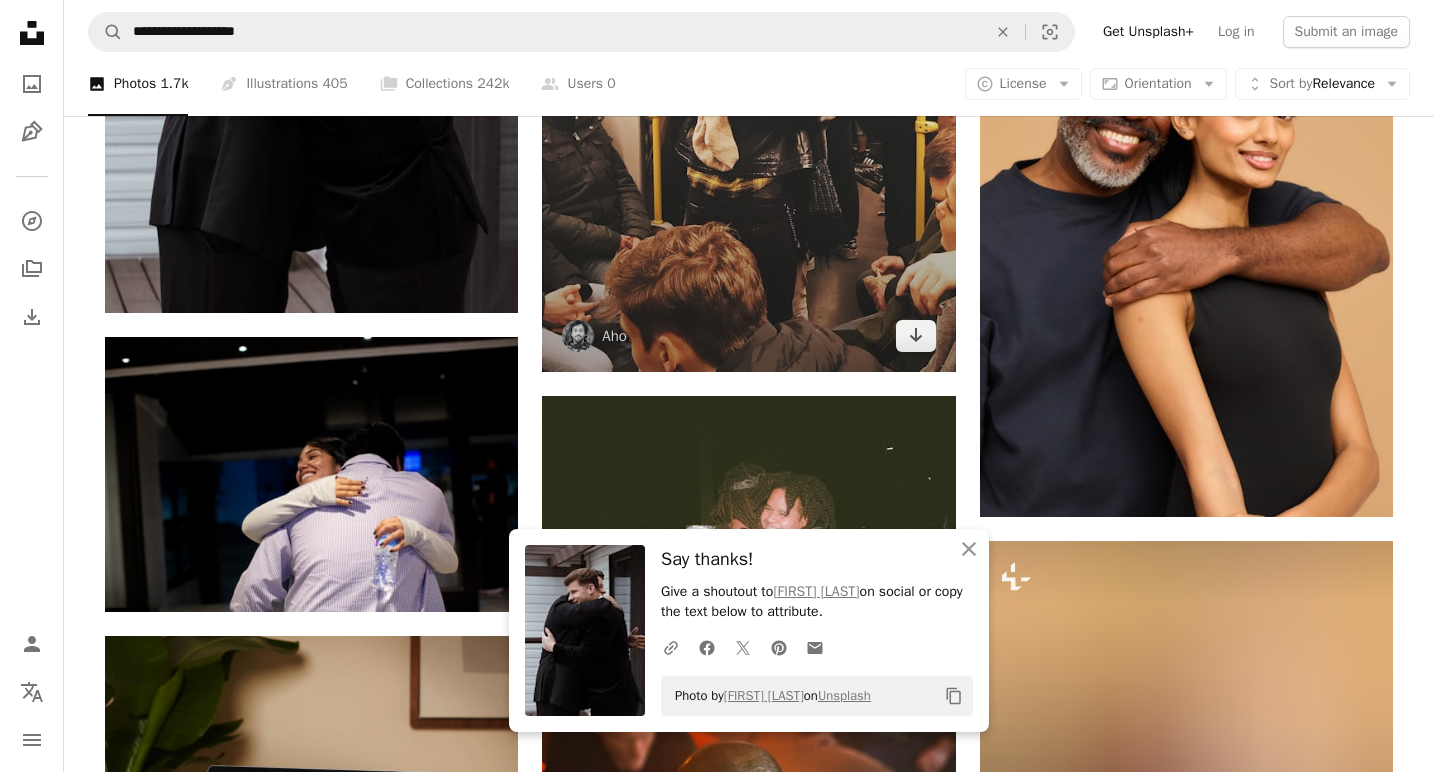 scroll, scrollTop: 3913, scrollLeft: 0, axis: vertical 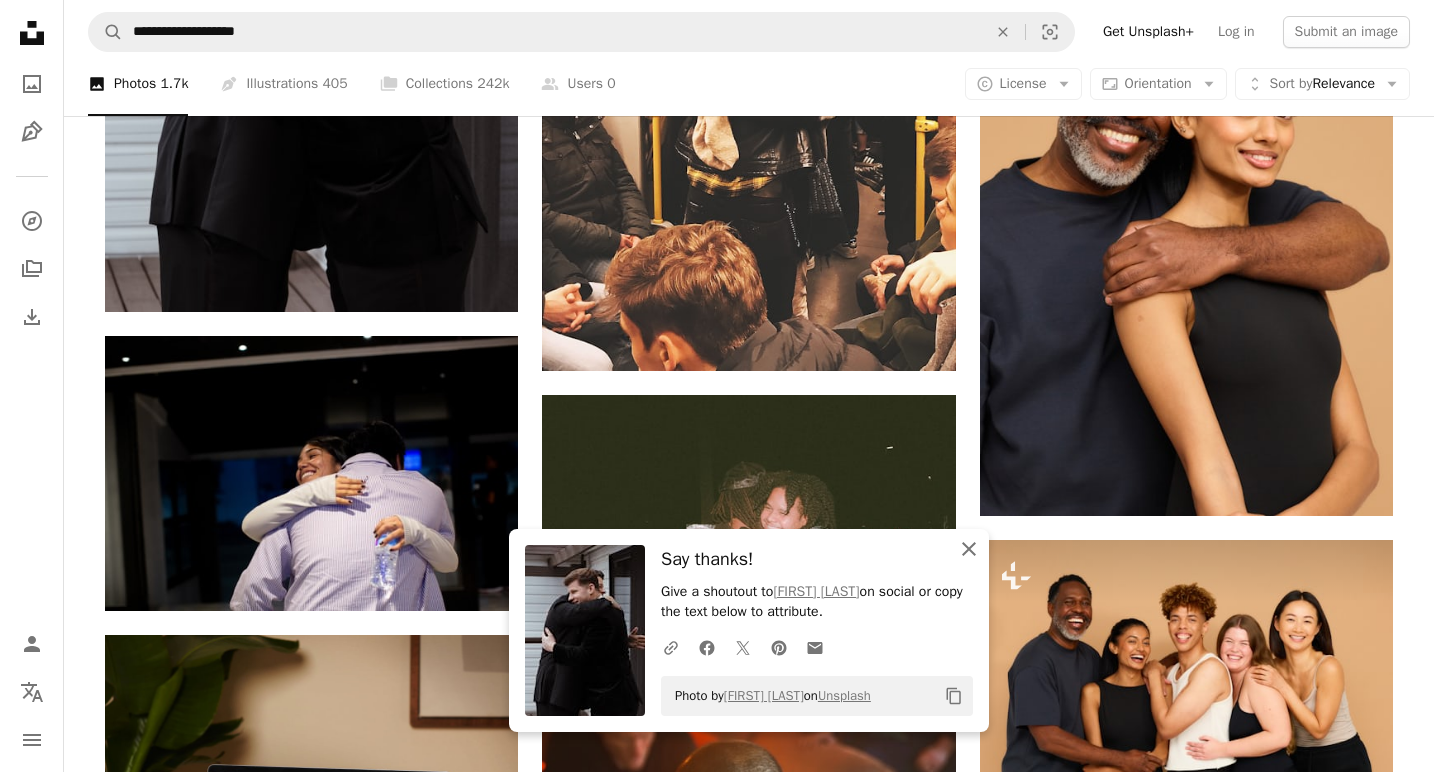 click on "An X shape" 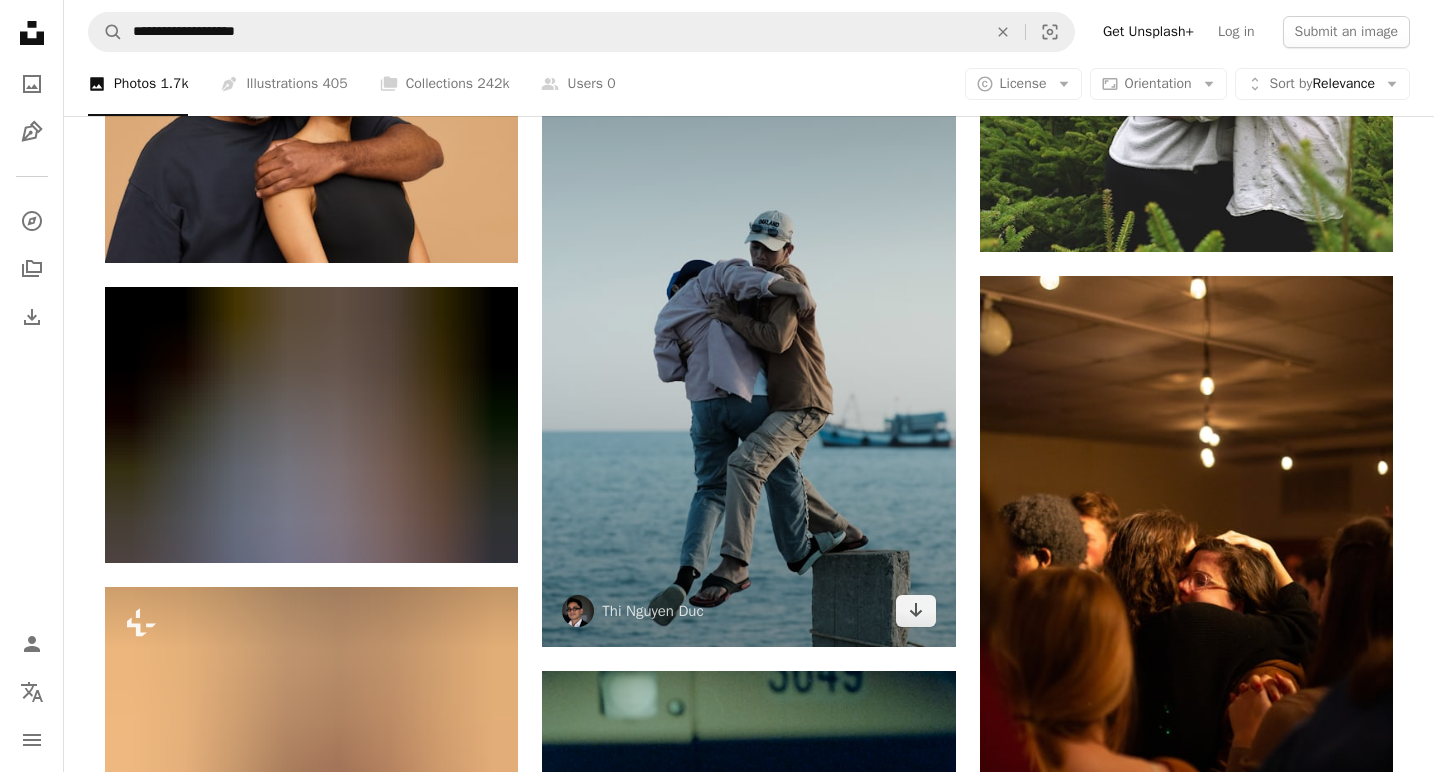 scroll, scrollTop: 5357, scrollLeft: 0, axis: vertical 